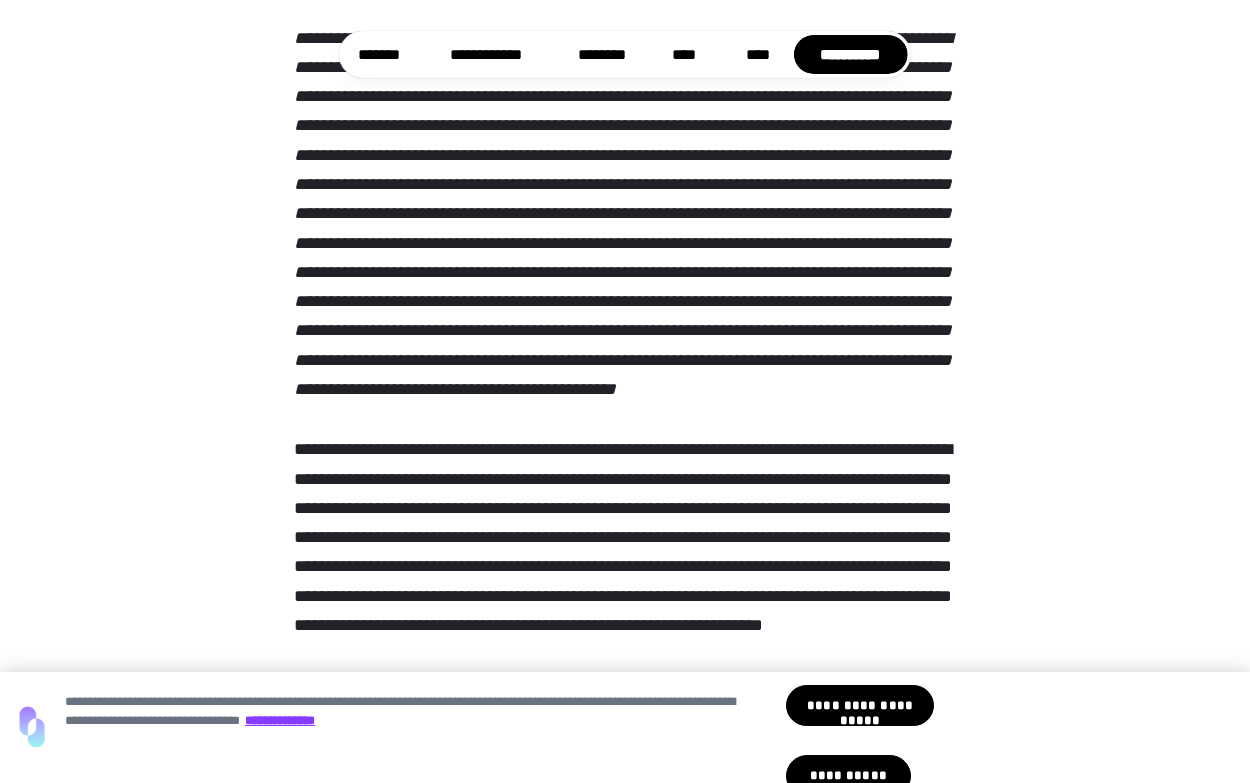 scroll, scrollTop: 305, scrollLeft: 0, axis: vertical 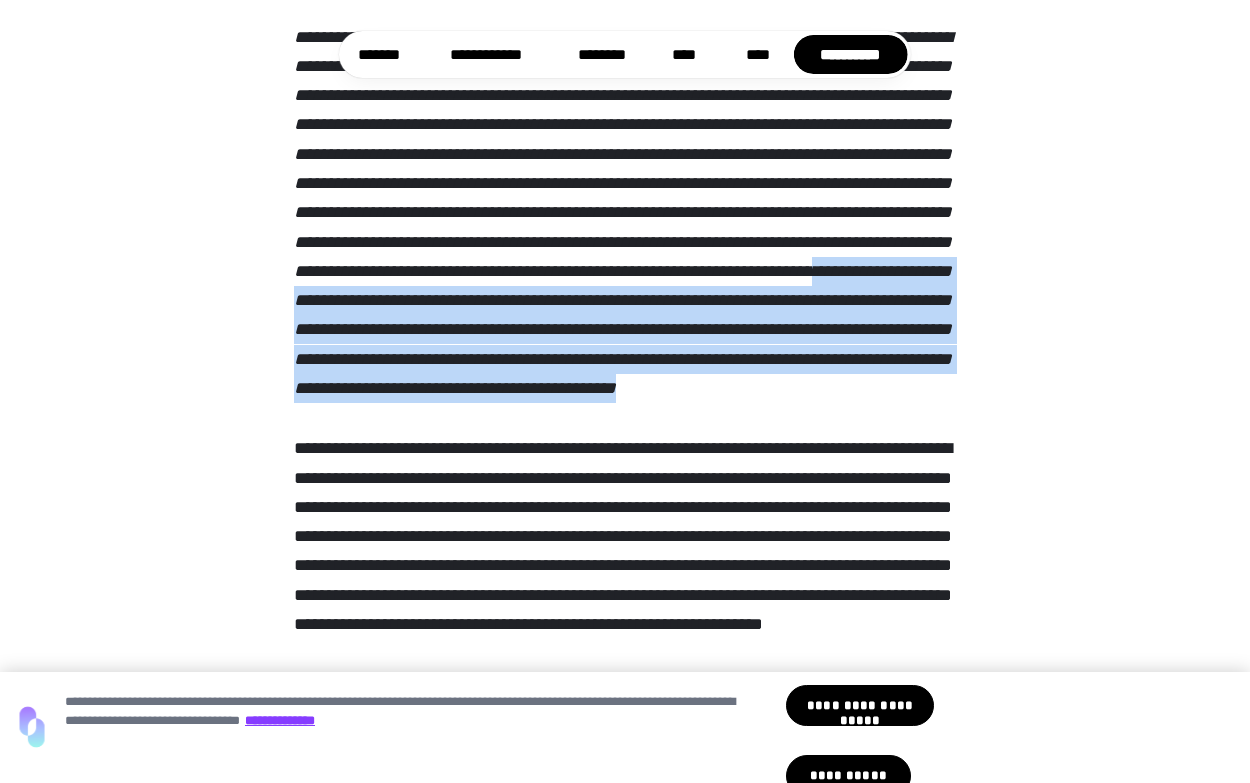 drag, startPoint x: 700, startPoint y: 438, endPoint x: 482, endPoint y: 324, distance: 246.00813 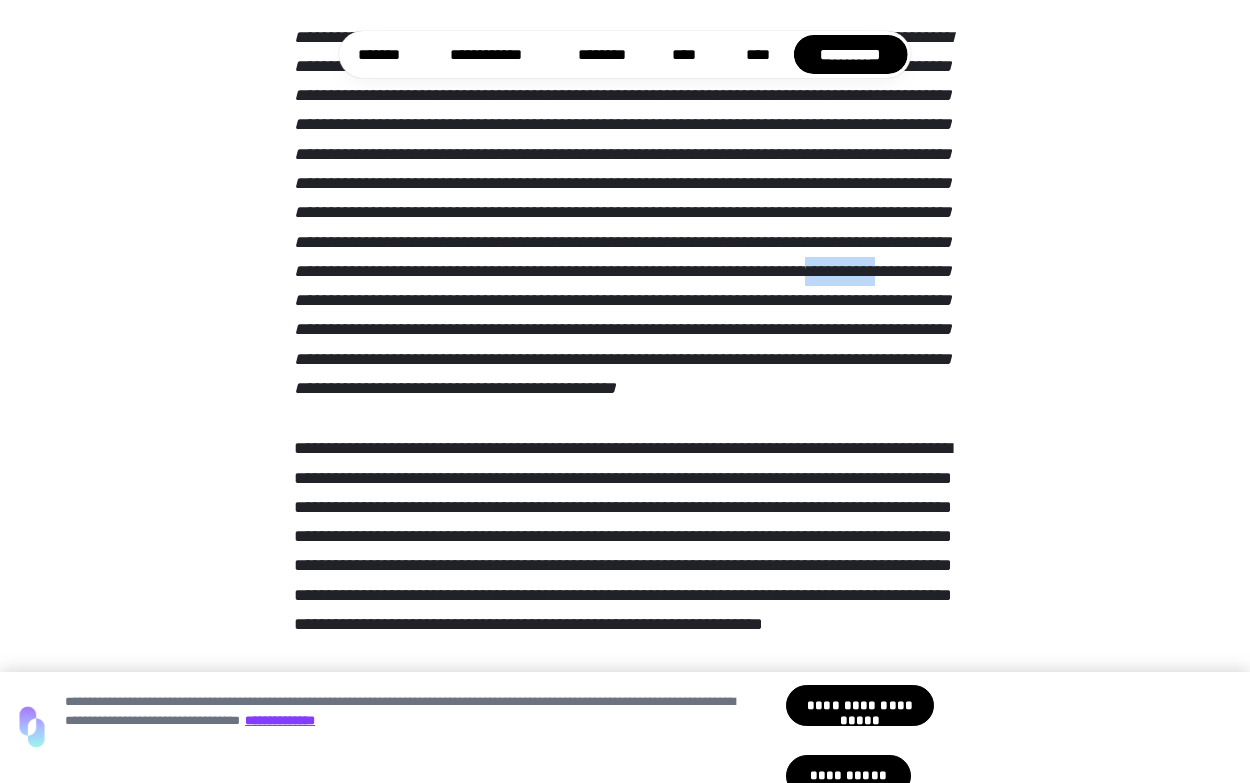click at bounding box center [623, 212] 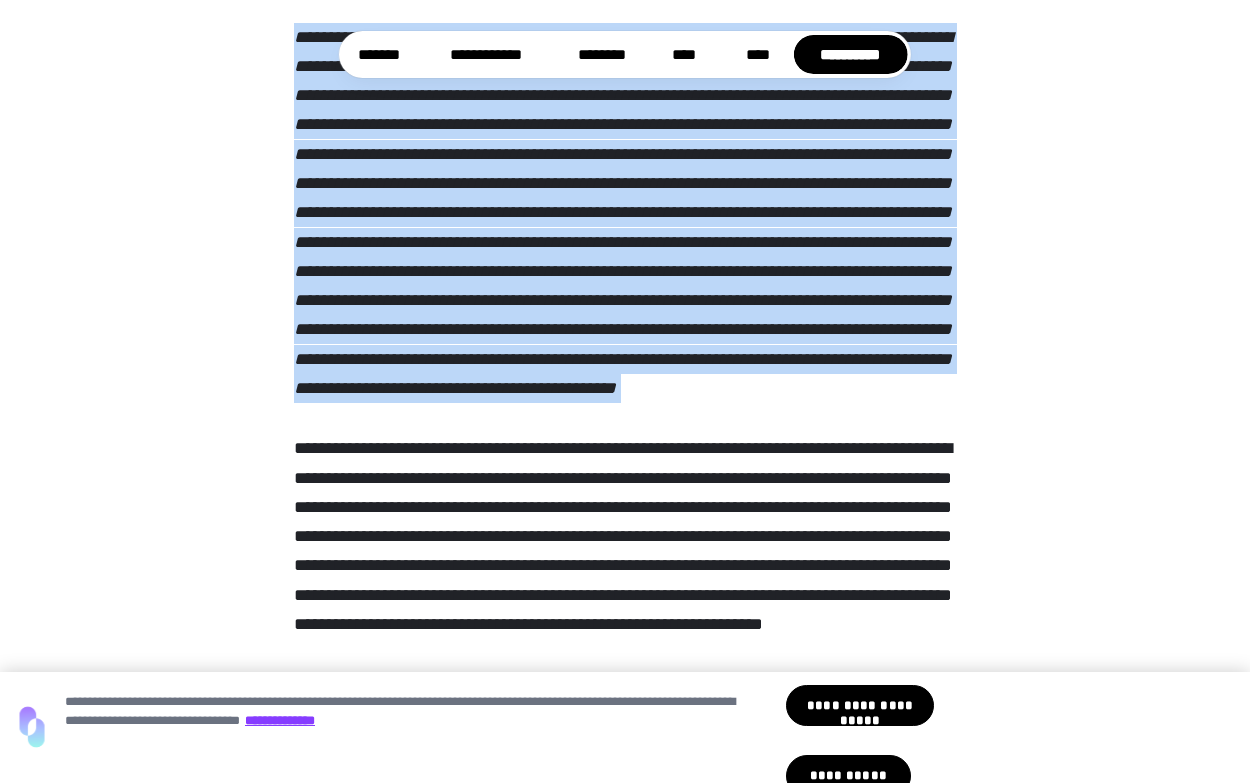click at bounding box center (623, 212) 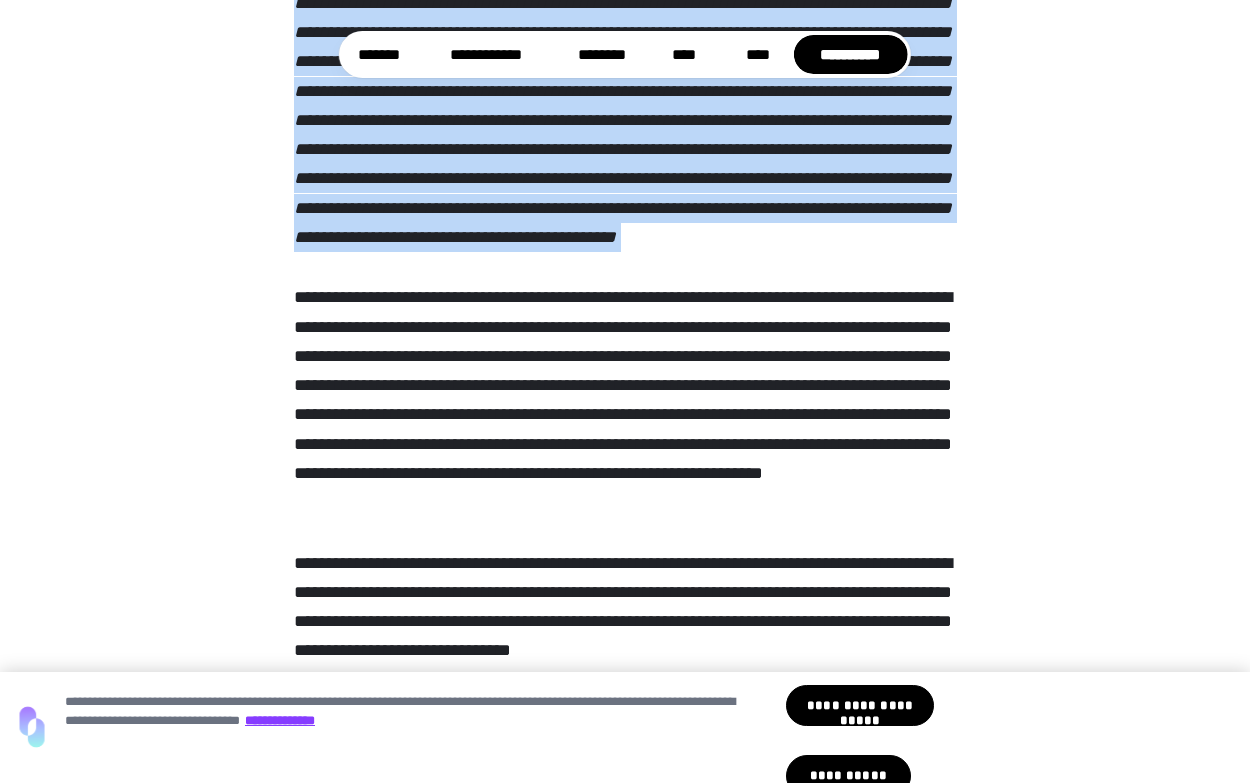 scroll, scrollTop: 467, scrollLeft: 0, axis: vertical 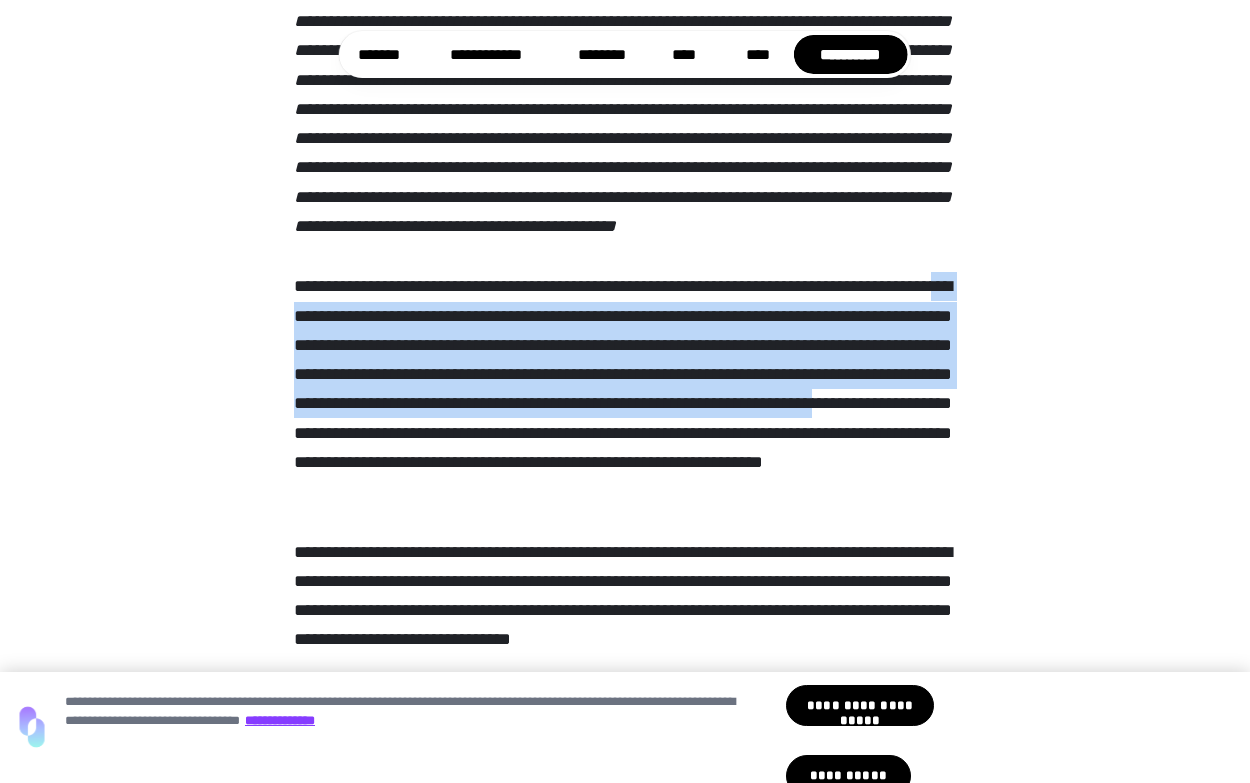 drag, startPoint x: 519, startPoint y: 502, endPoint x: 362, endPoint y: 365, distance: 208.36986 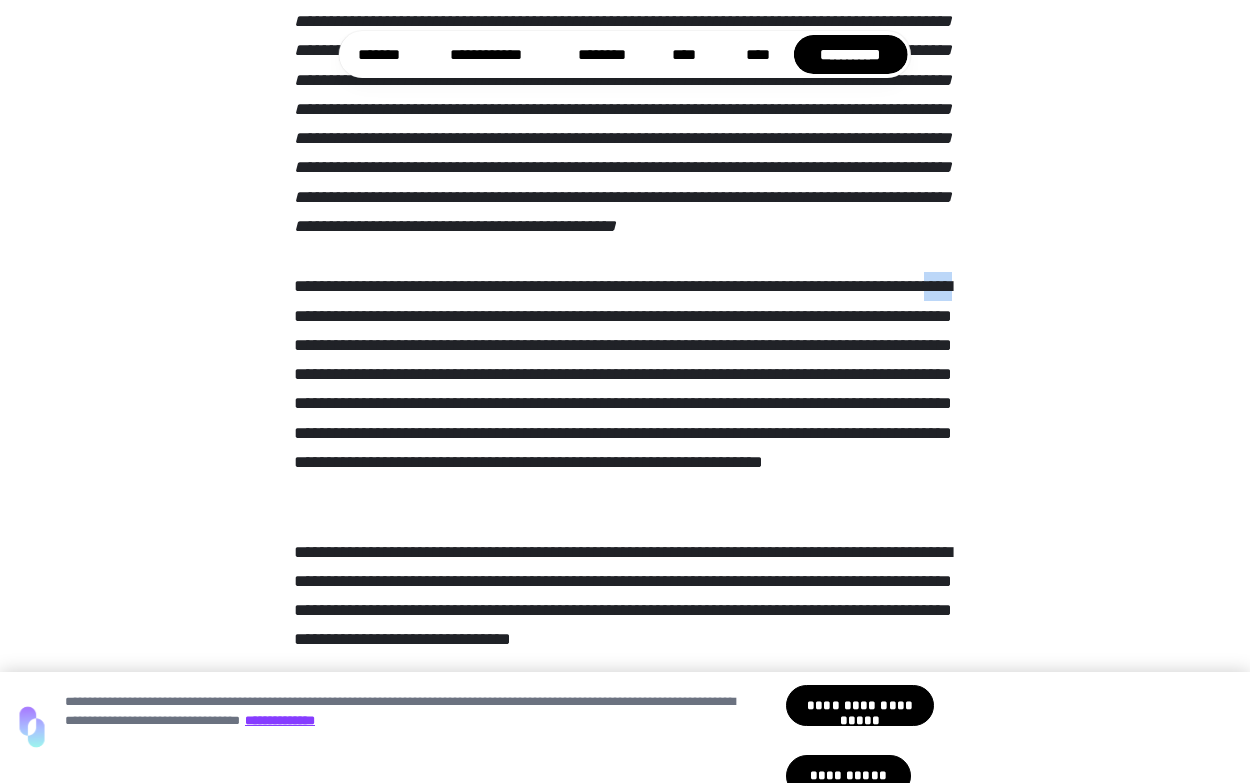 click on "**********" at bounding box center [624, 389] 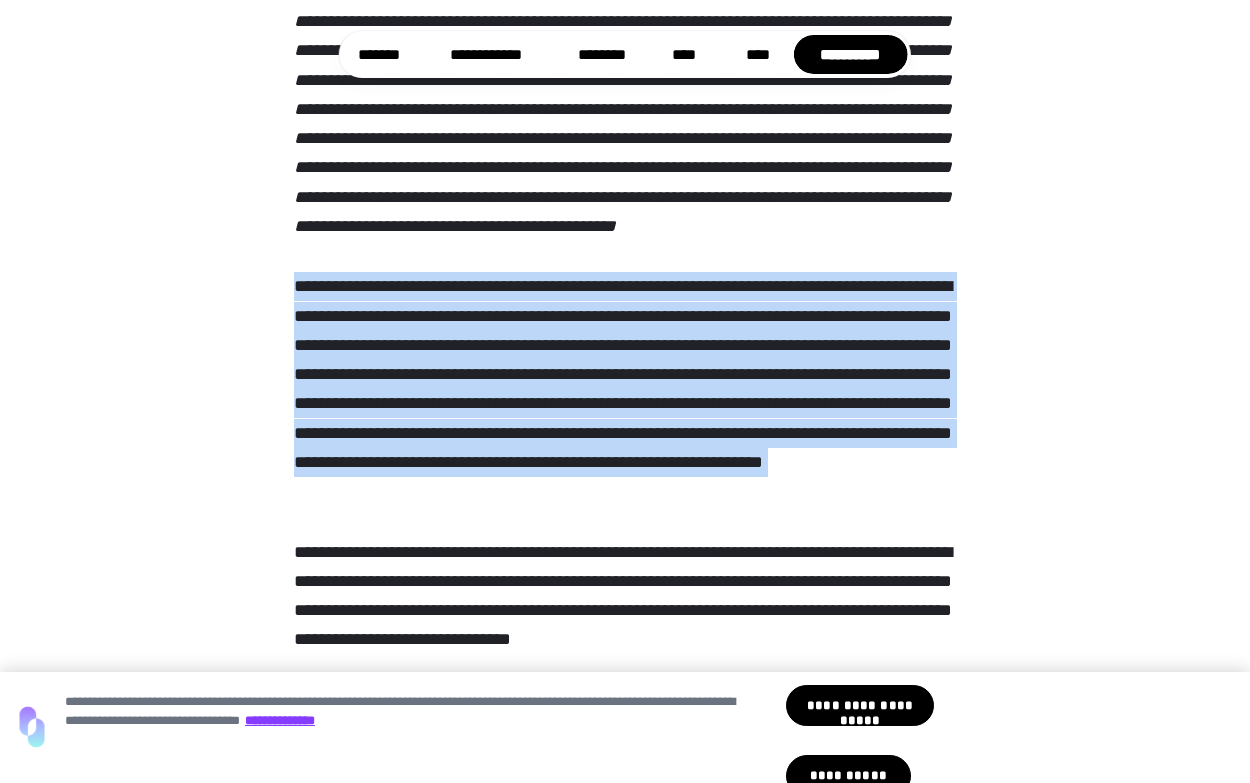 click on "**********" at bounding box center (624, 389) 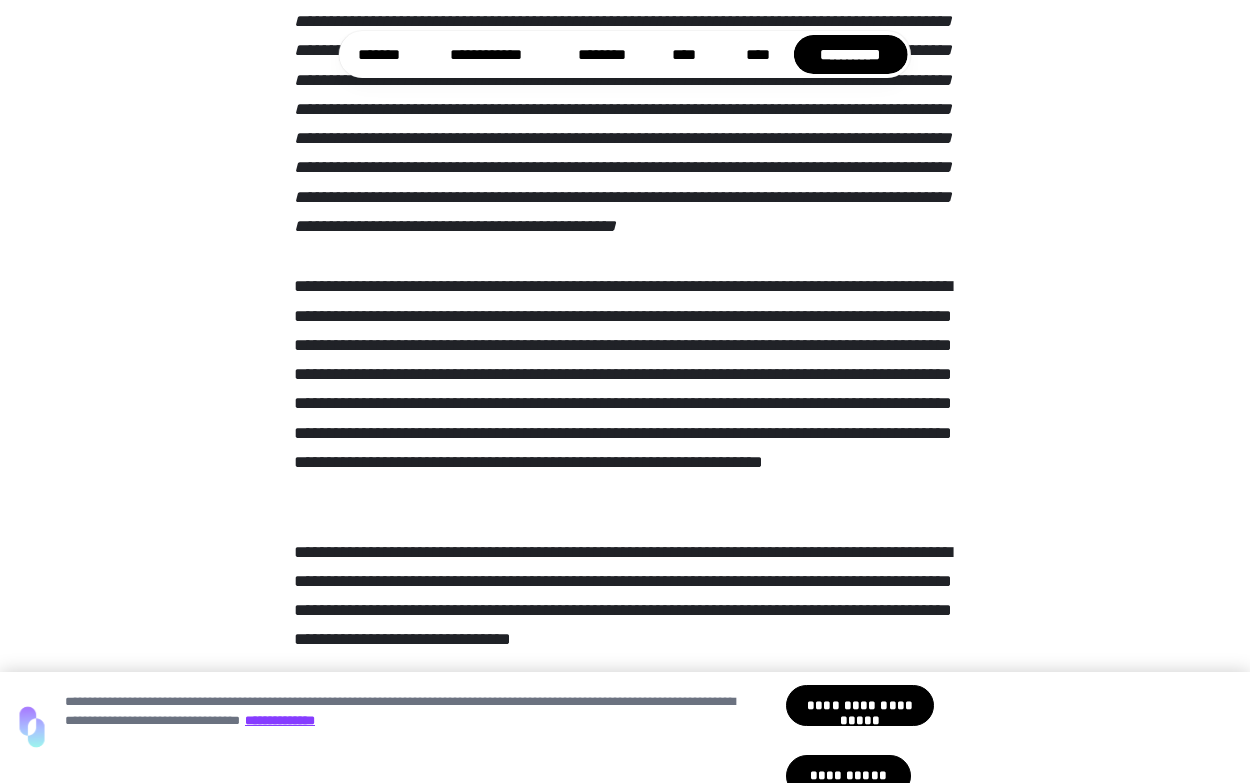 click on "**********" at bounding box center (624, 389) 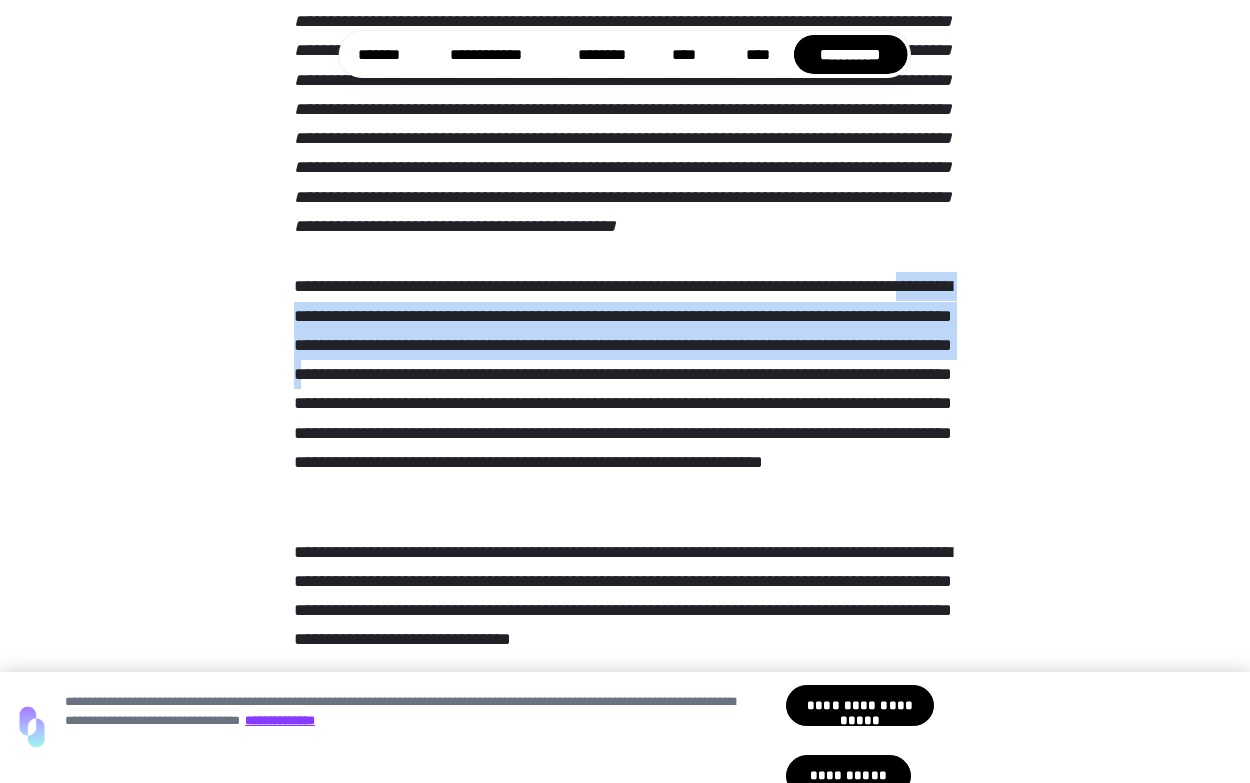 drag, startPoint x: 556, startPoint y: 435, endPoint x: 326, endPoint y: 372, distance: 238.47221 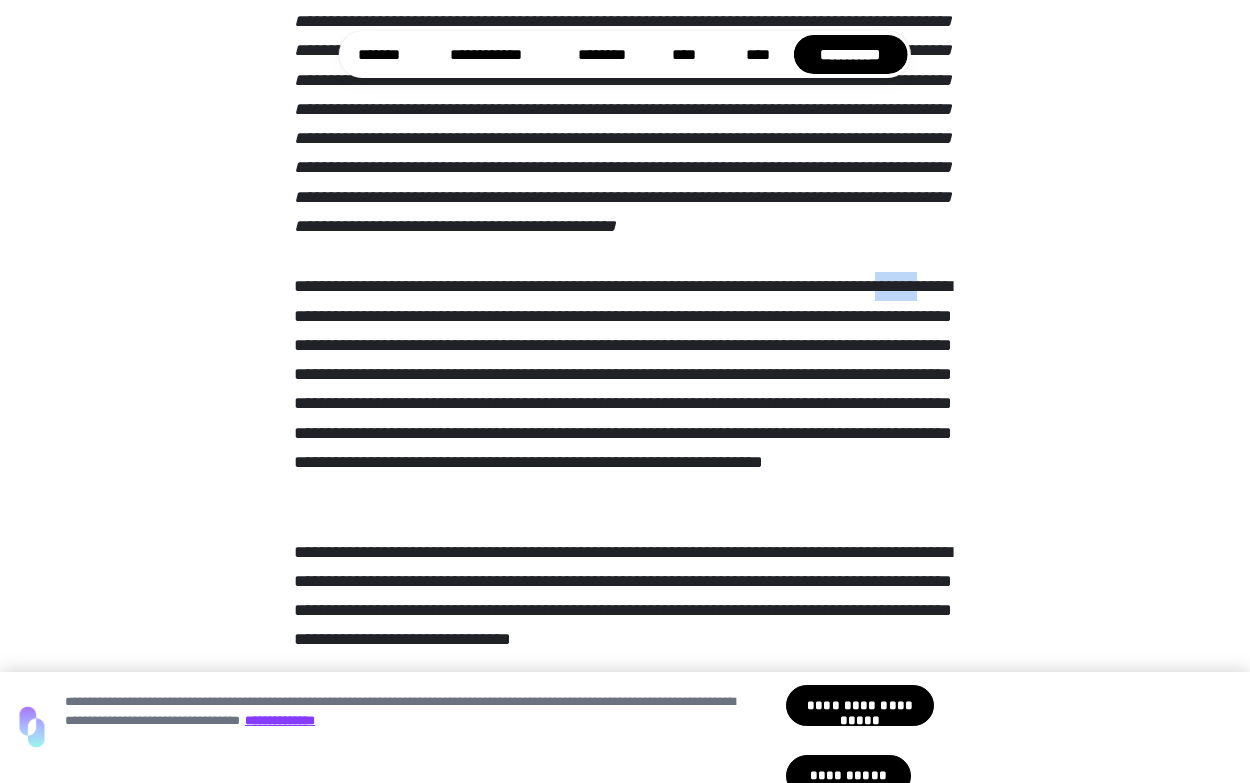click on "**********" at bounding box center (624, 389) 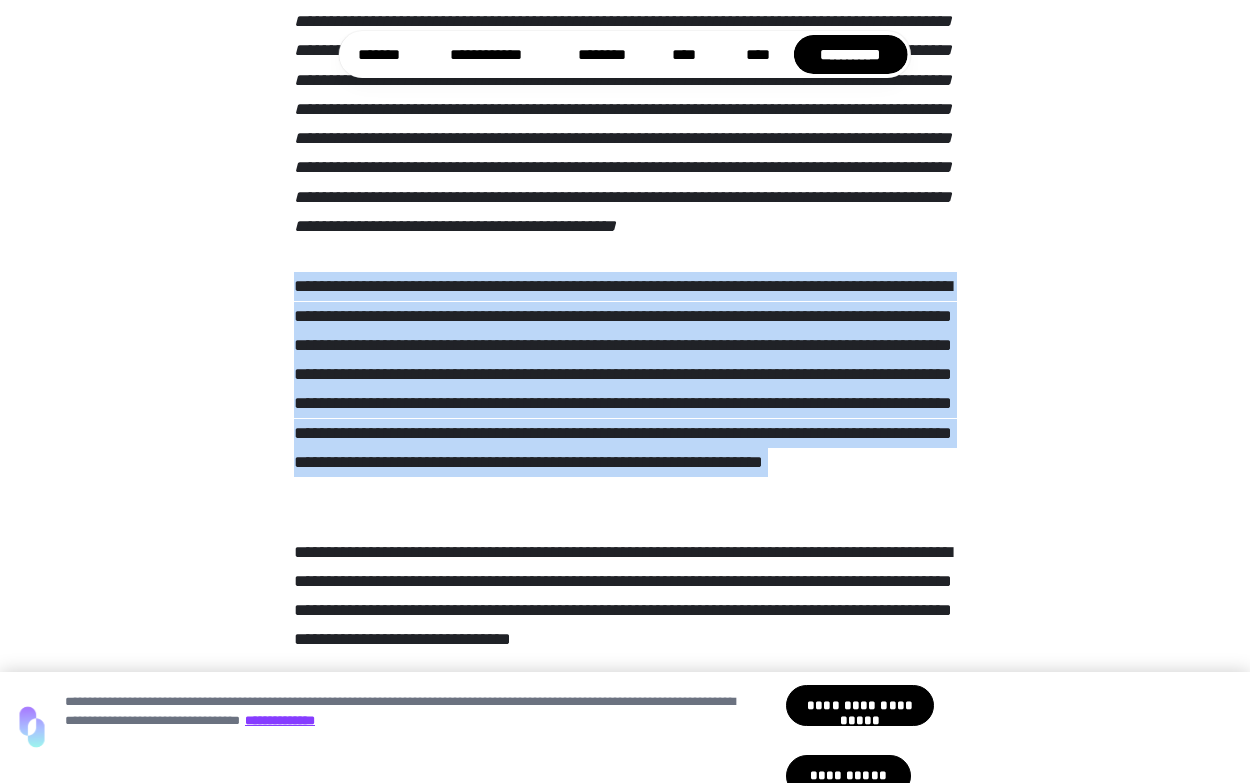 click on "**********" at bounding box center [624, 389] 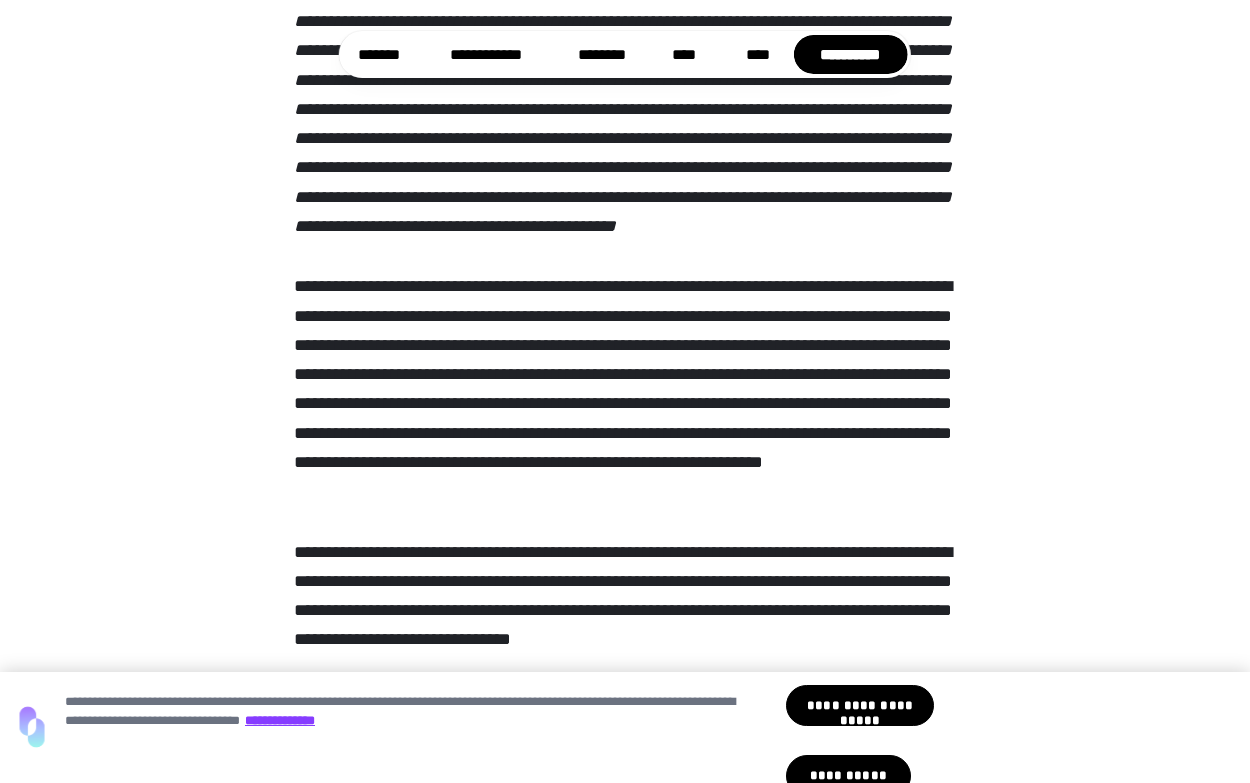 click on "**********" at bounding box center [624, 389] 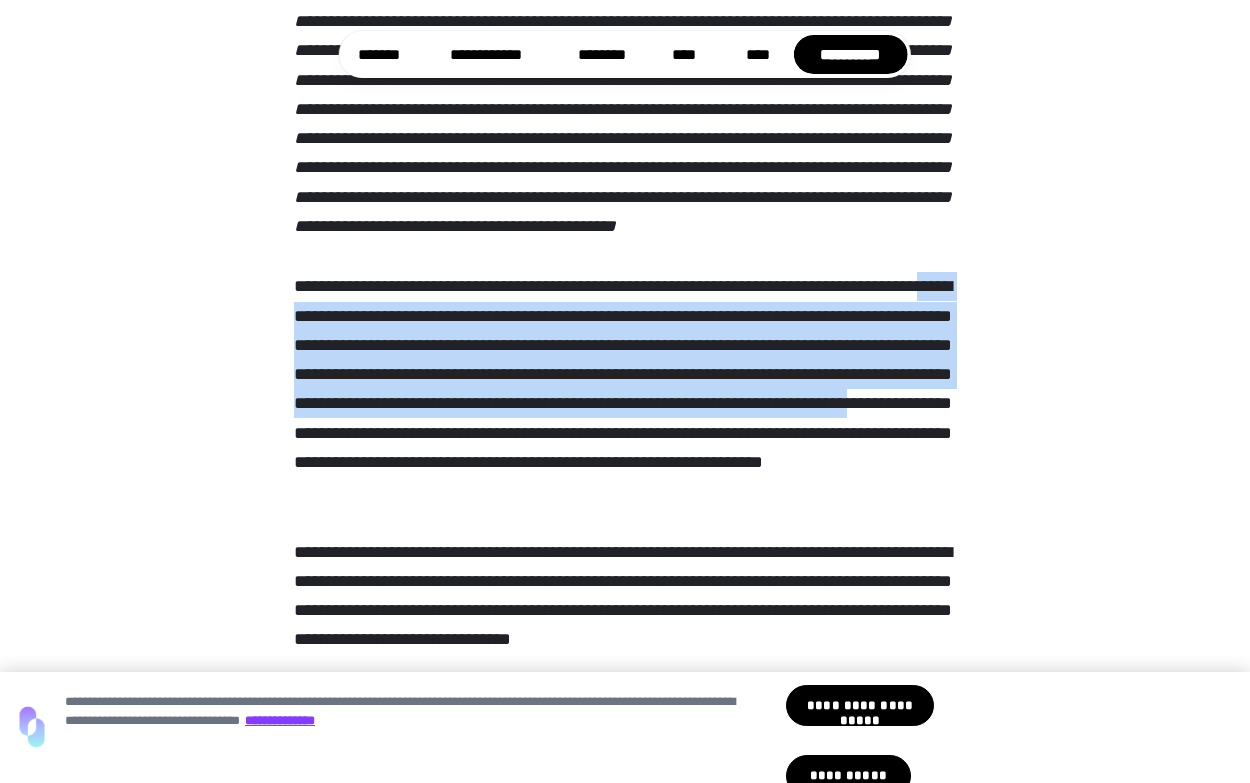 drag, startPoint x: 485, startPoint y: 478, endPoint x: 354, endPoint y: 382, distance: 162.40997 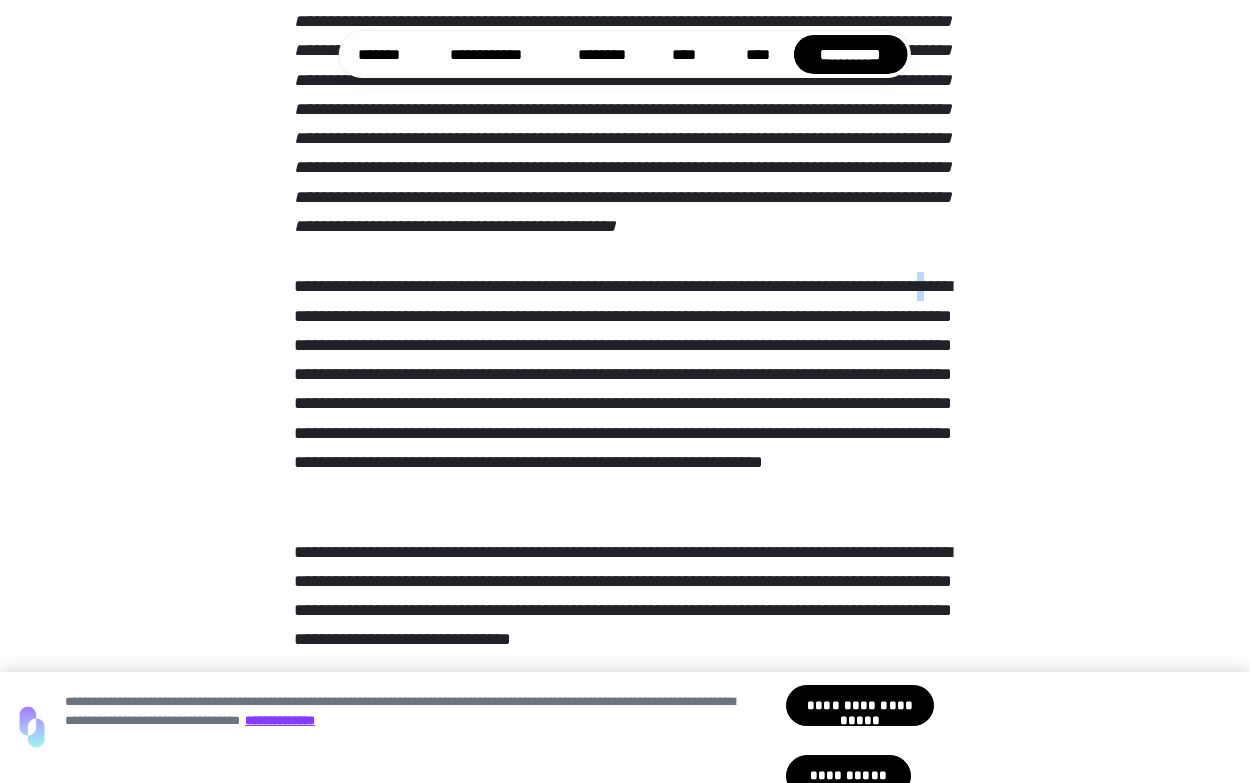 click on "**********" at bounding box center (624, 389) 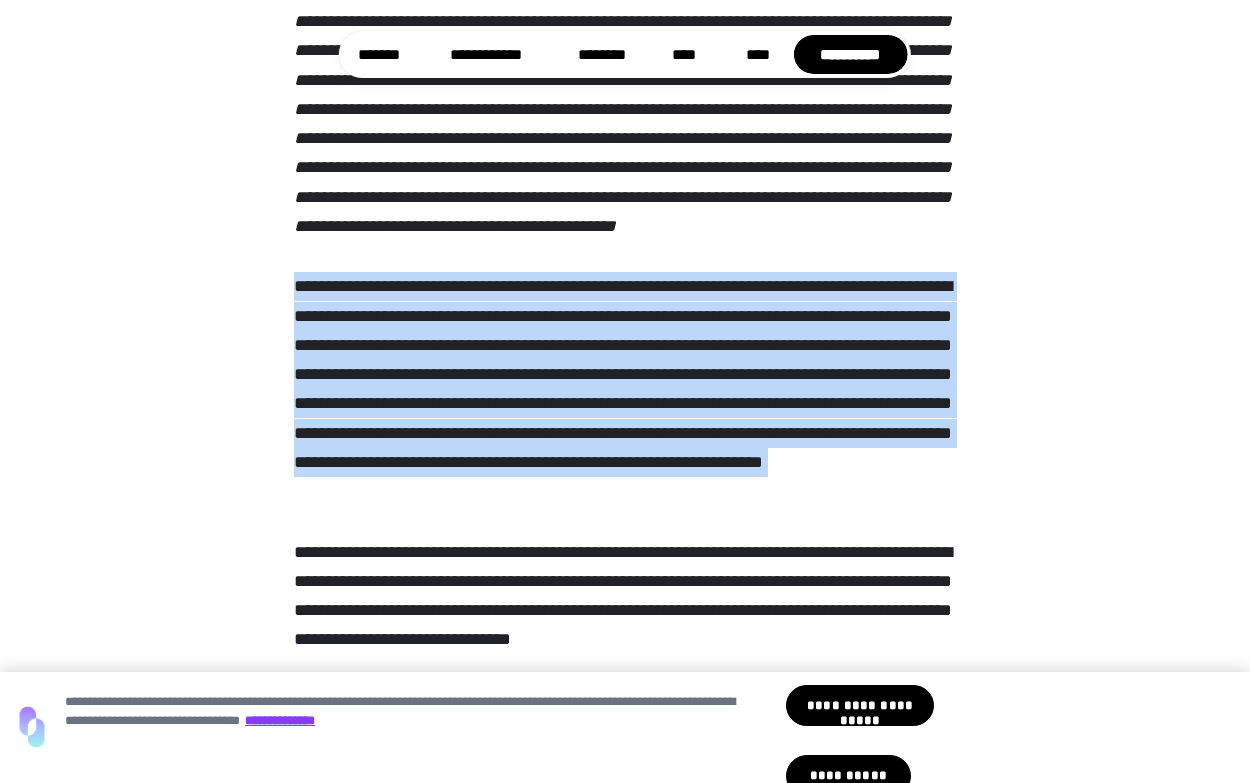 click on "**********" at bounding box center [624, 389] 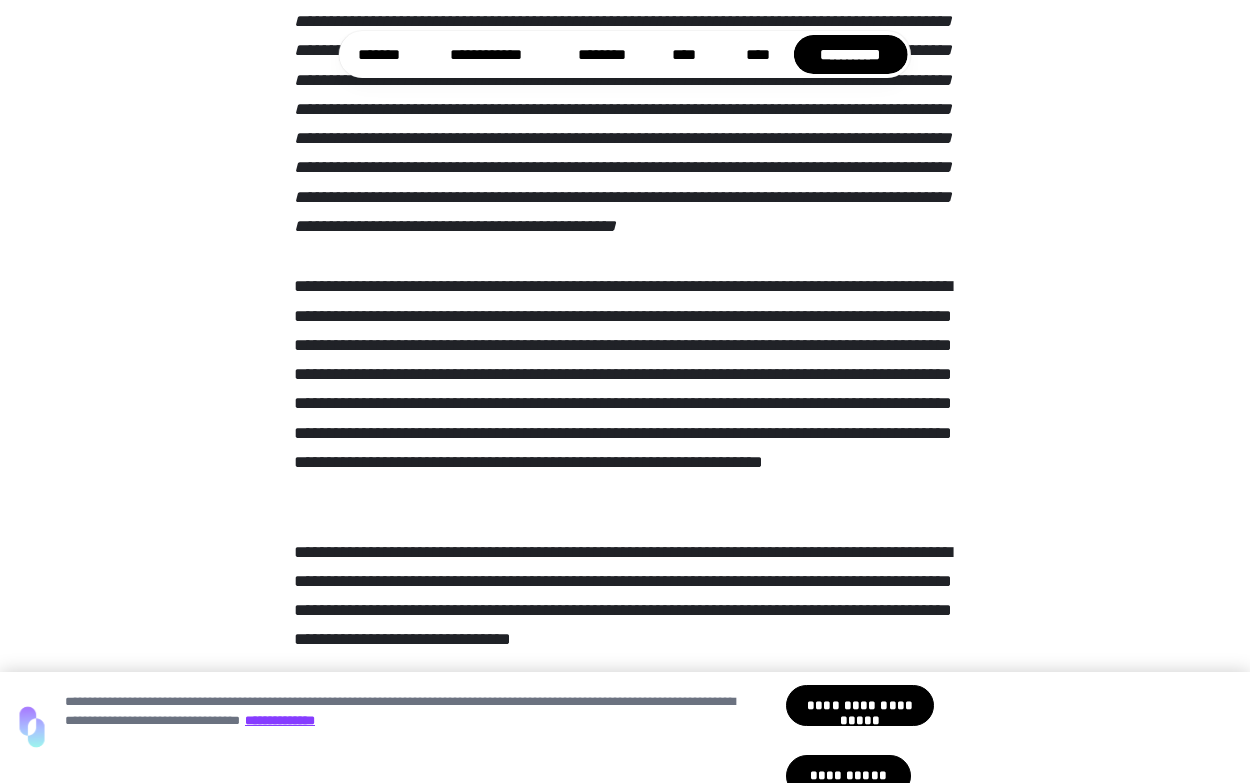 click on "**********" at bounding box center (624, 389) 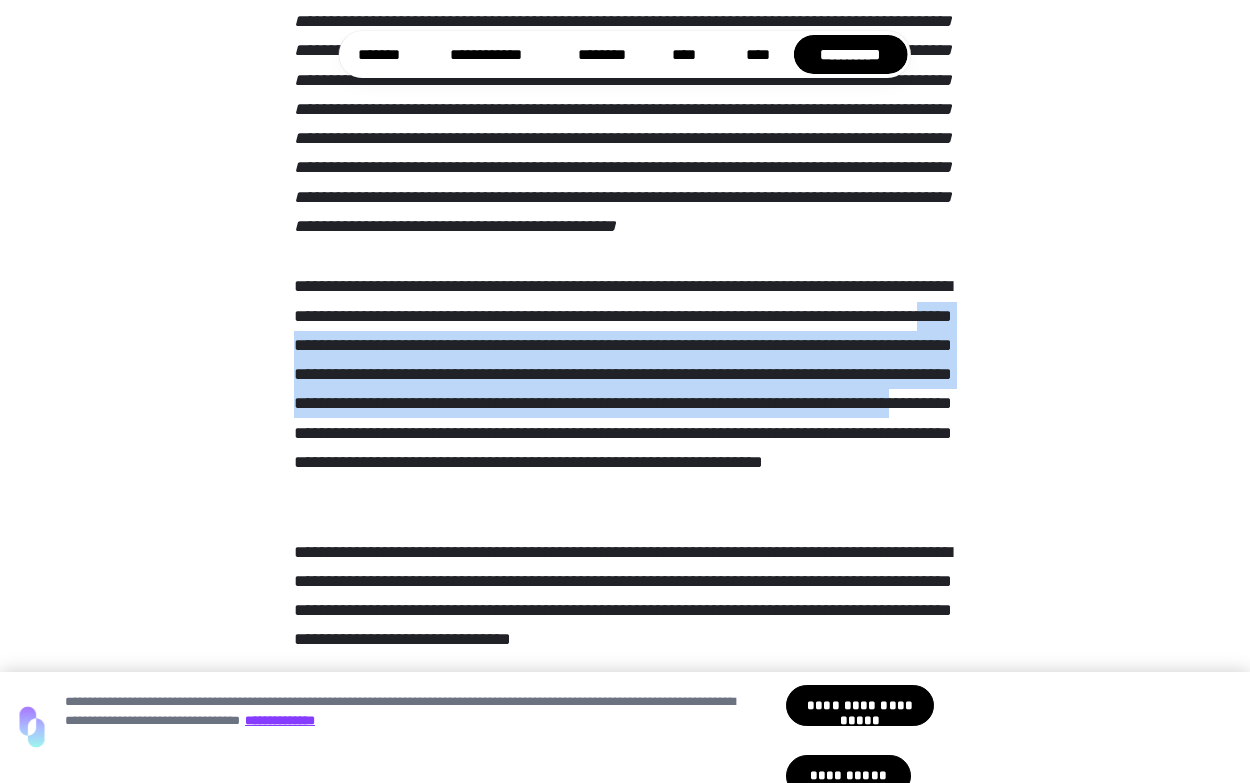 drag, startPoint x: 576, startPoint y: 489, endPoint x: 406, endPoint y: 394, distance: 194.74342 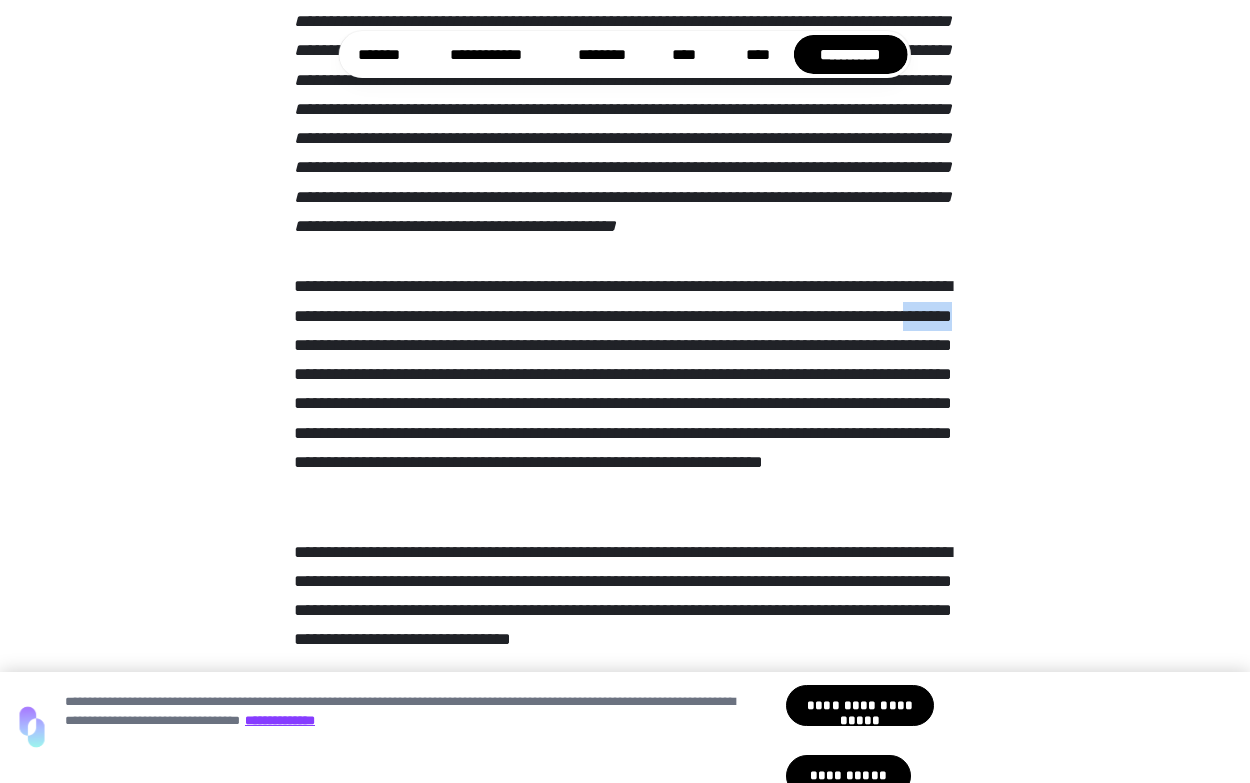click on "**********" at bounding box center [624, 389] 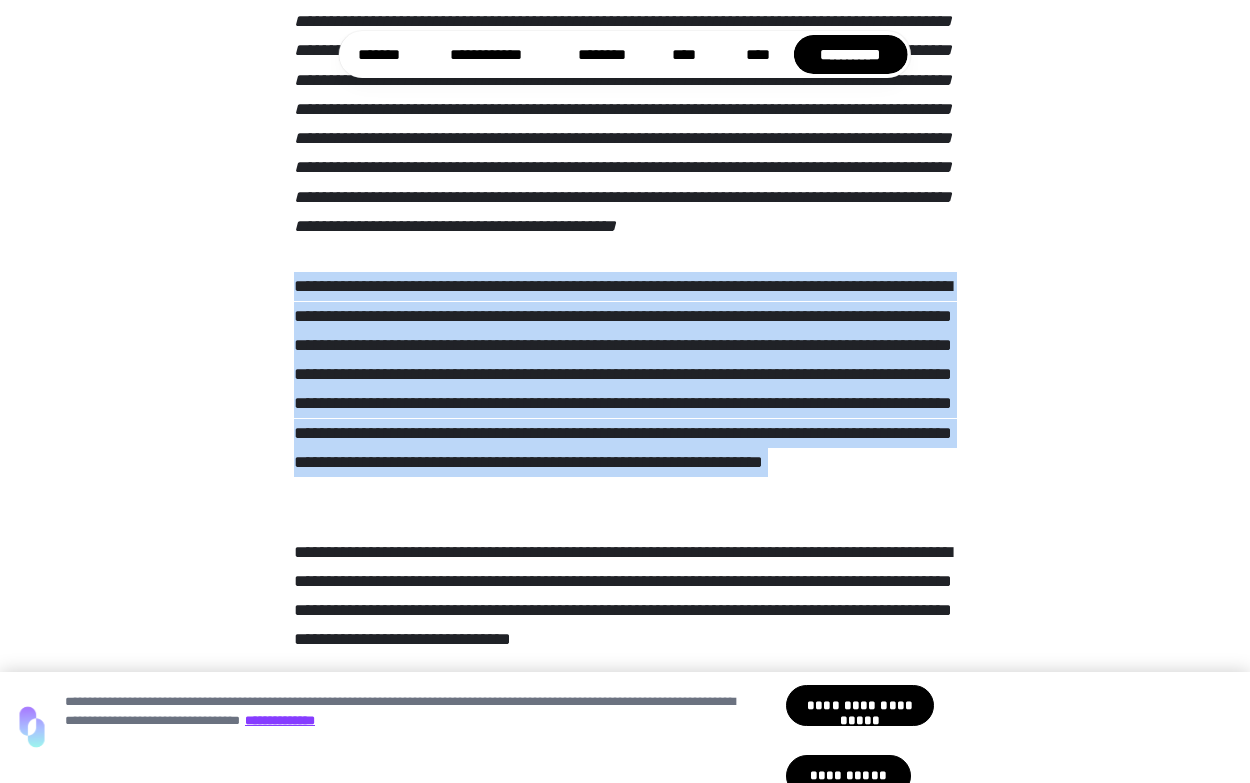 click on "**********" at bounding box center (624, 389) 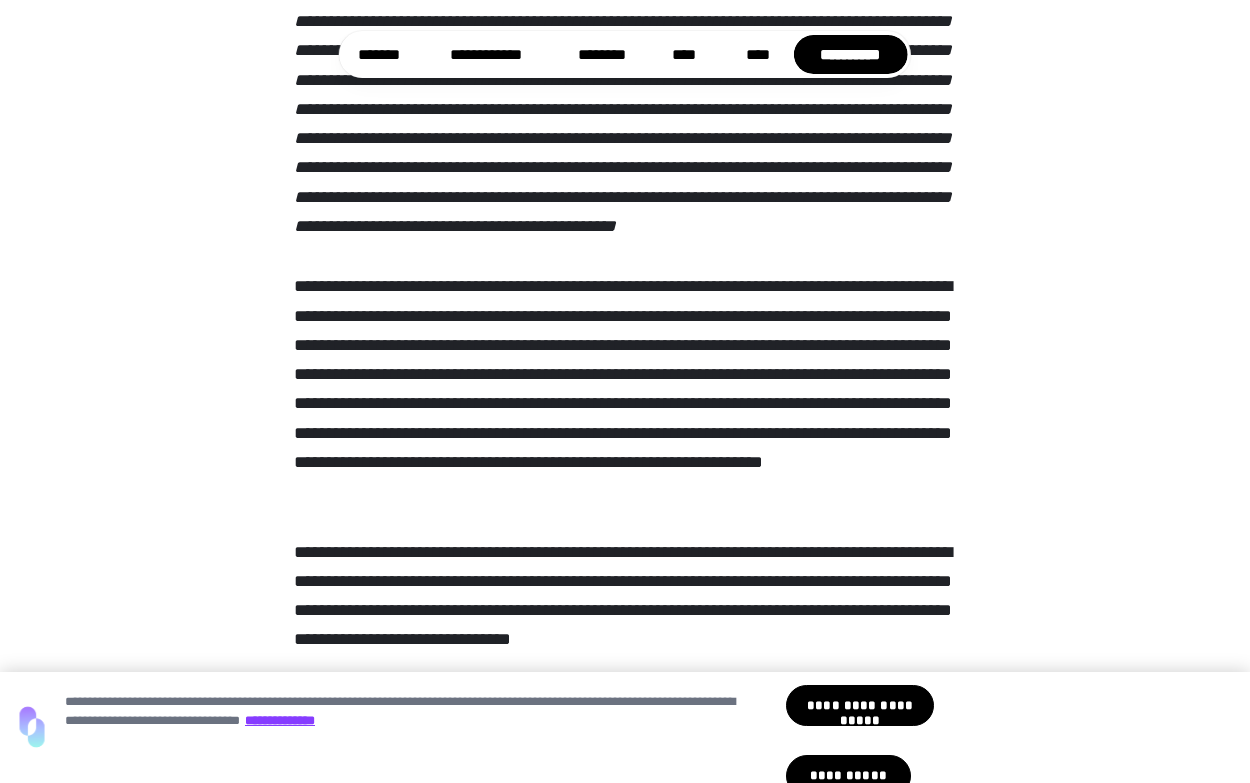 click on "**********" at bounding box center (624, 389) 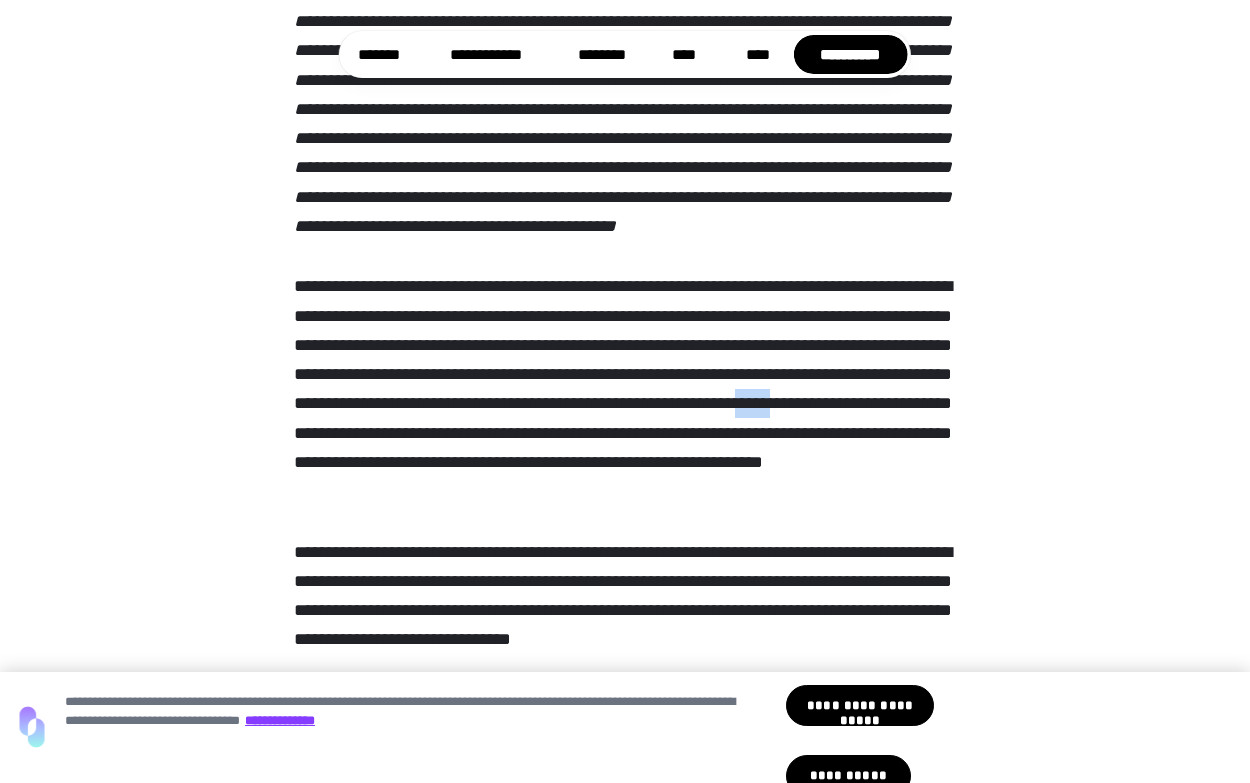 click on "**********" at bounding box center (624, 389) 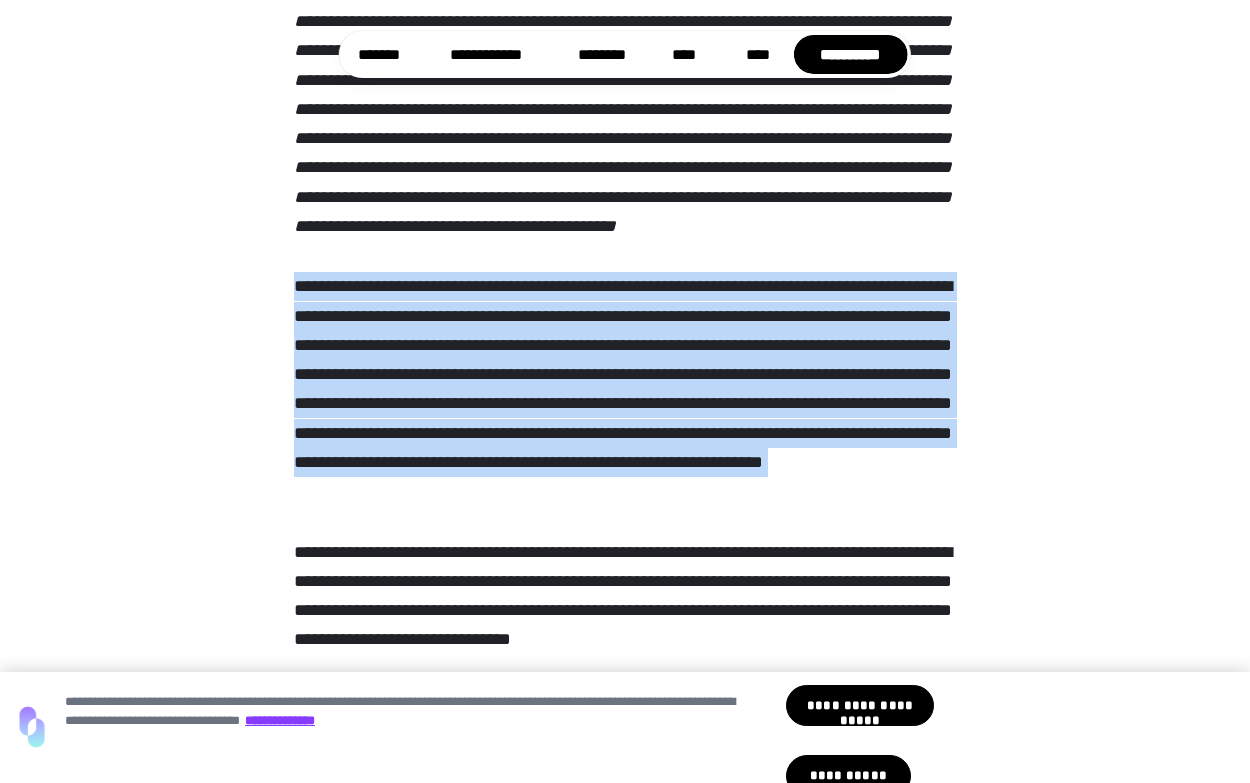 click on "**********" at bounding box center (624, 389) 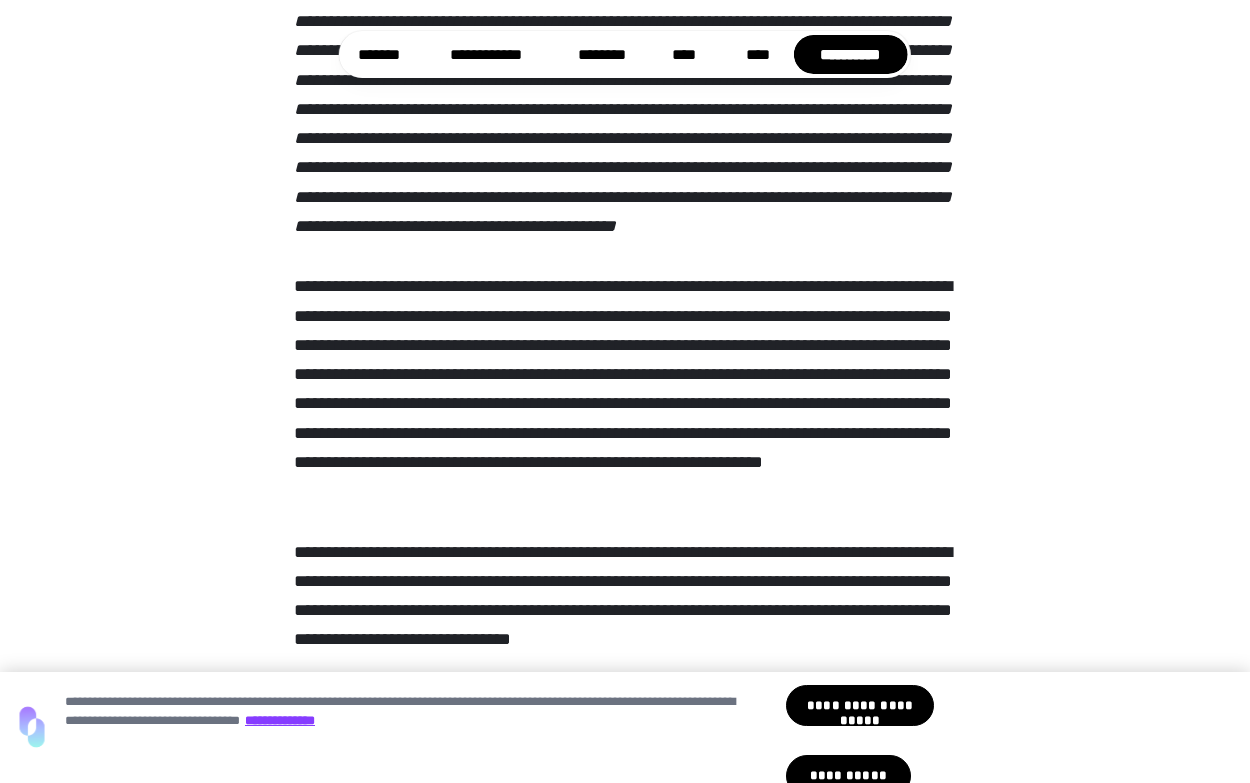 click on "**********" at bounding box center (624, 389) 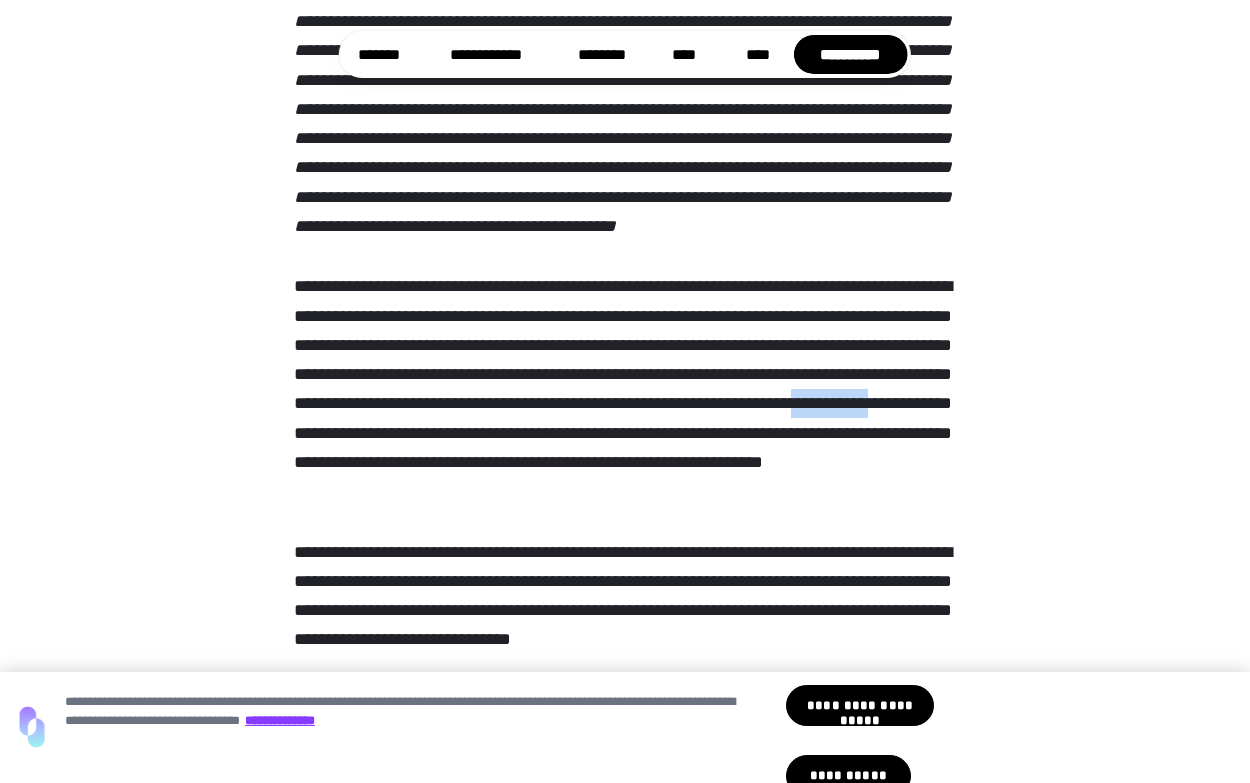 click on "**********" at bounding box center (624, 389) 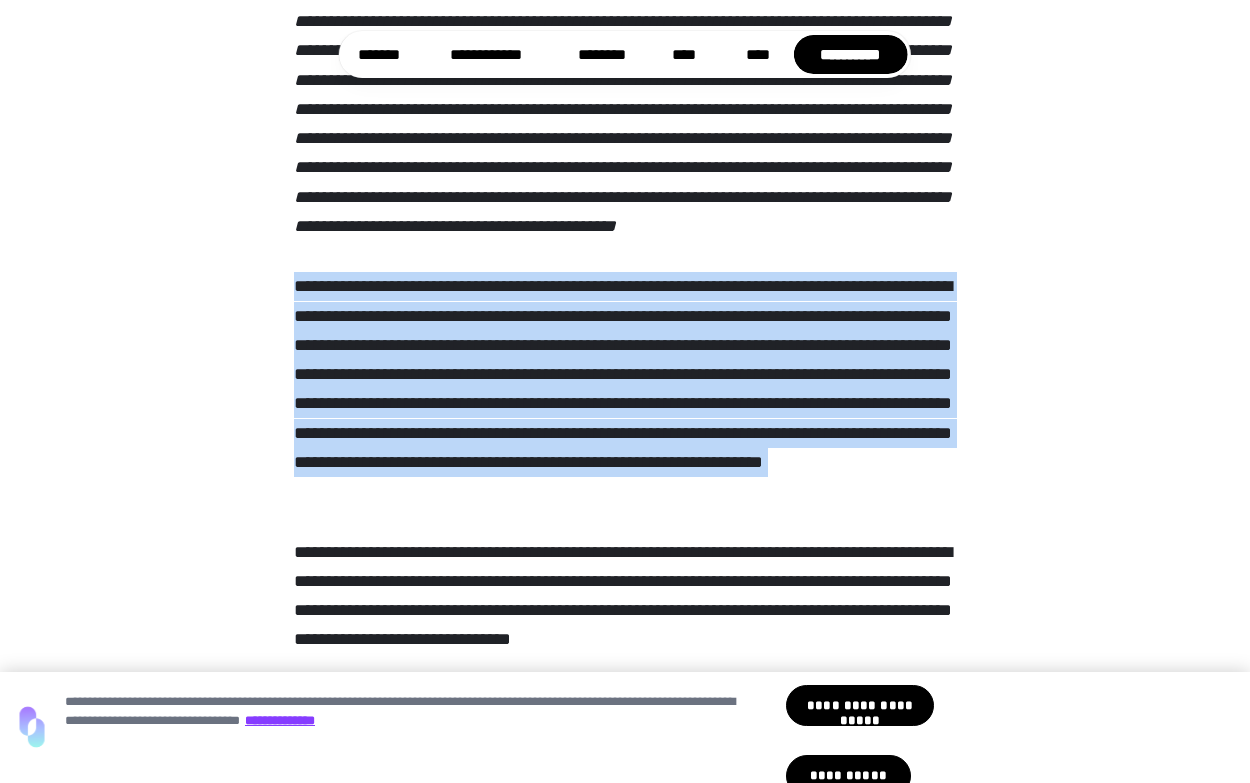 click on "**********" at bounding box center [624, 389] 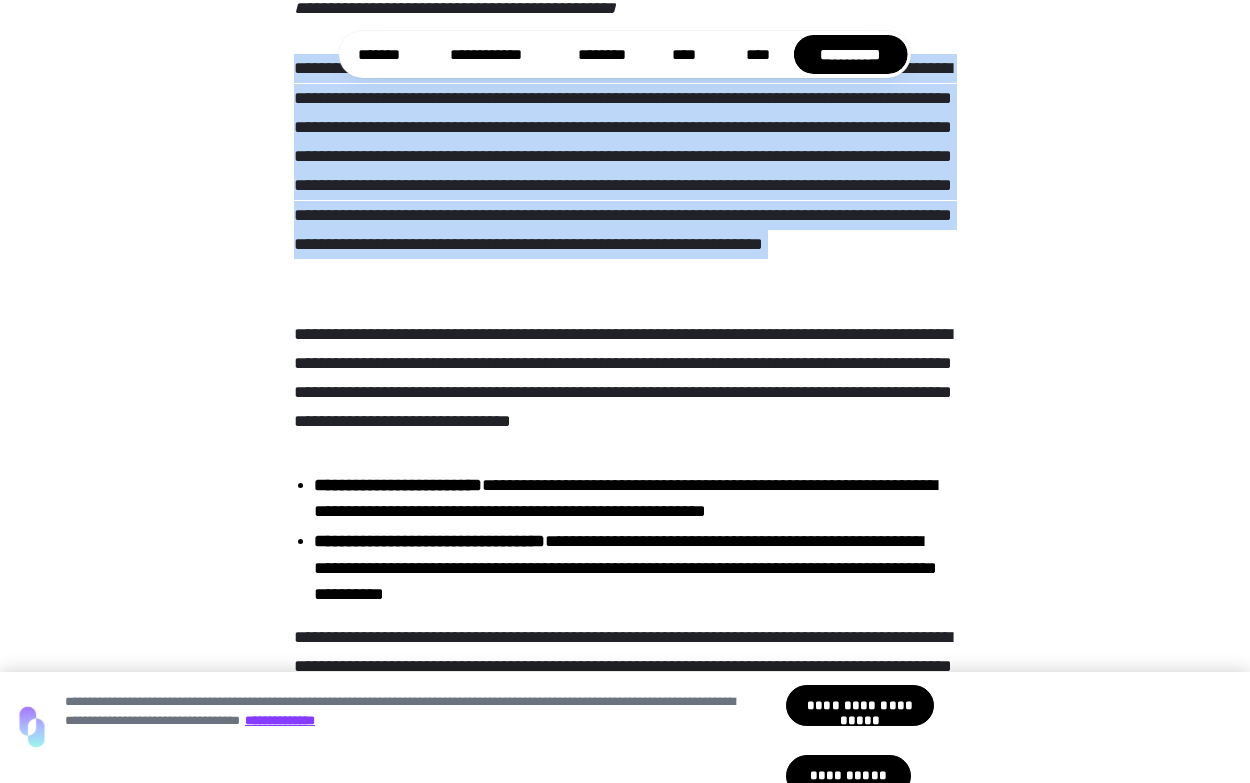 scroll, scrollTop: 690, scrollLeft: 0, axis: vertical 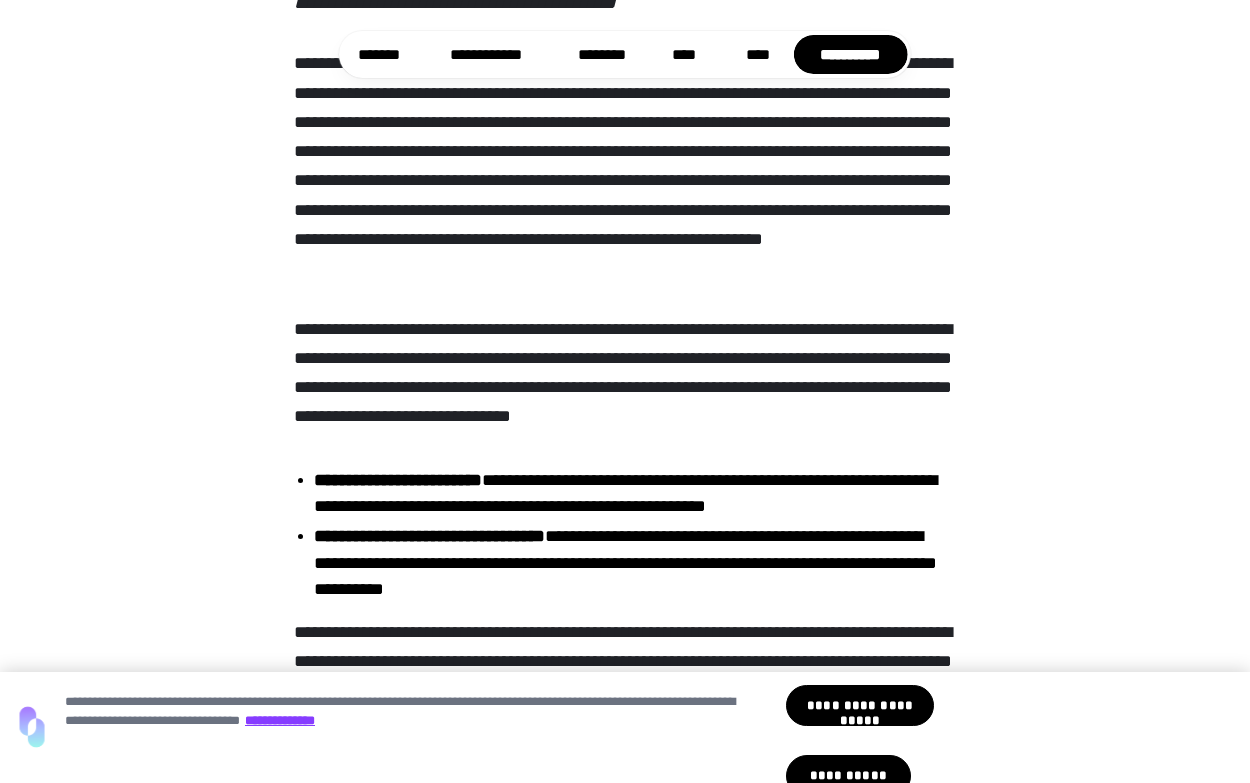 click on "**********" at bounding box center [624, 373] 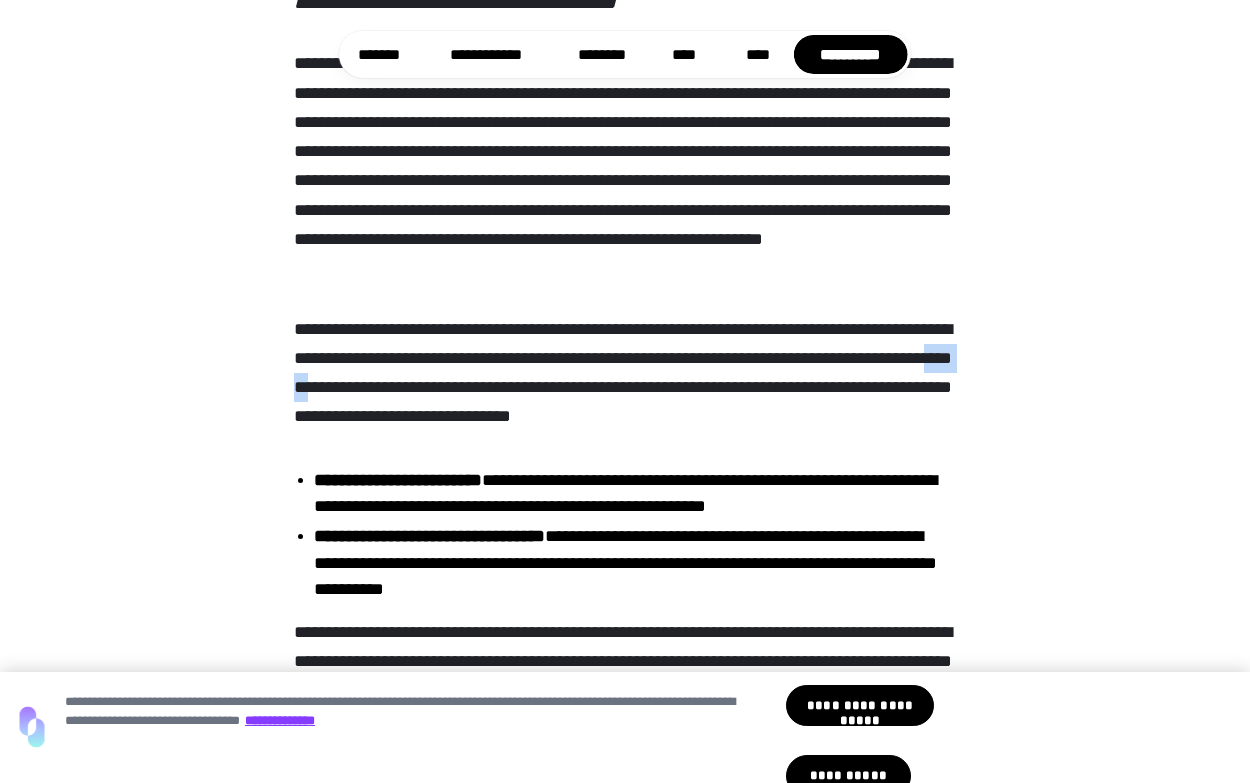 click on "**********" at bounding box center (624, 373) 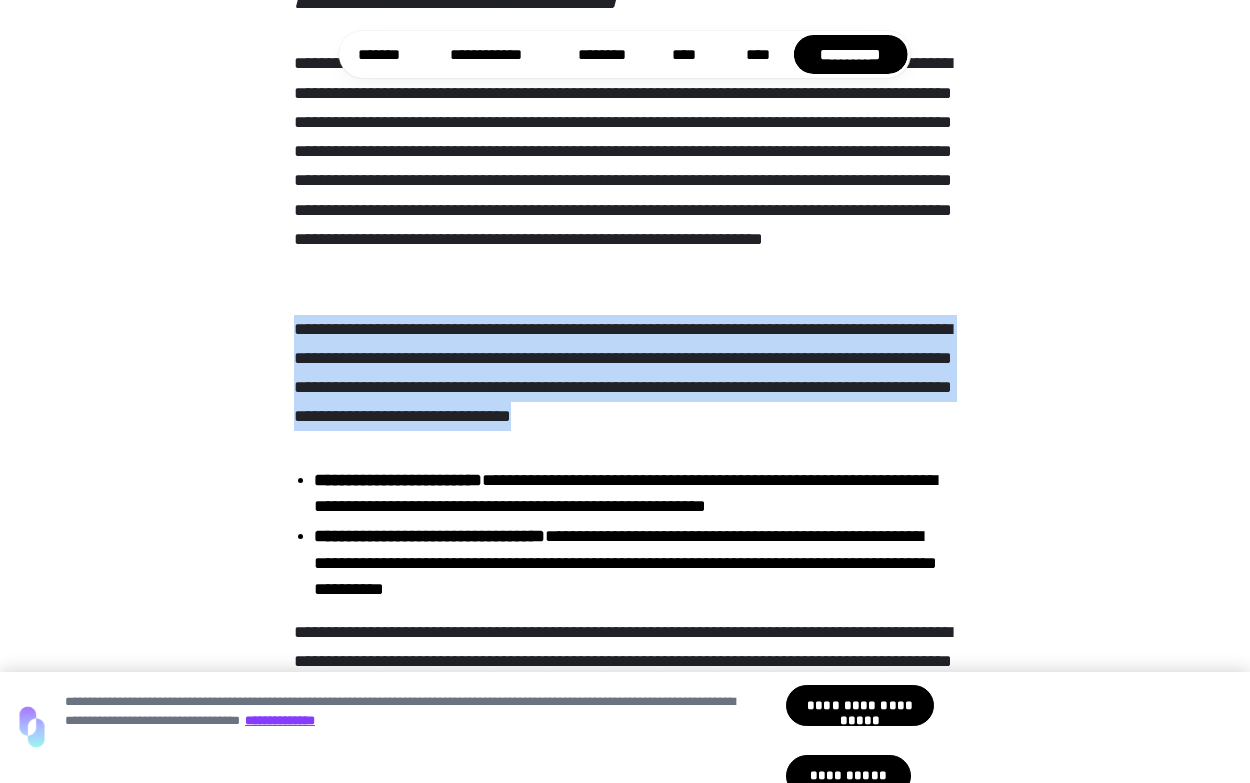 click on "**********" at bounding box center [624, 373] 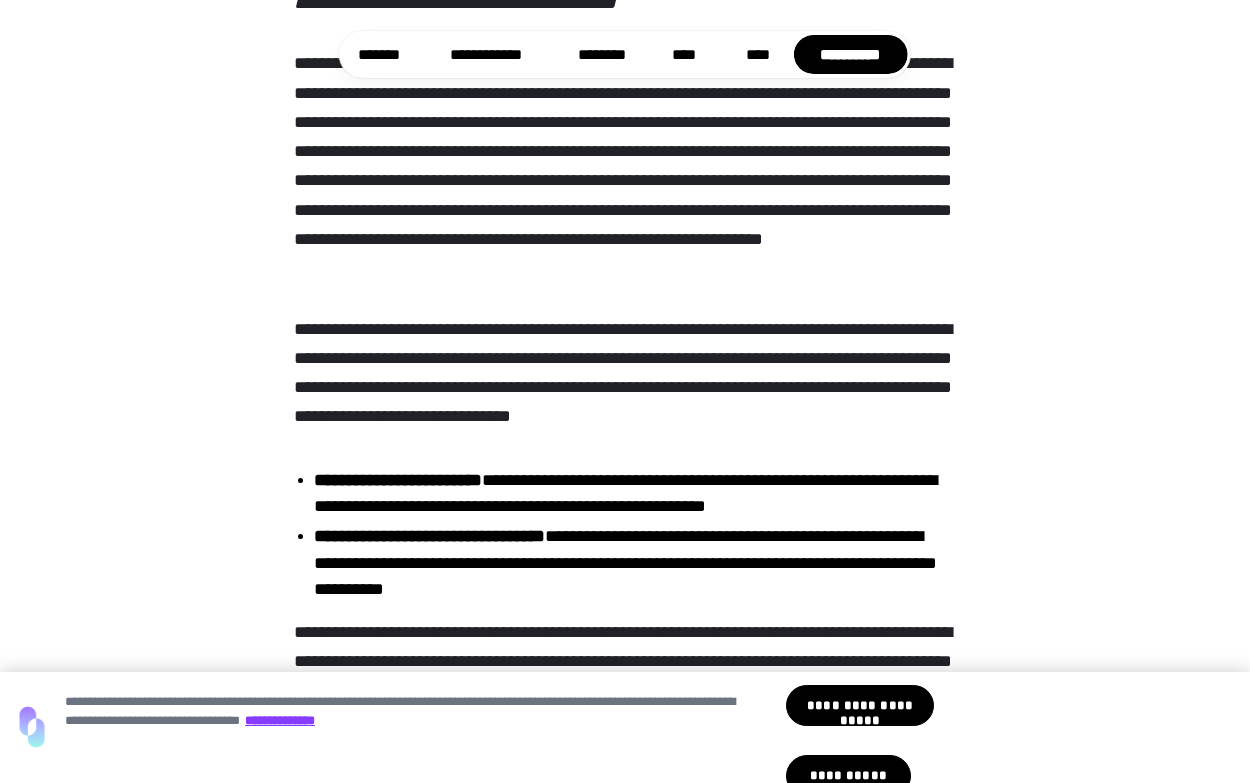 click on "**********" at bounding box center [624, 373] 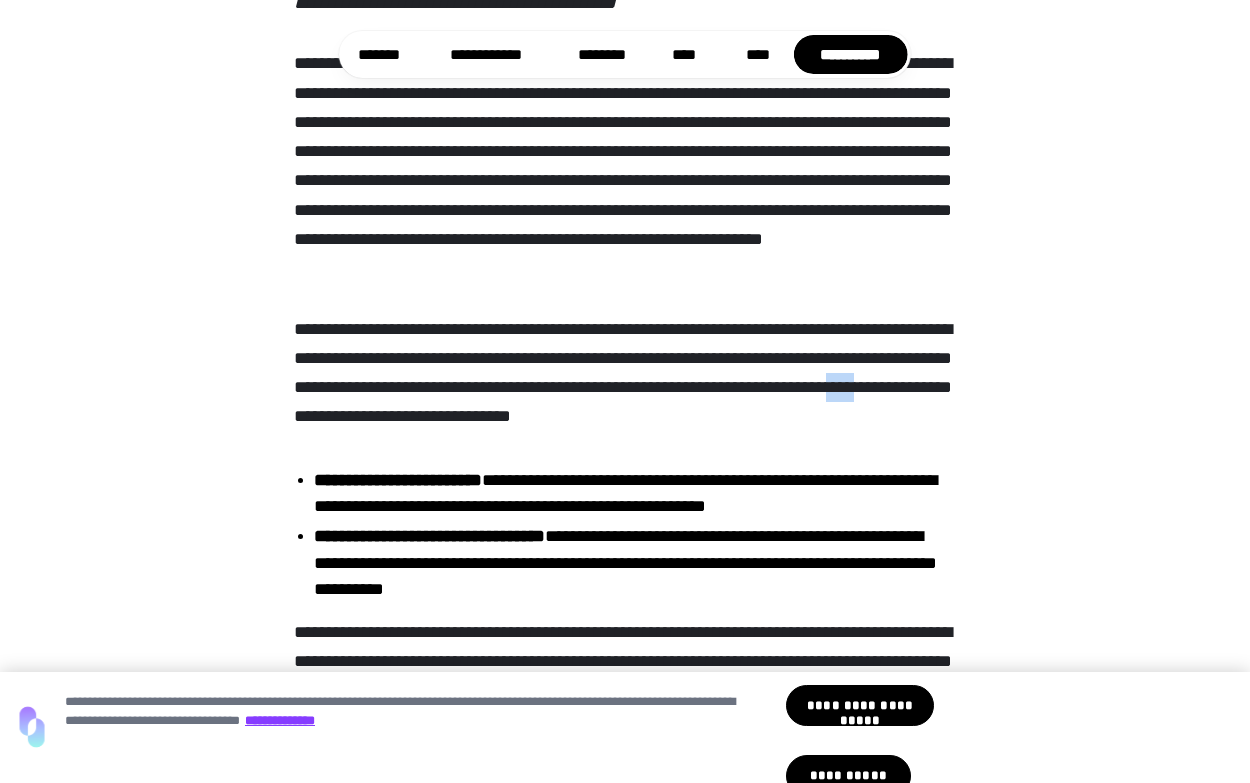 click on "**********" at bounding box center [624, 373] 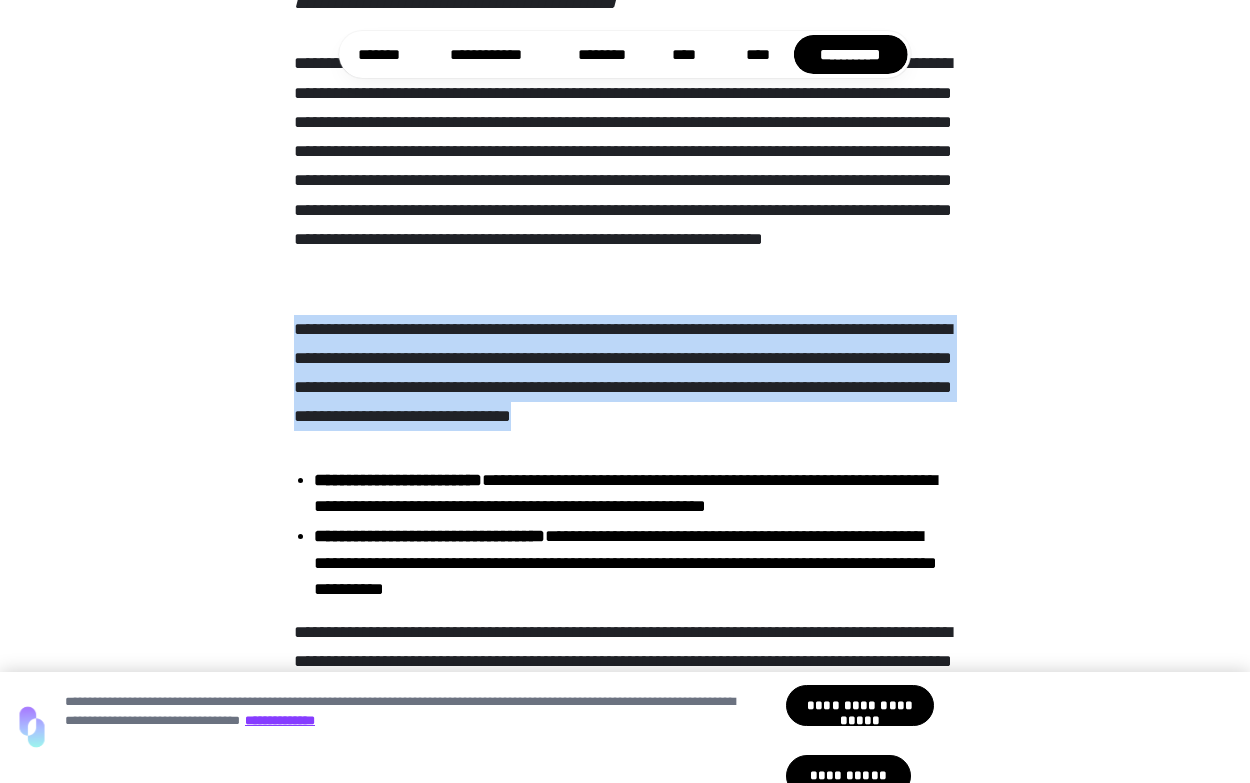 click on "**********" at bounding box center (624, 373) 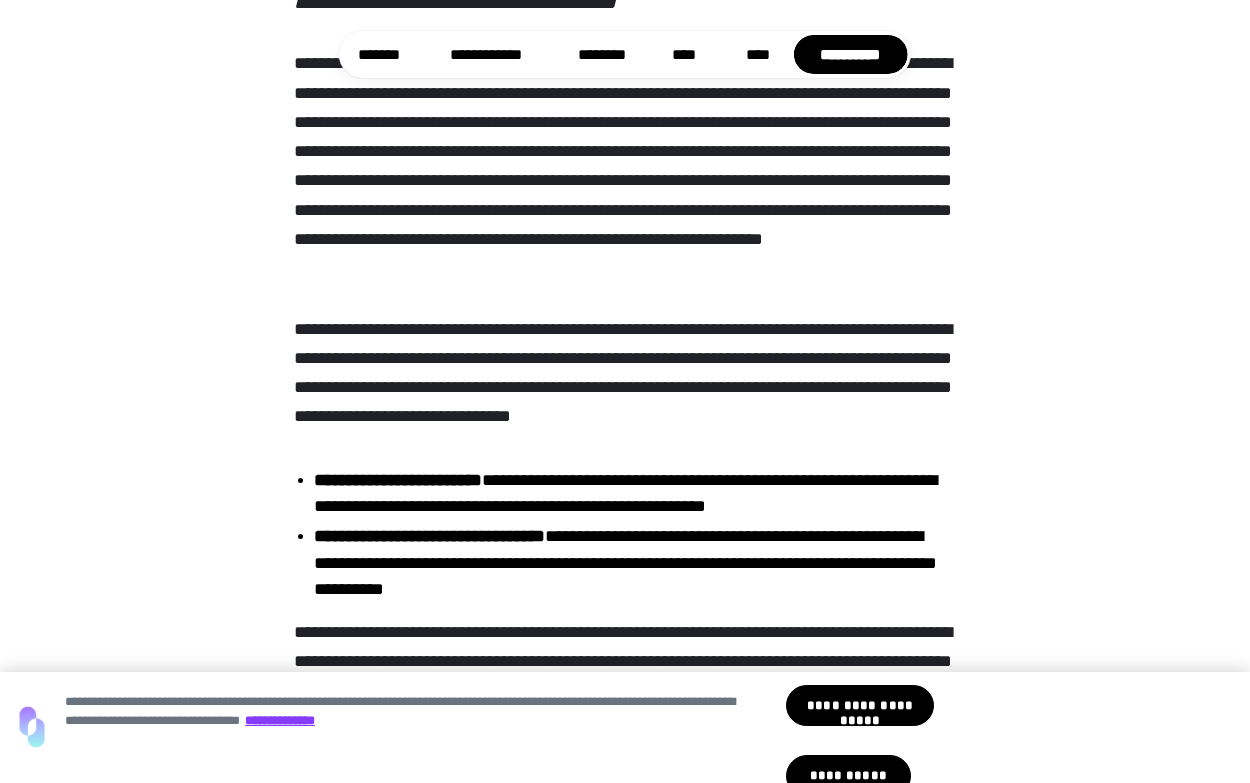 click on "**********" at bounding box center (624, 373) 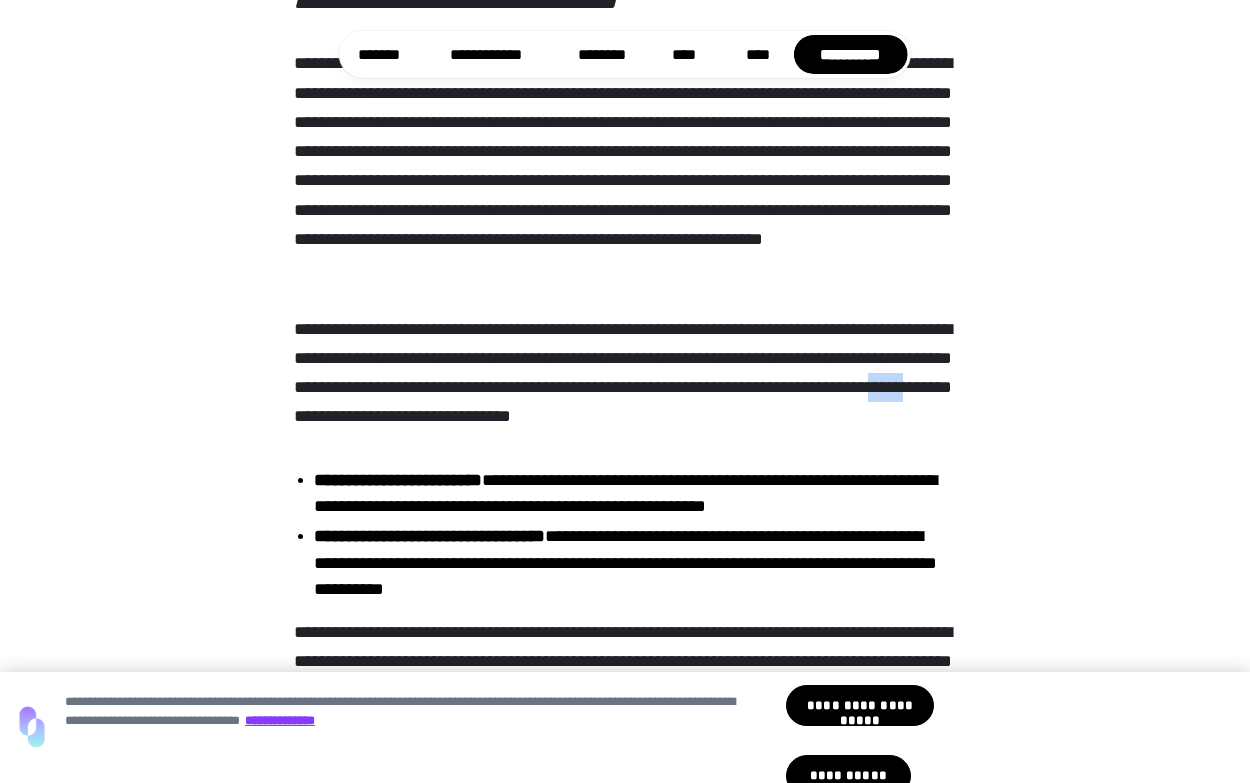 click on "**********" at bounding box center (624, 373) 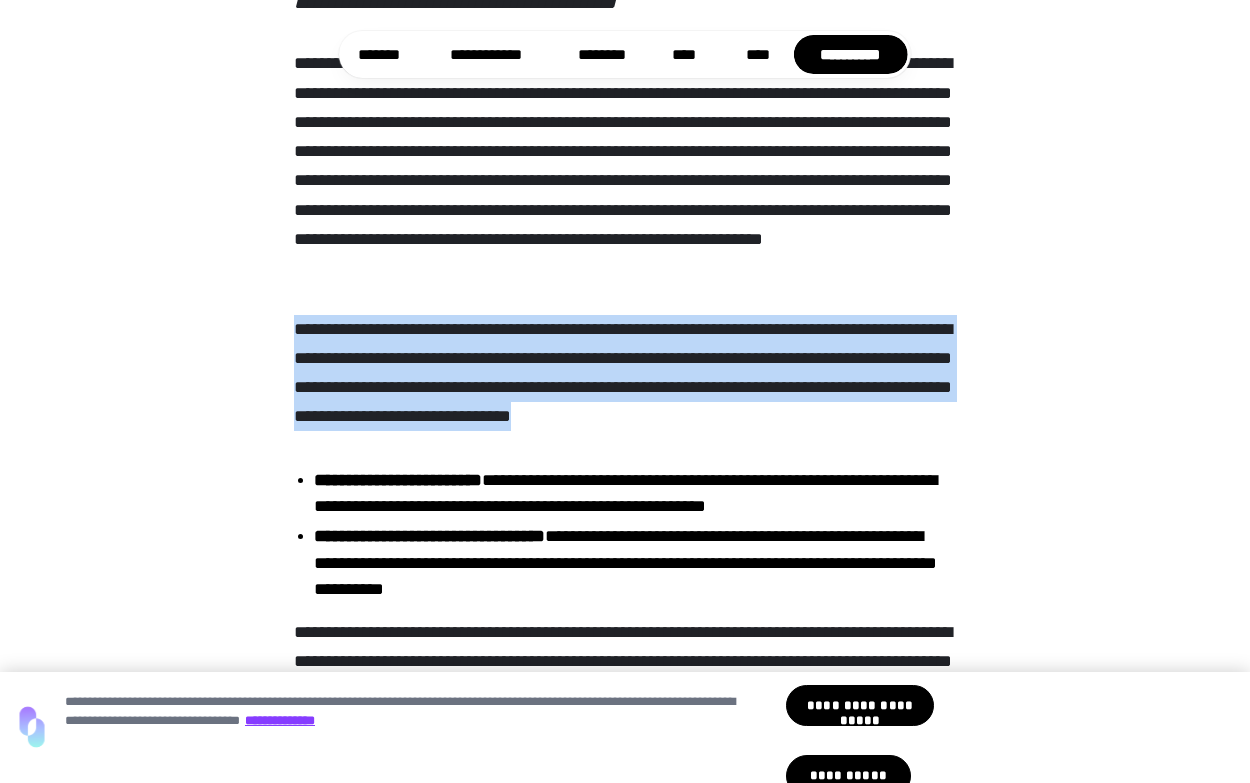 click on "**********" at bounding box center [624, 373] 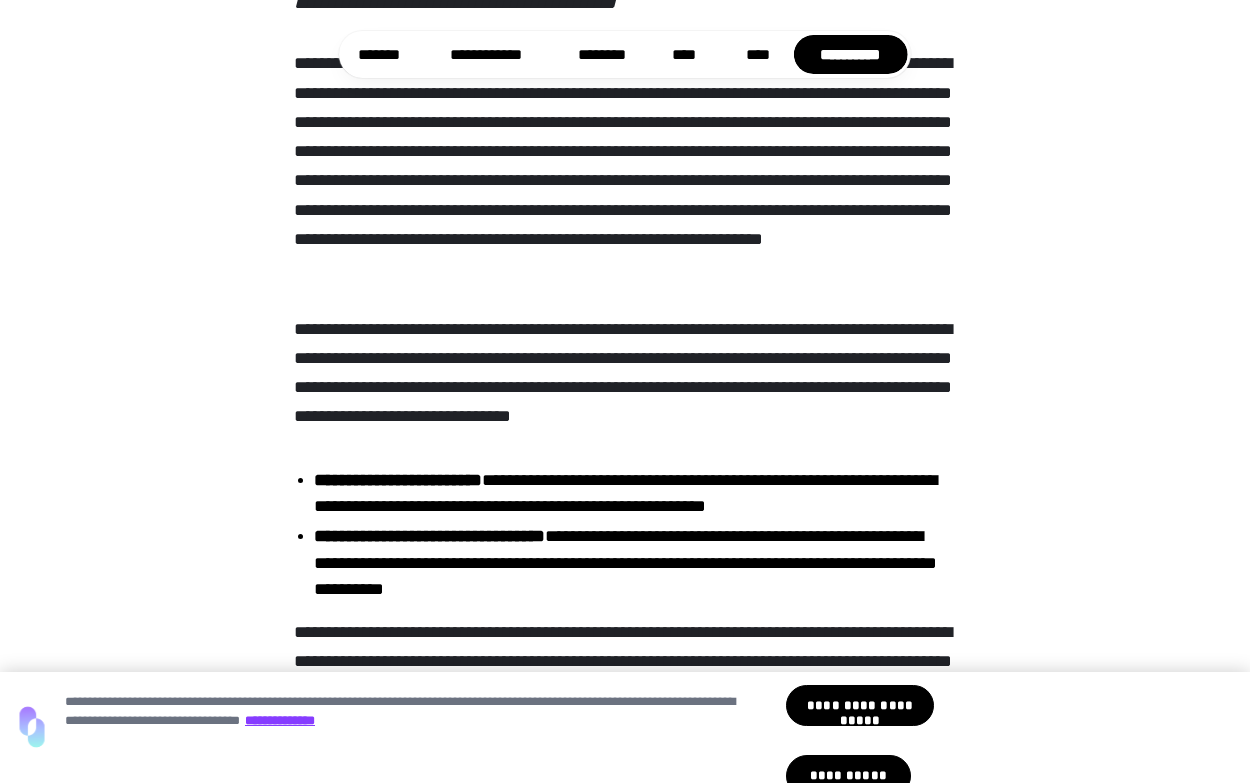 click on "**********" at bounding box center [624, 373] 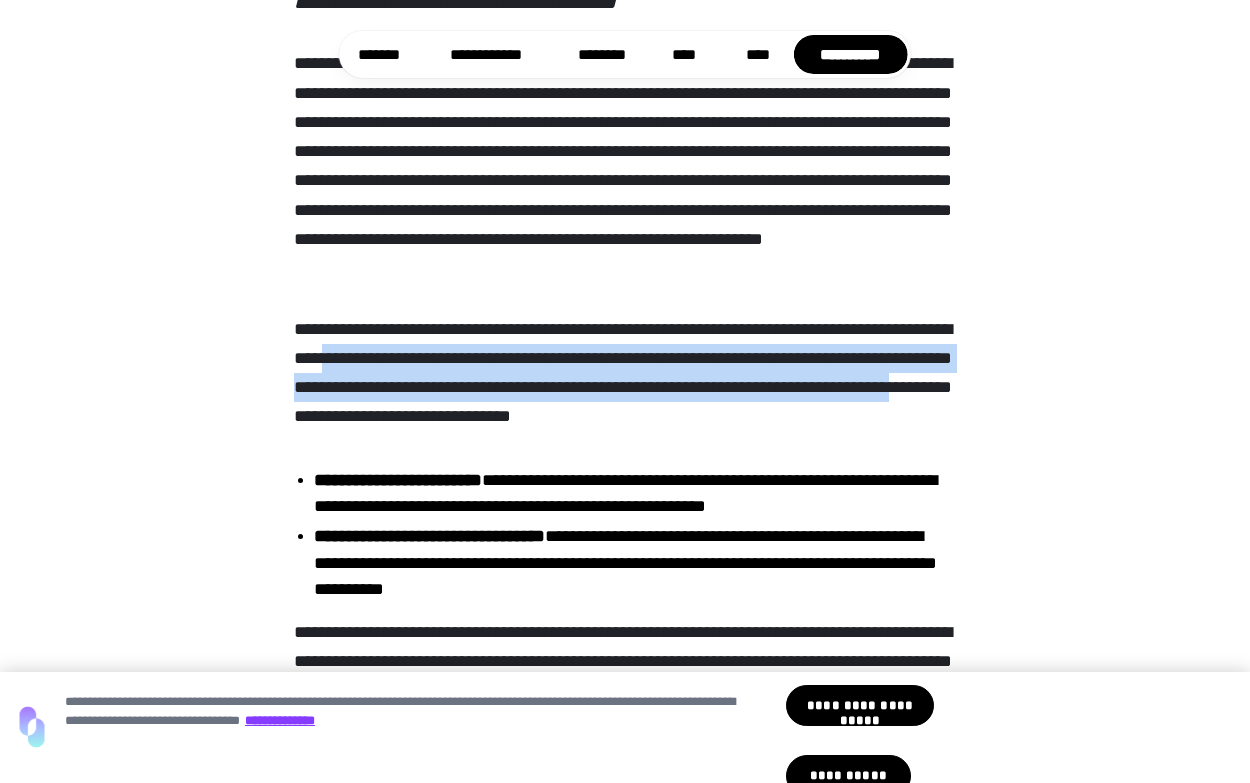 drag, startPoint x: 581, startPoint y: 470, endPoint x: 470, endPoint y: 426, distance: 119.40268 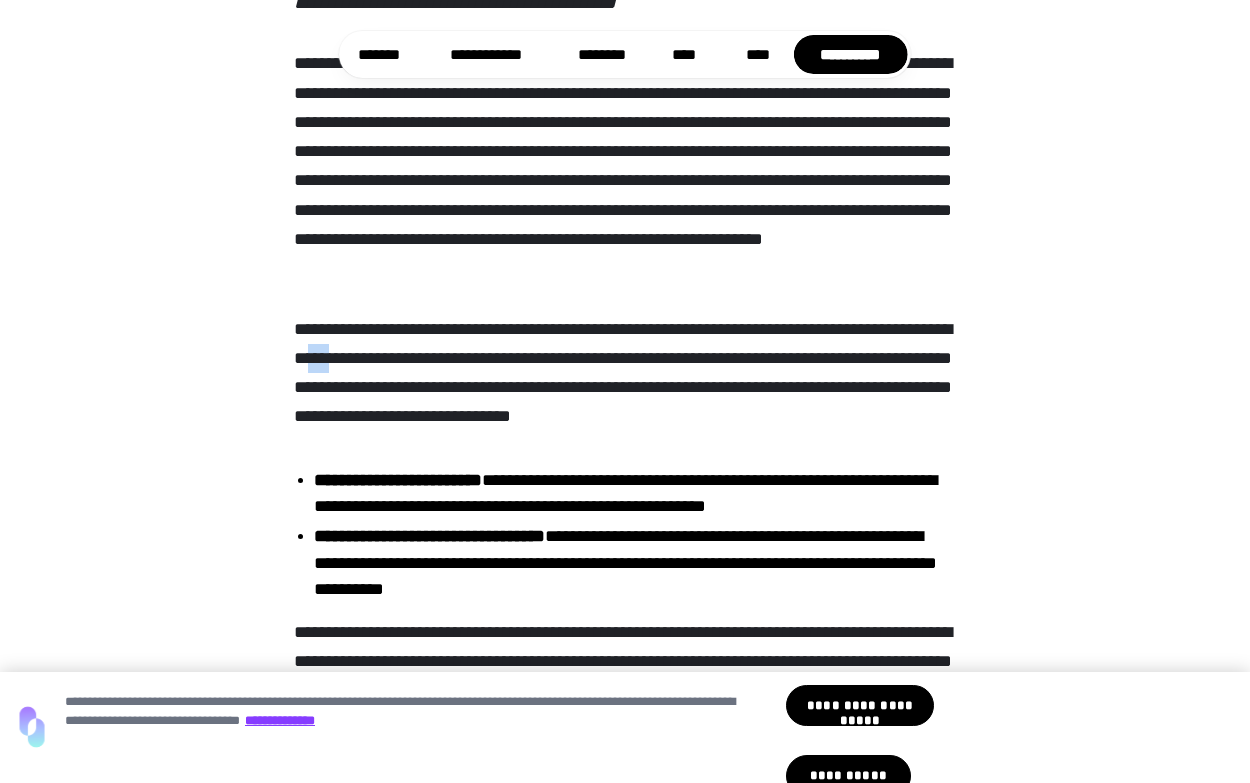 click on "**********" at bounding box center (624, 373) 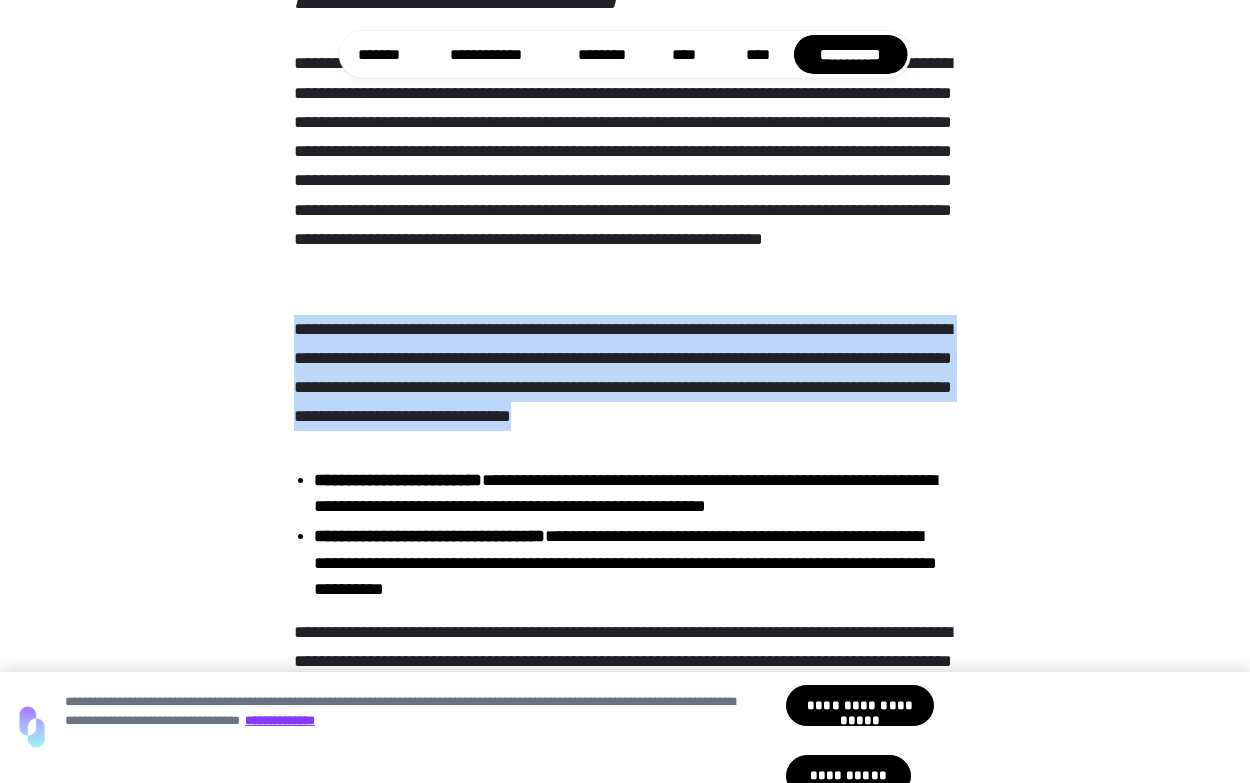 click on "**********" at bounding box center (624, 373) 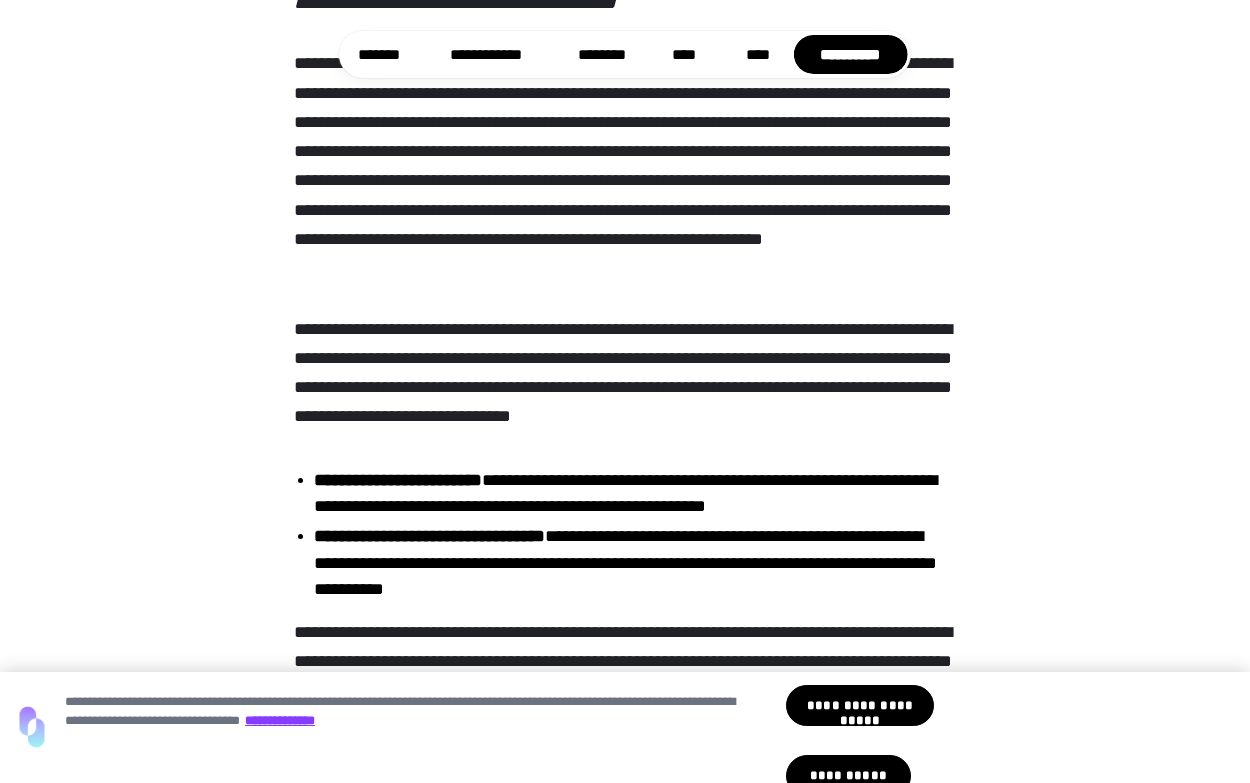 click on "**********" at bounding box center (624, 373) 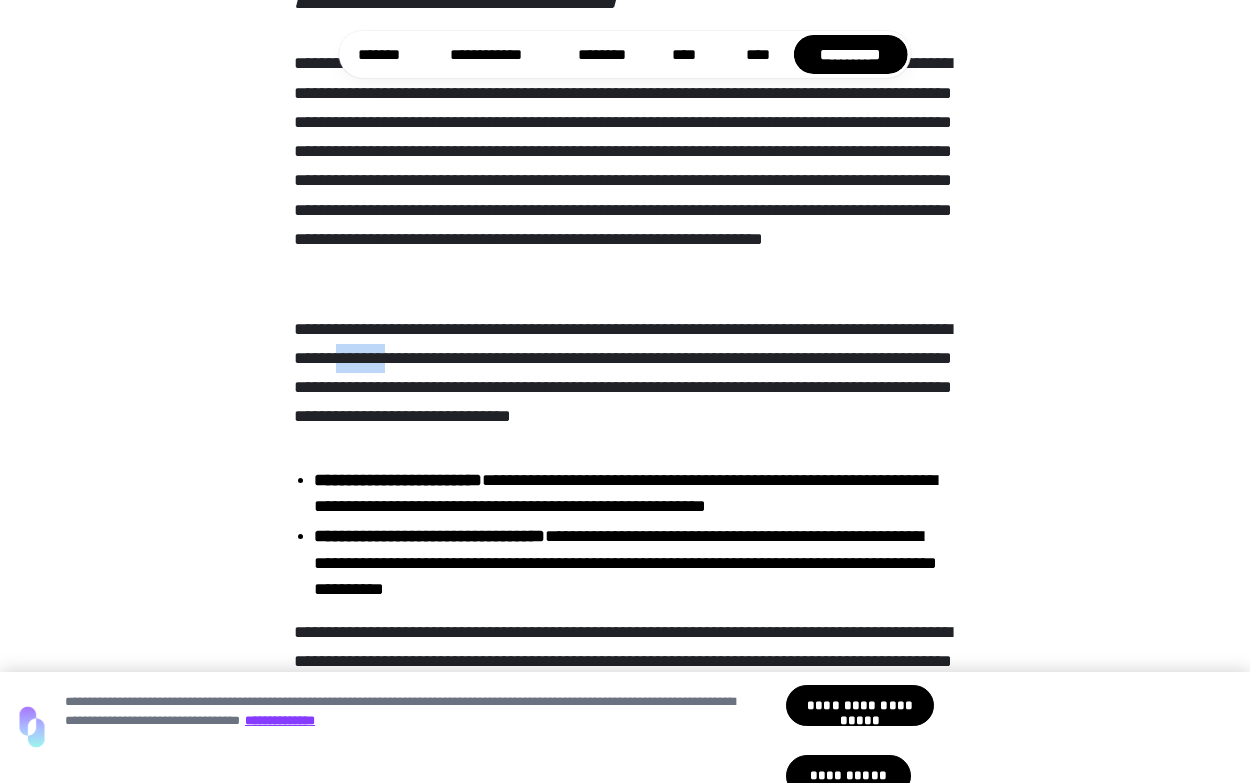 click on "**********" at bounding box center (624, 373) 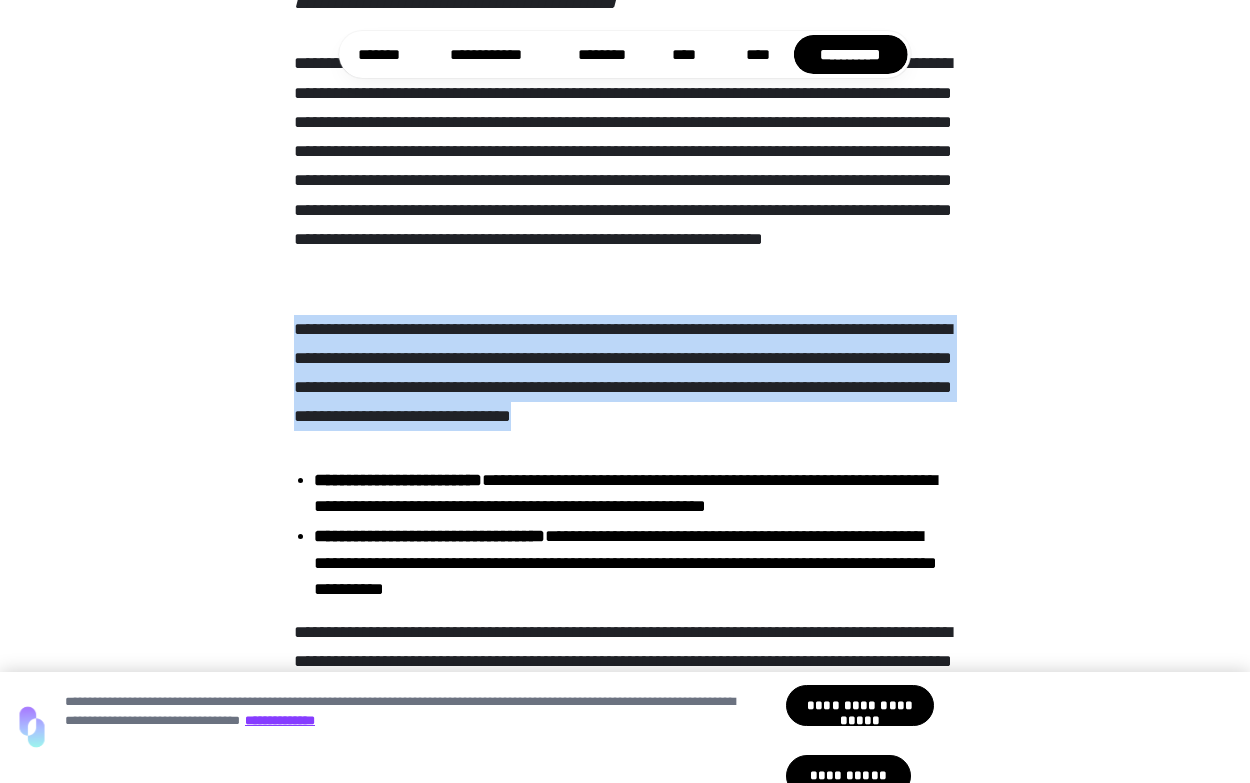 click on "**********" at bounding box center [624, 373] 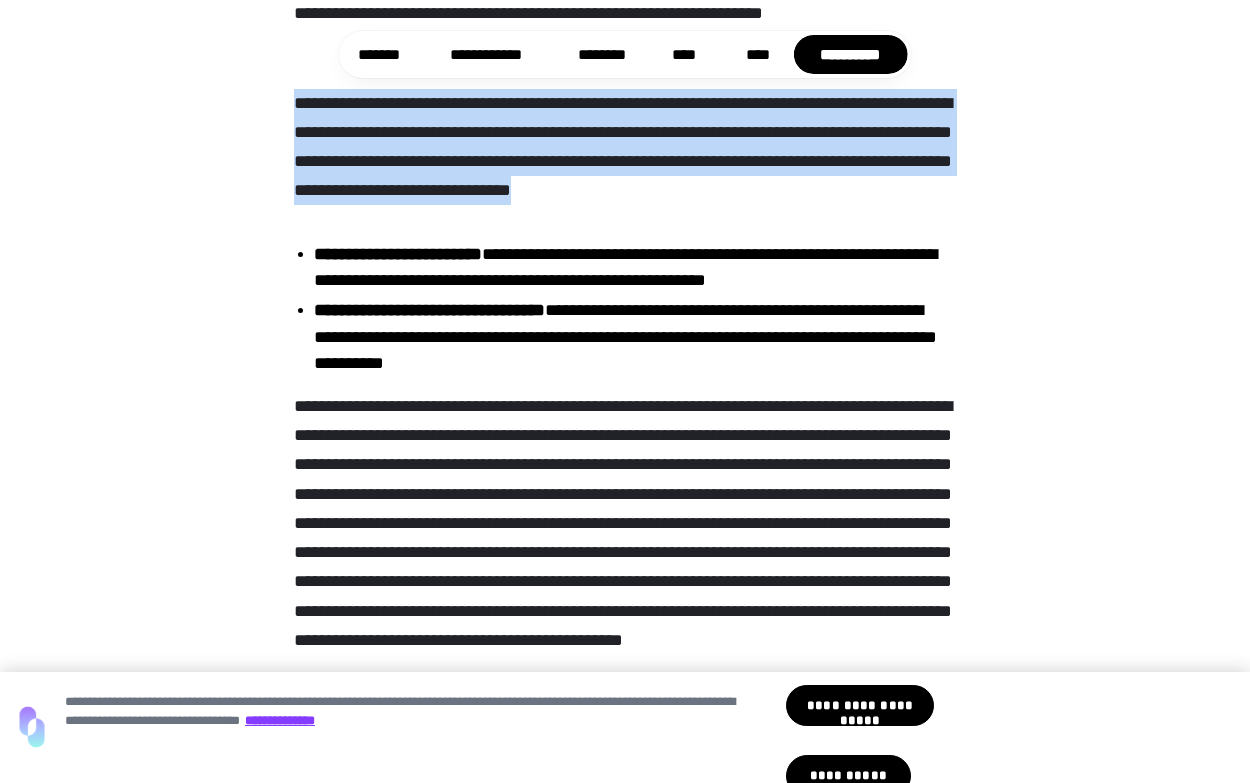 scroll, scrollTop: 919, scrollLeft: 0, axis: vertical 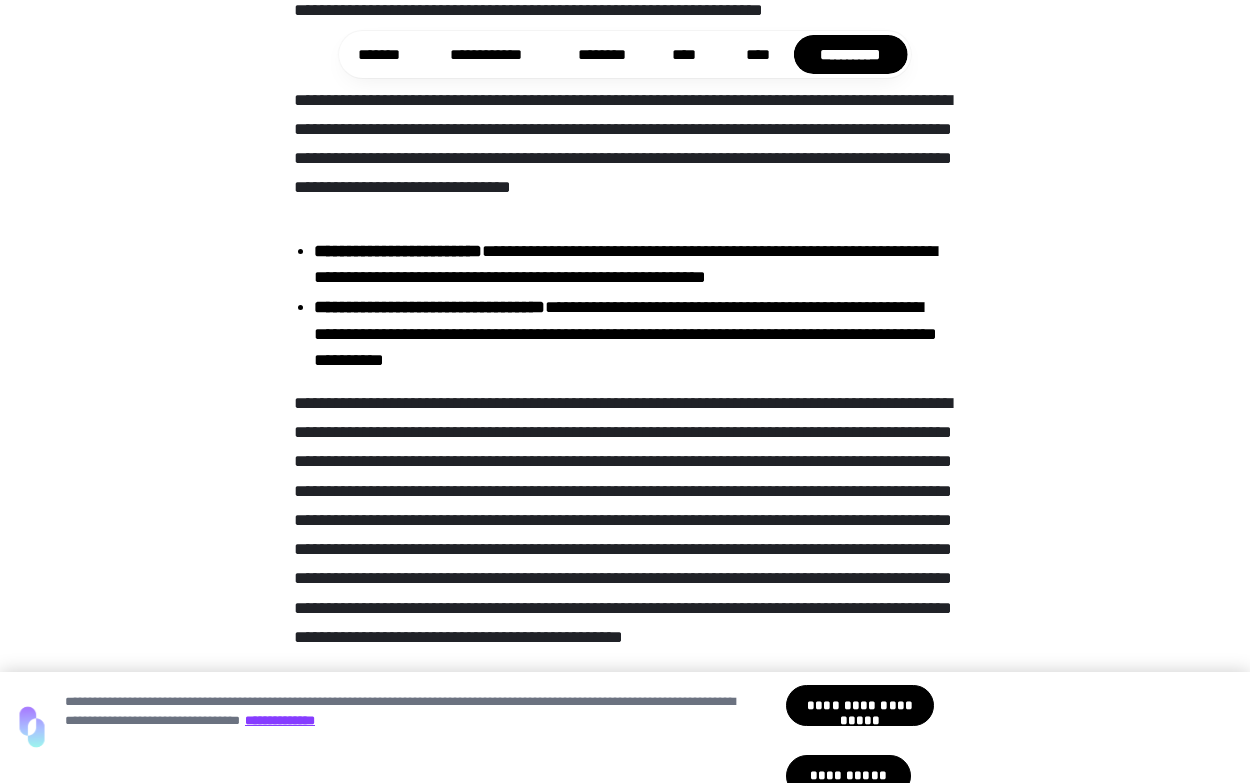 click on "**********" at bounding box center (635, 264) 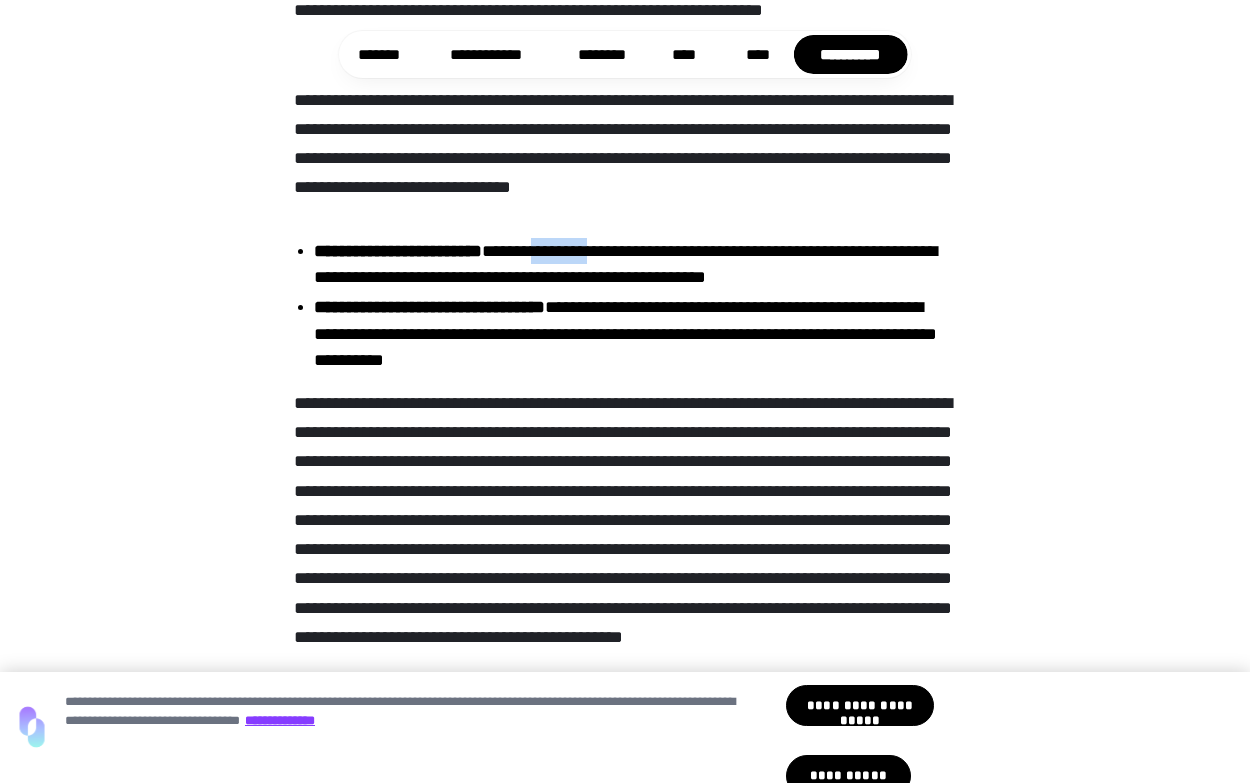 click on "**********" at bounding box center [635, 264] 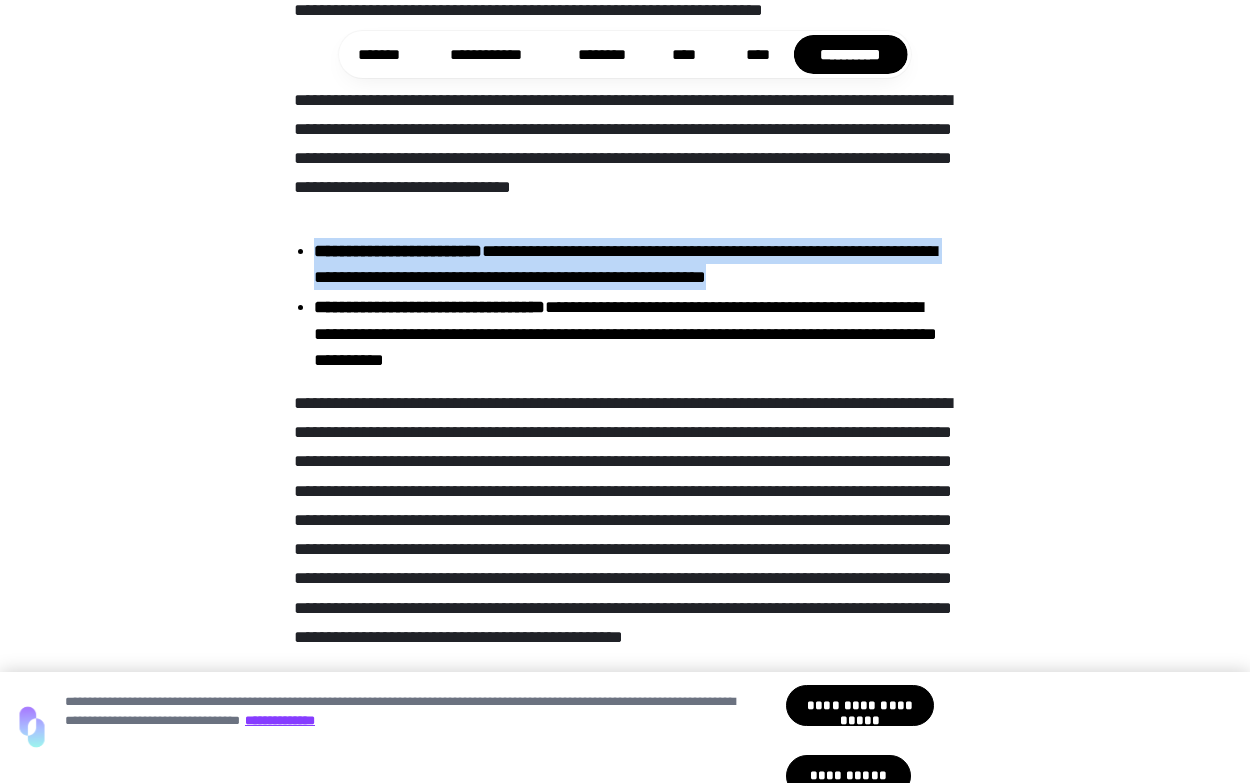 click on "**********" at bounding box center (635, 264) 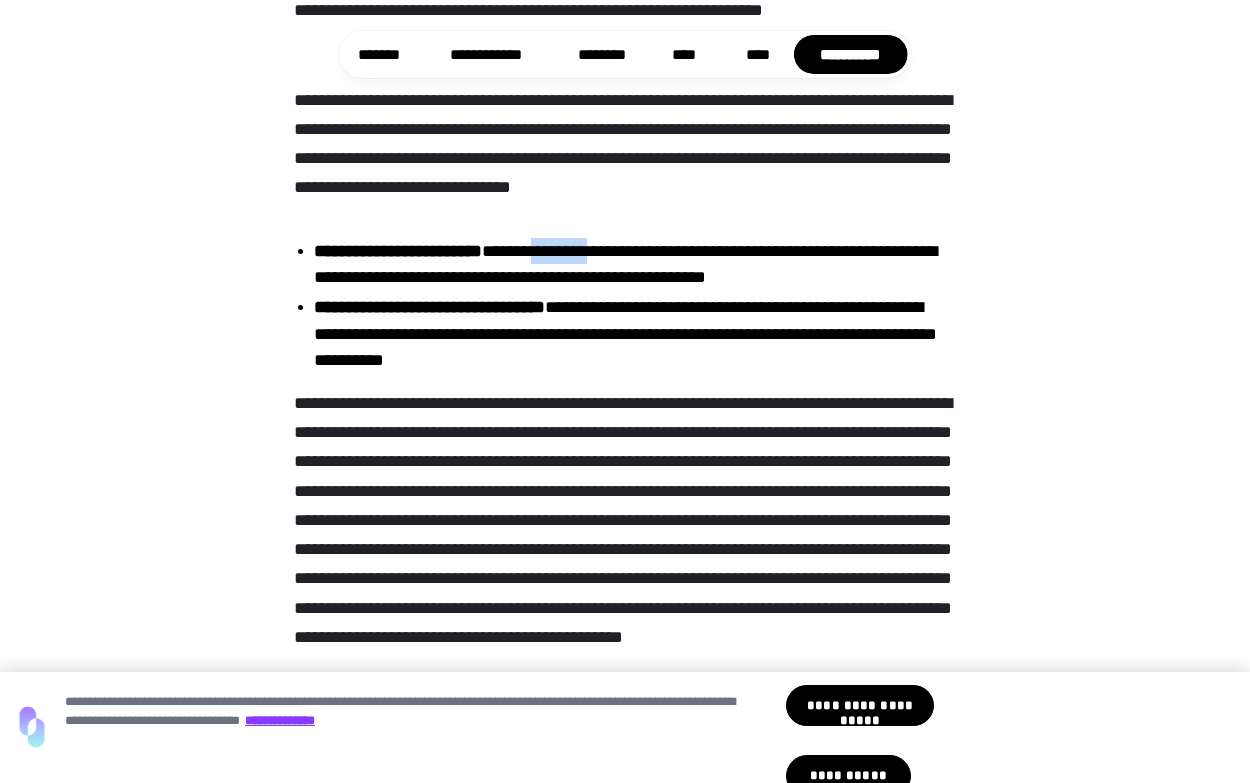 click on "**********" at bounding box center (635, 264) 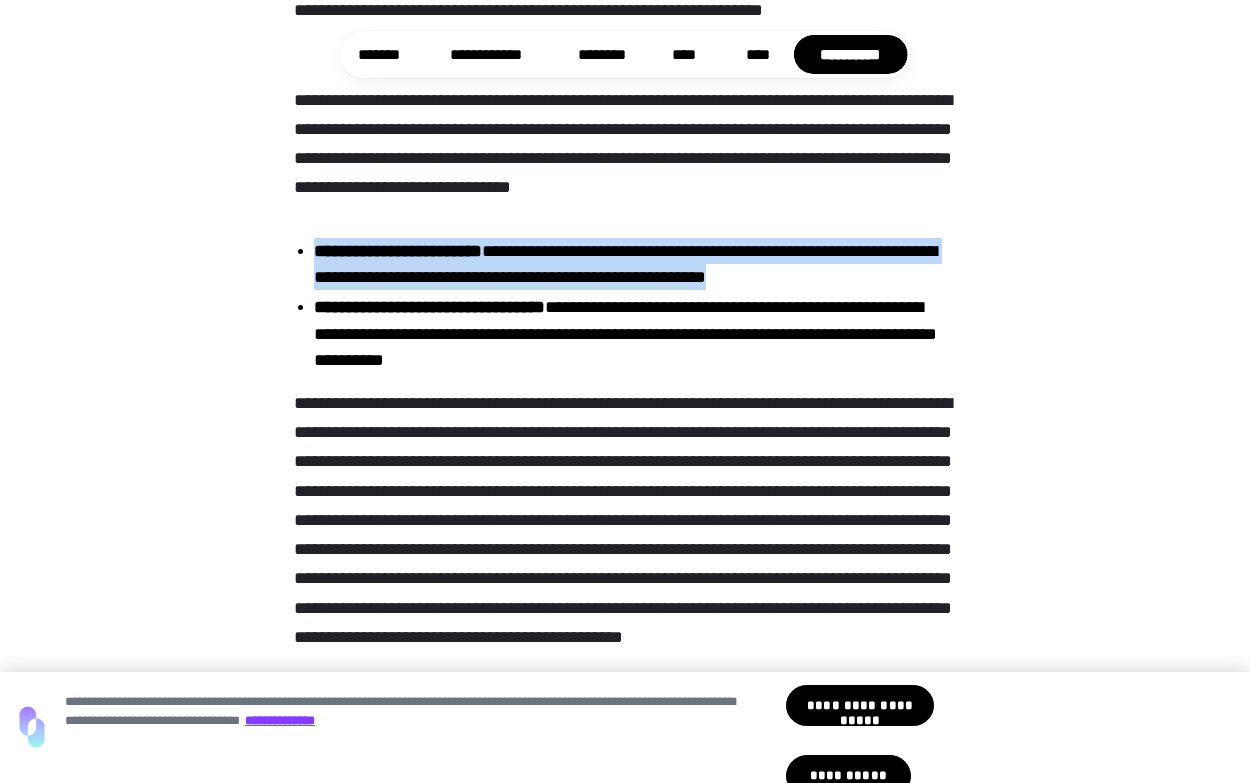 click on "**********" at bounding box center (635, 264) 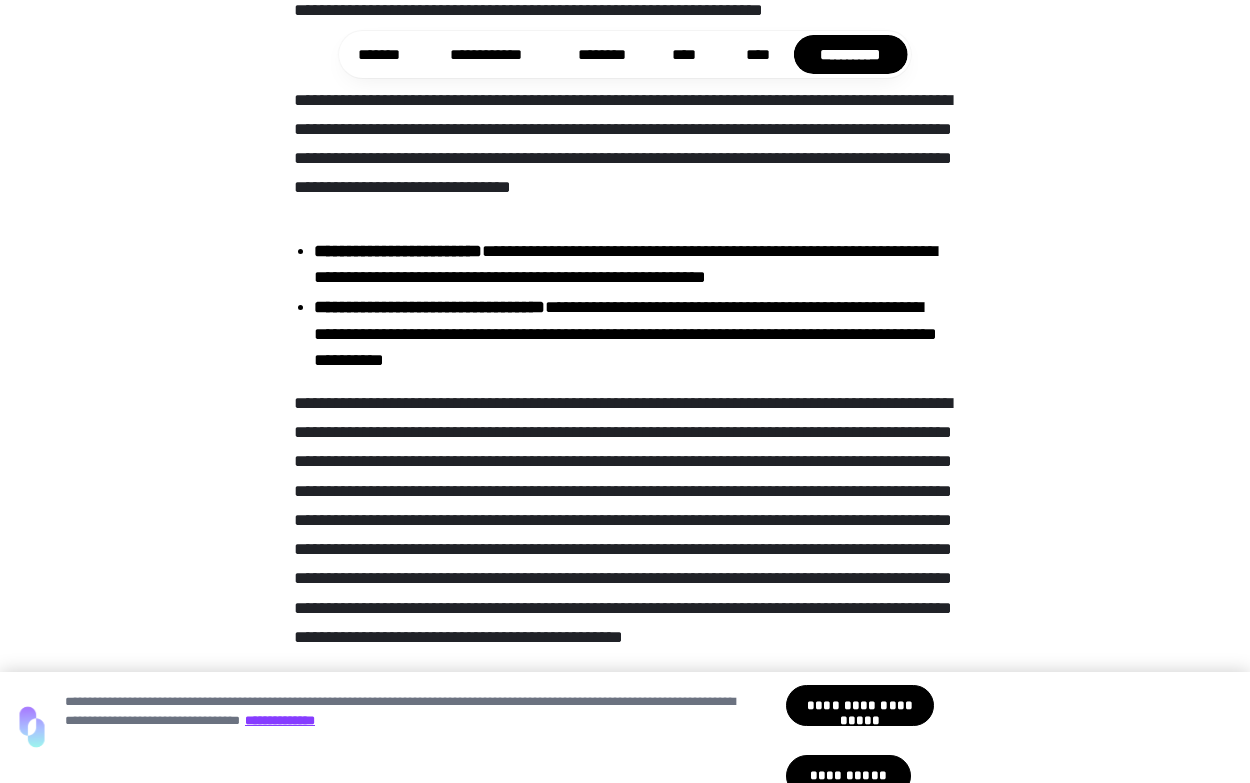 click on "**********" at bounding box center [635, 333] 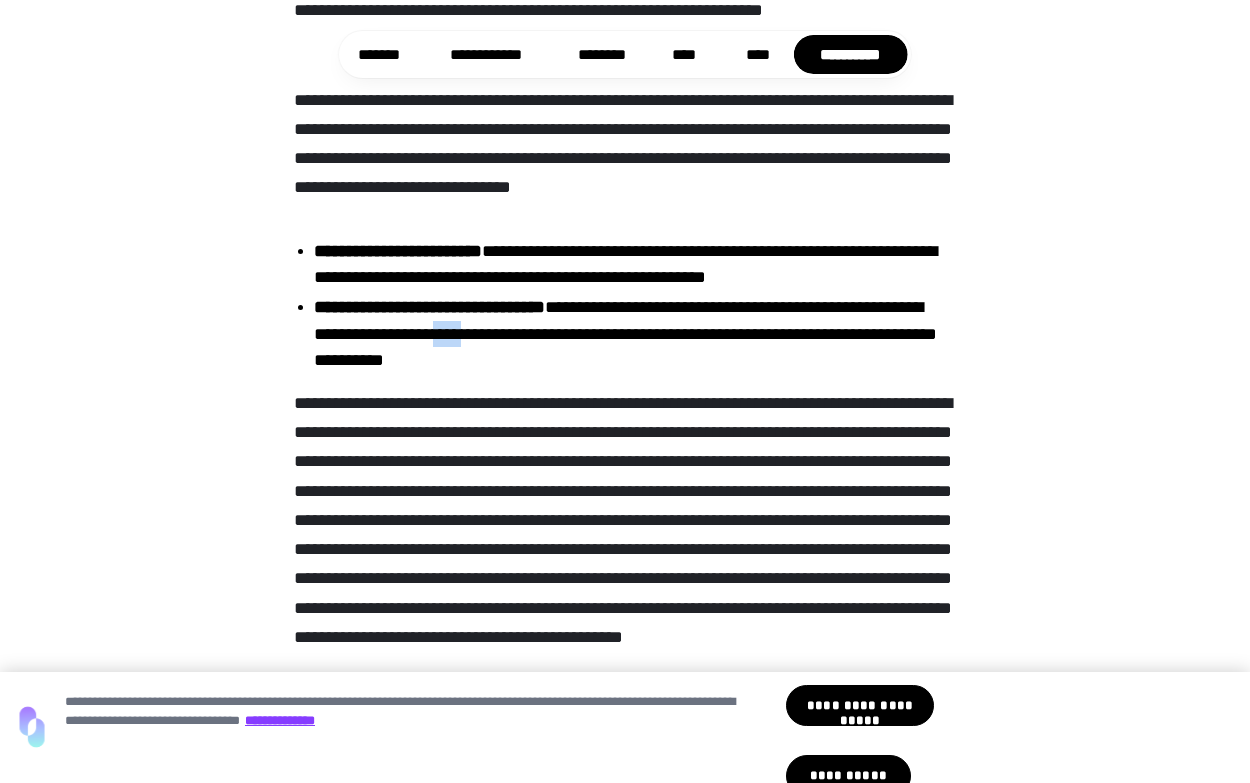 click on "**********" at bounding box center (635, 333) 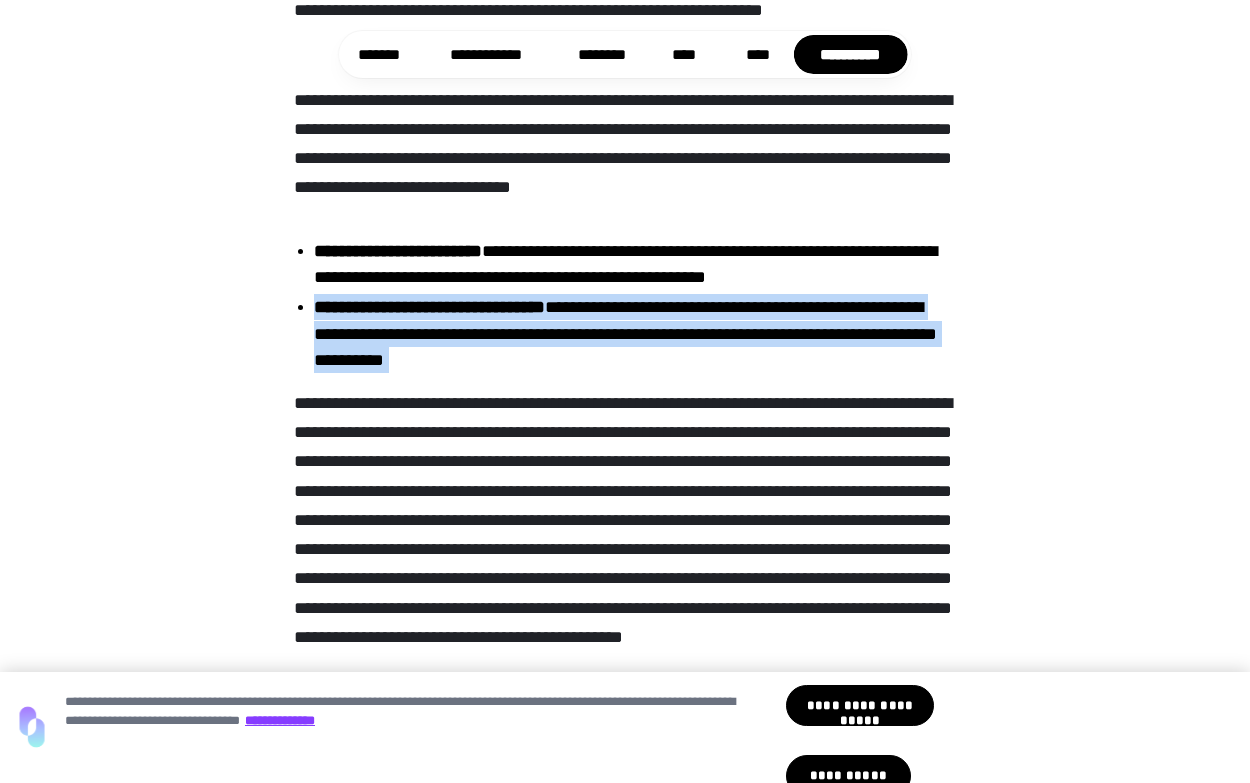 click on "**********" at bounding box center (635, 333) 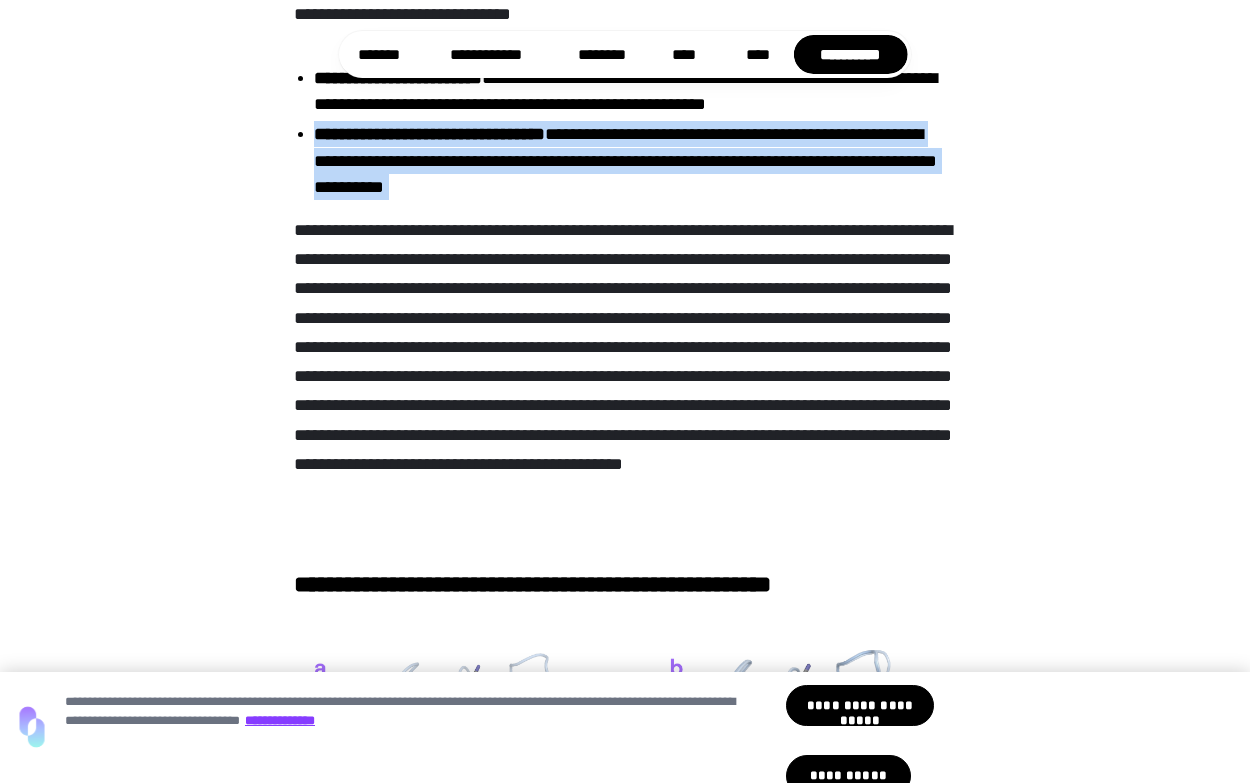 scroll, scrollTop: 1104, scrollLeft: 0, axis: vertical 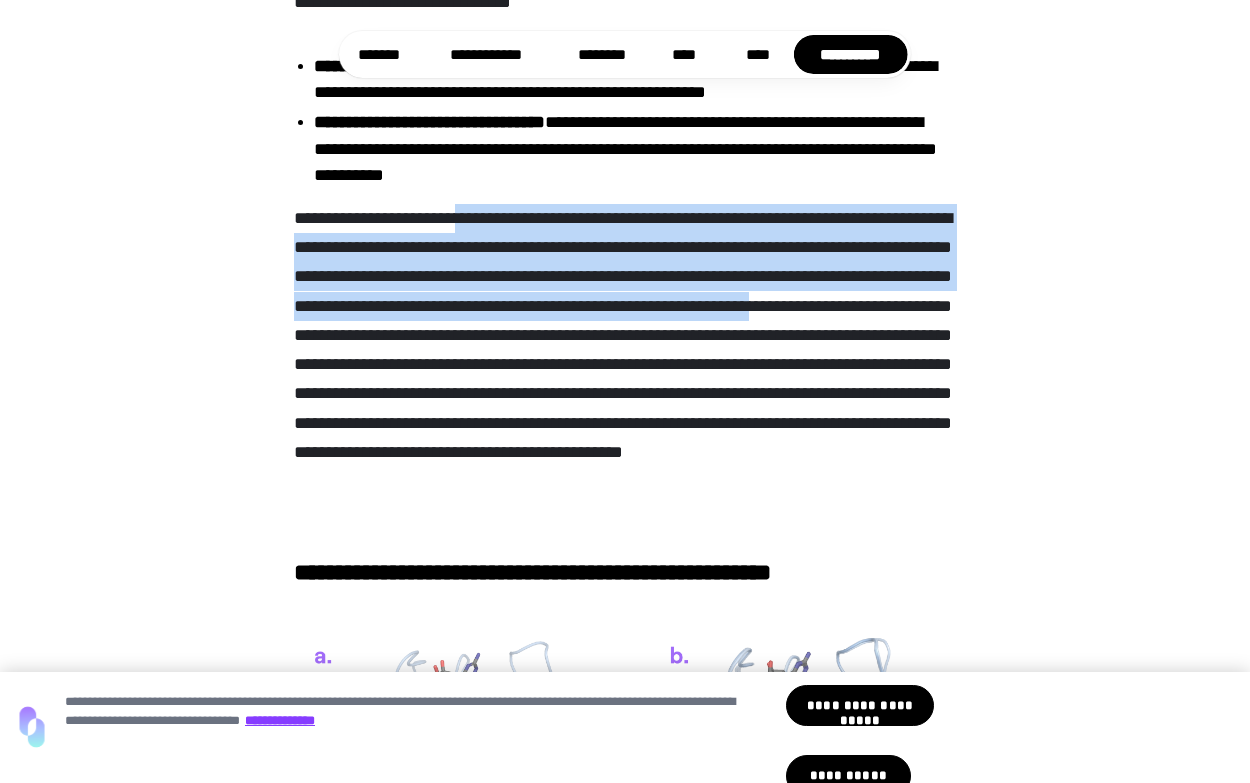 drag, startPoint x: 601, startPoint y: 394, endPoint x: 473, endPoint y: 290, distance: 164.92422 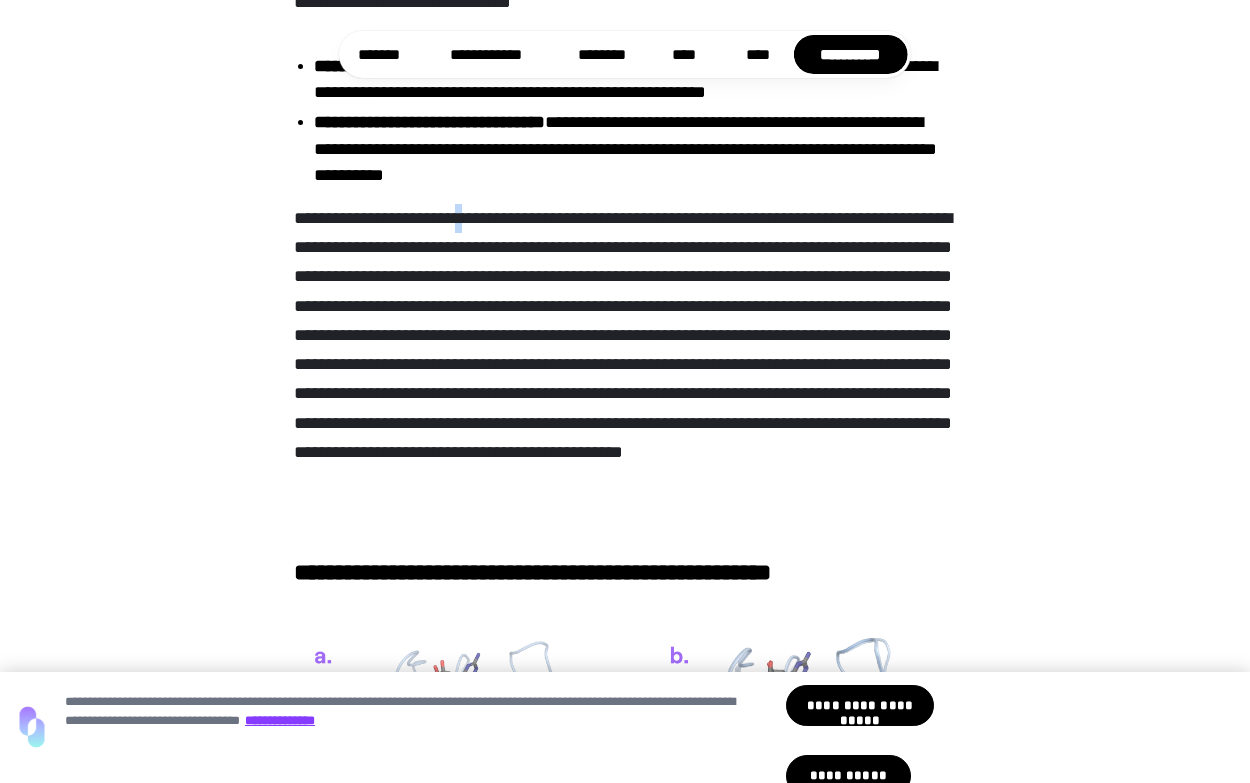 click on "**********" at bounding box center (624, 365) 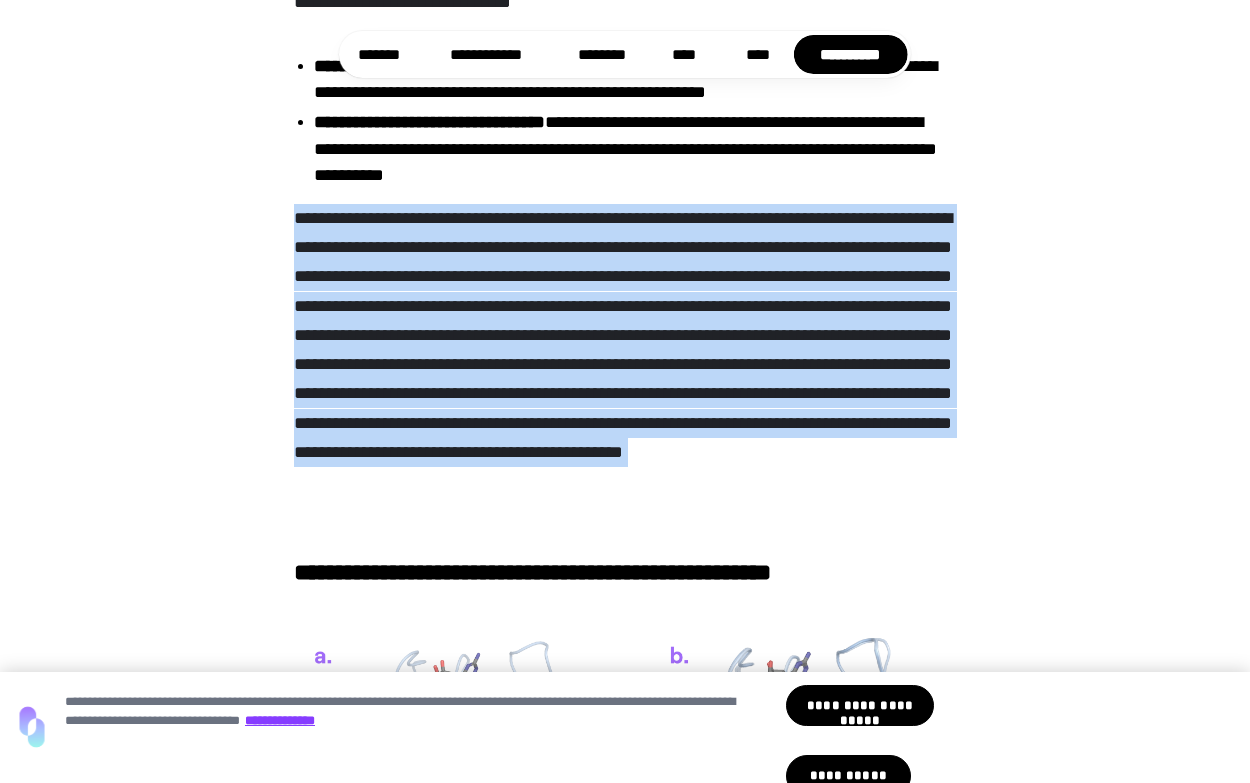 click on "**********" at bounding box center [624, 365] 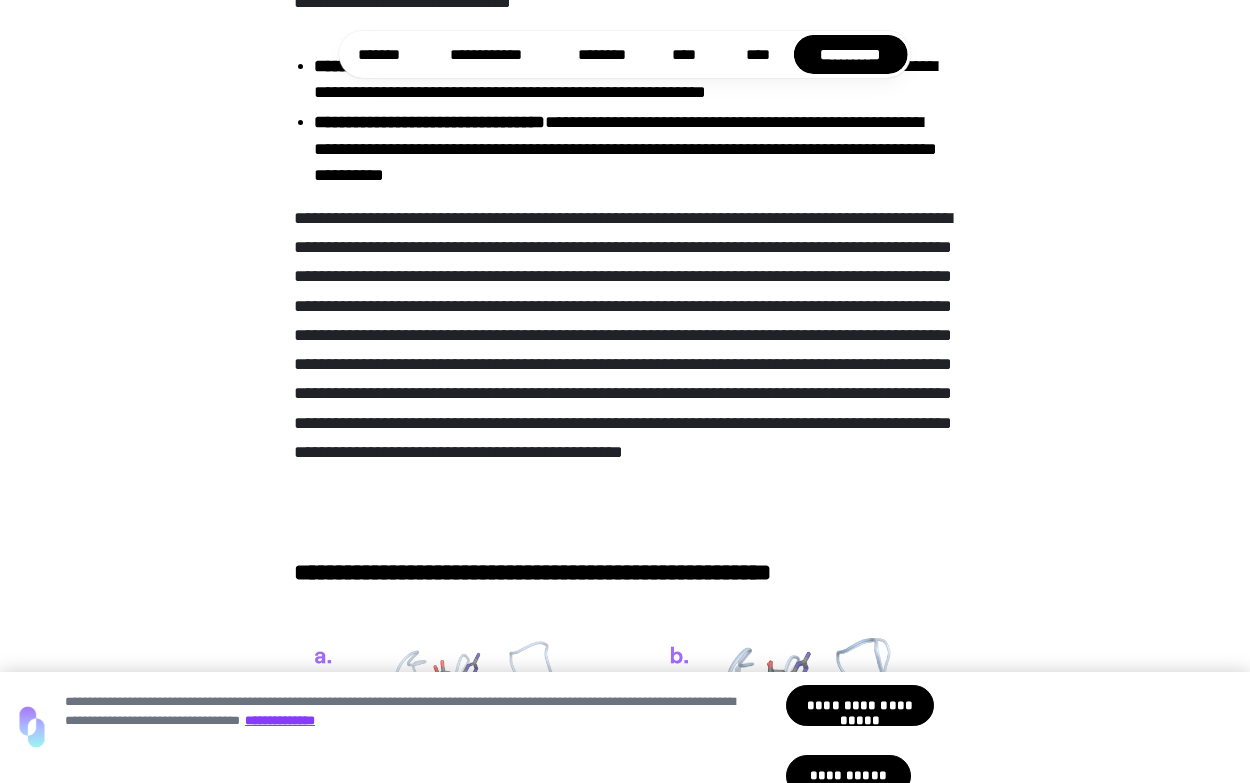 click on "**********" at bounding box center [624, 365] 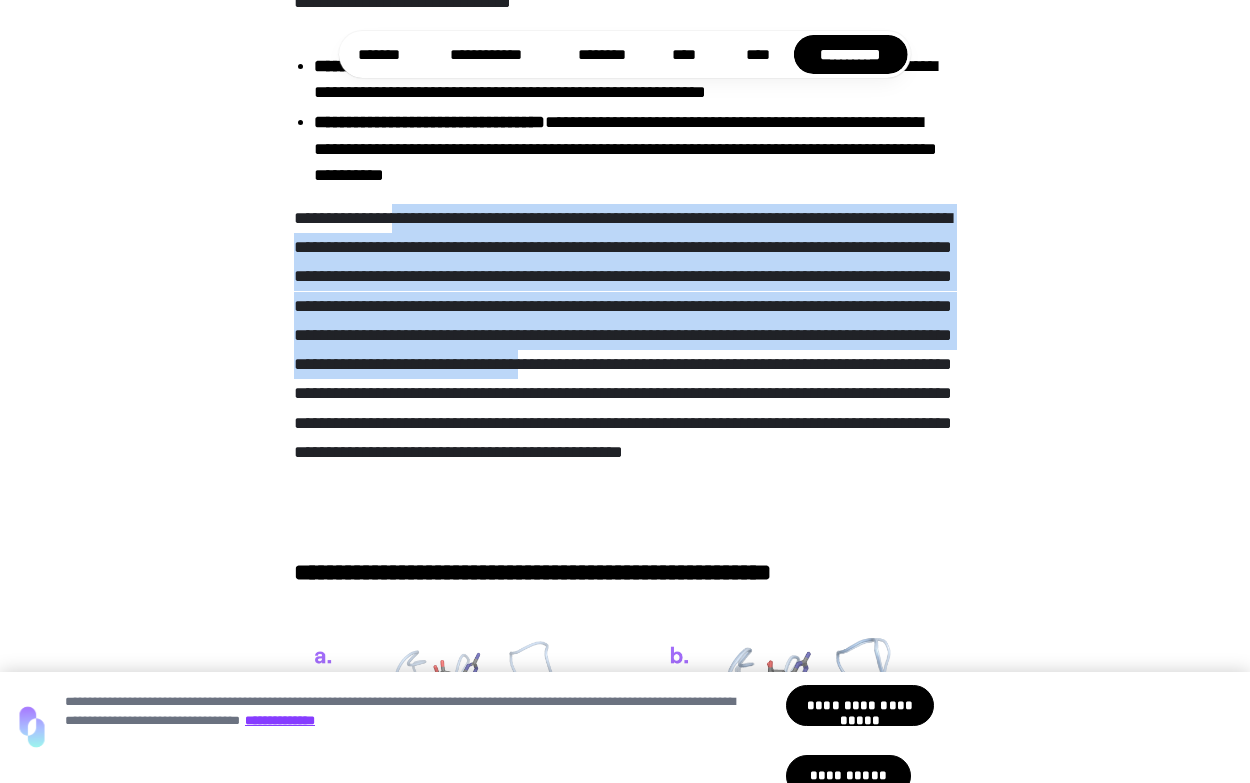 drag, startPoint x: 526, startPoint y: 450, endPoint x: 411, endPoint y: 277, distance: 207.73541 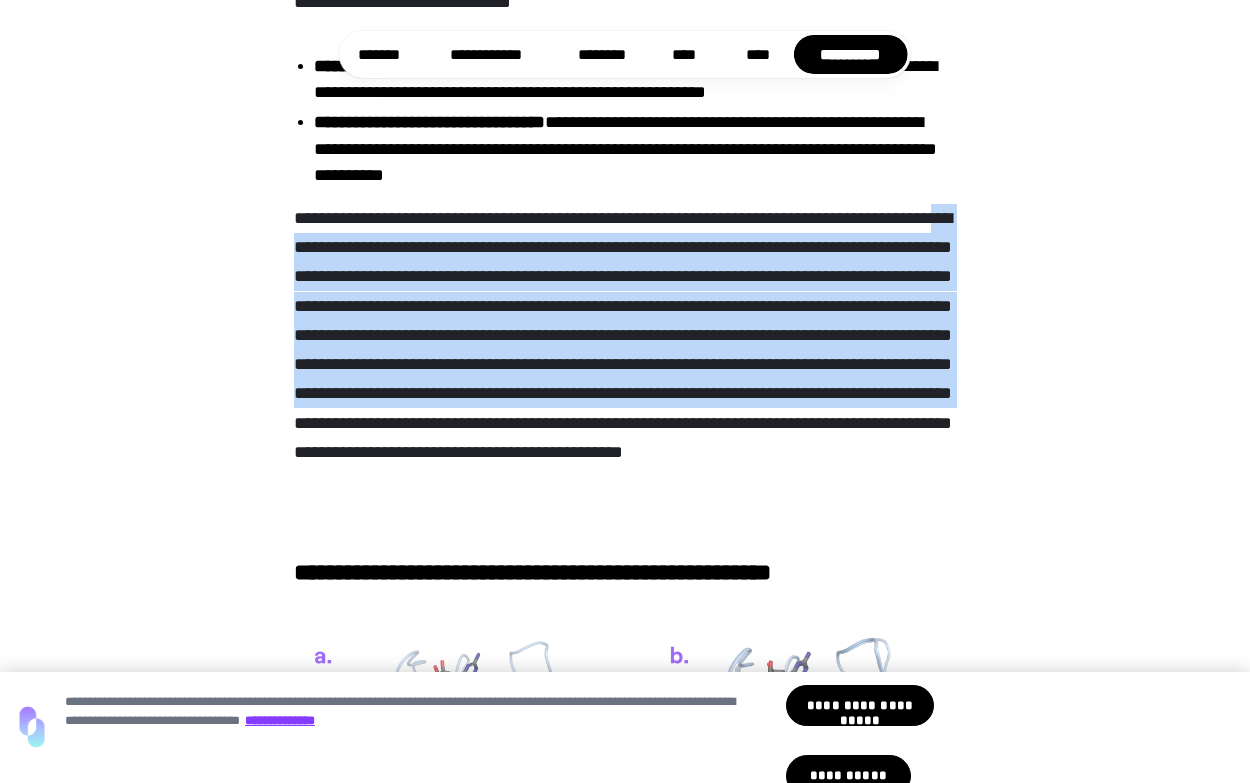 drag, startPoint x: 537, startPoint y: 514, endPoint x: 412, endPoint y: 319, distance: 231.6247 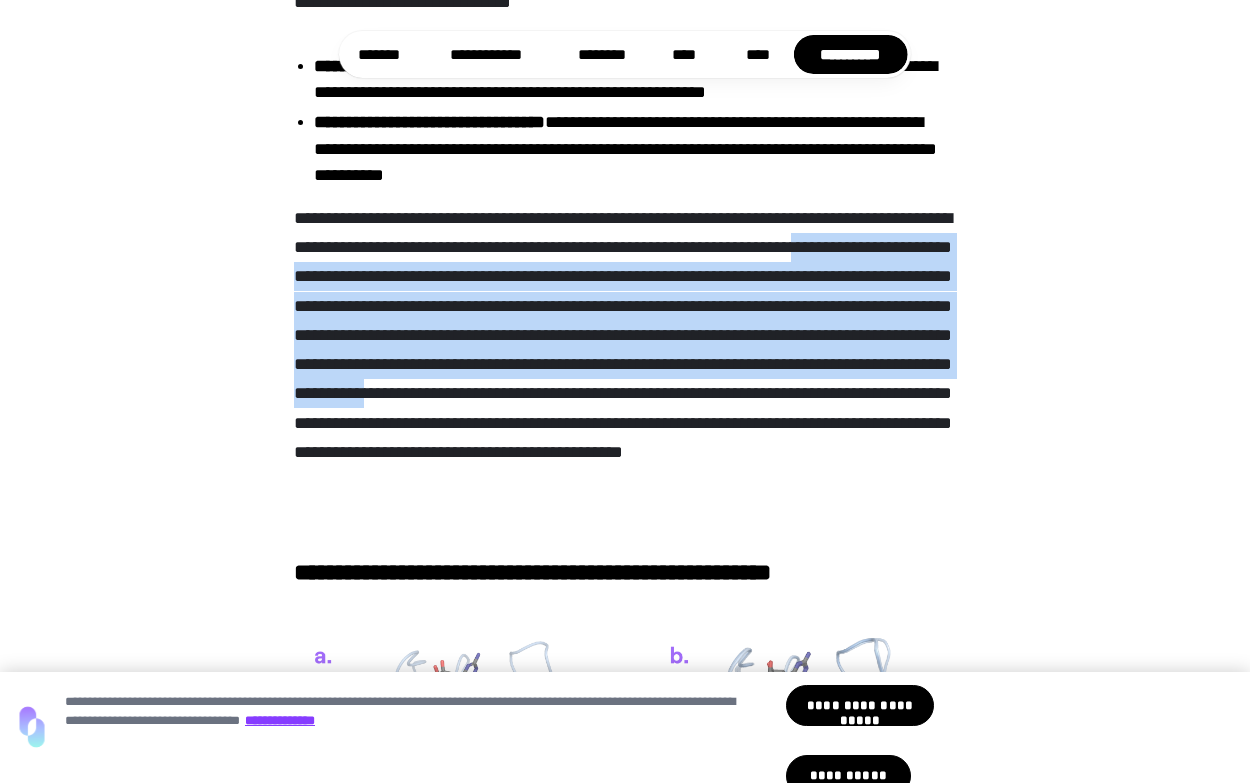 drag, startPoint x: 372, startPoint y: 324, endPoint x: 468, endPoint y: 468, distance: 173.06647 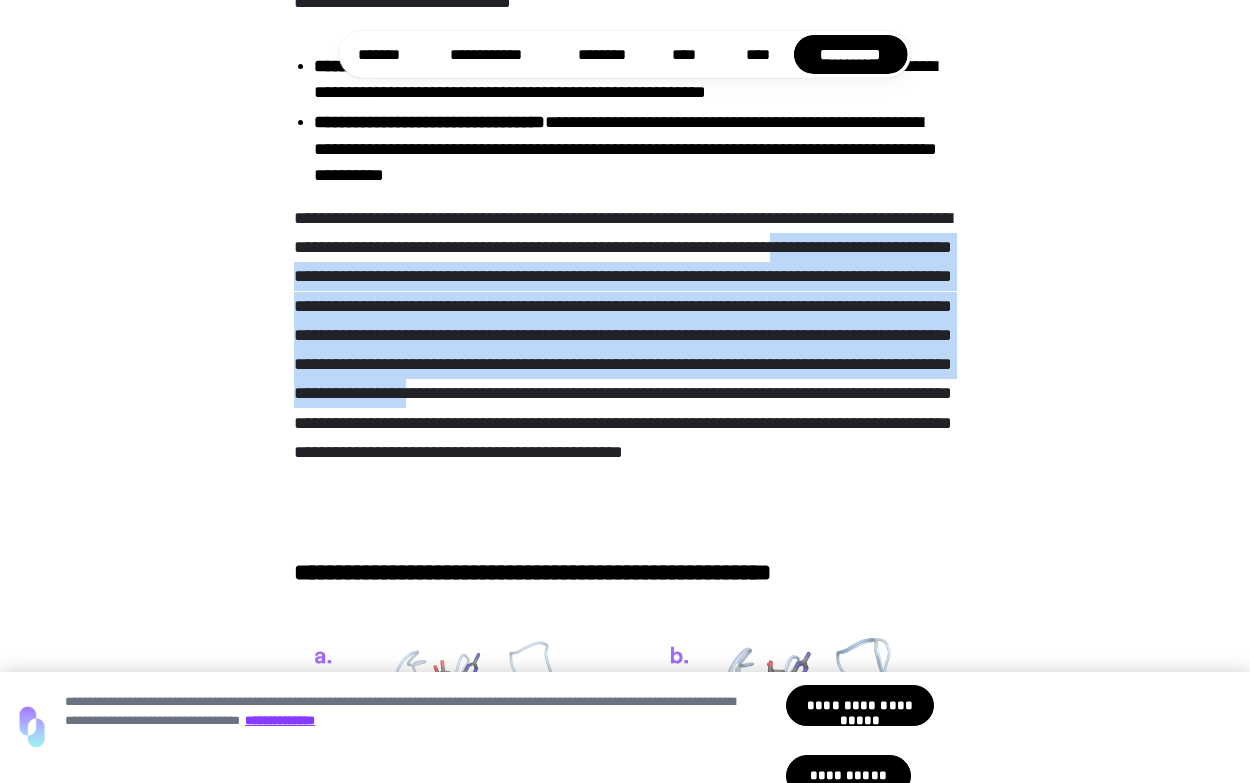 drag, startPoint x: 514, startPoint y: 469, endPoint x: 345, endPoint y: 346, distance: 209.02153 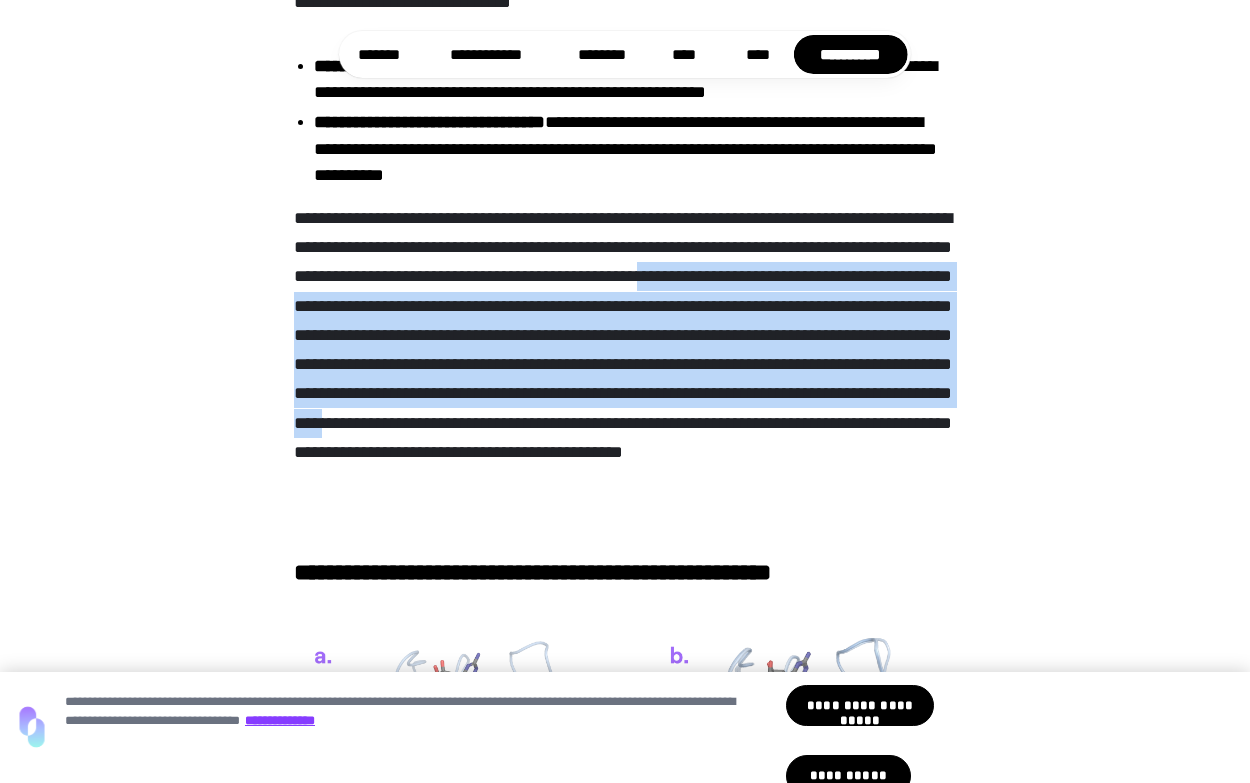 drag, startPoint x: 312, startPoint y: 354, endPoint x: 561, endPoint y: 515, distance: 296.51645 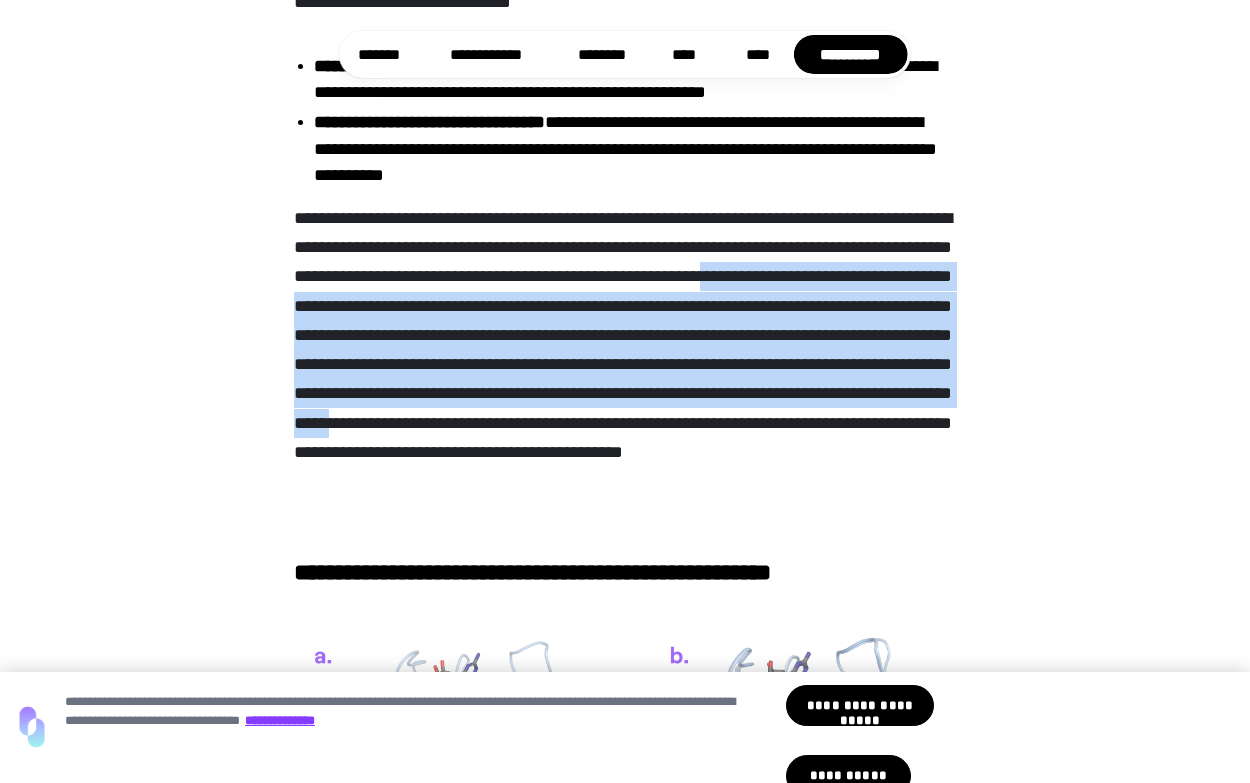 drag, startPoint x: 567, startPoint y: 505, endPoint x: 388, endPoint y: 372, distance: 223.00224 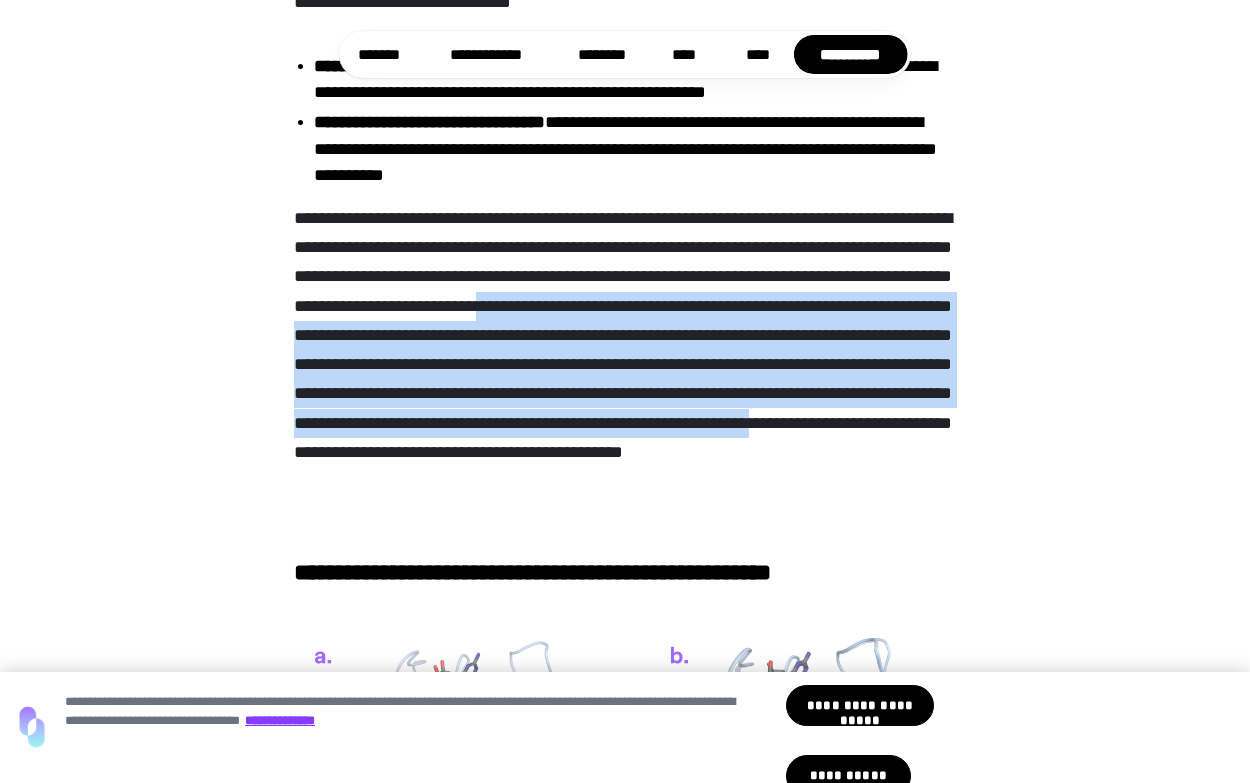 drag, startPoint x: 378, startPoint y: 539, endPoint x: 311, endPoint y: 401, distance: 153.4047 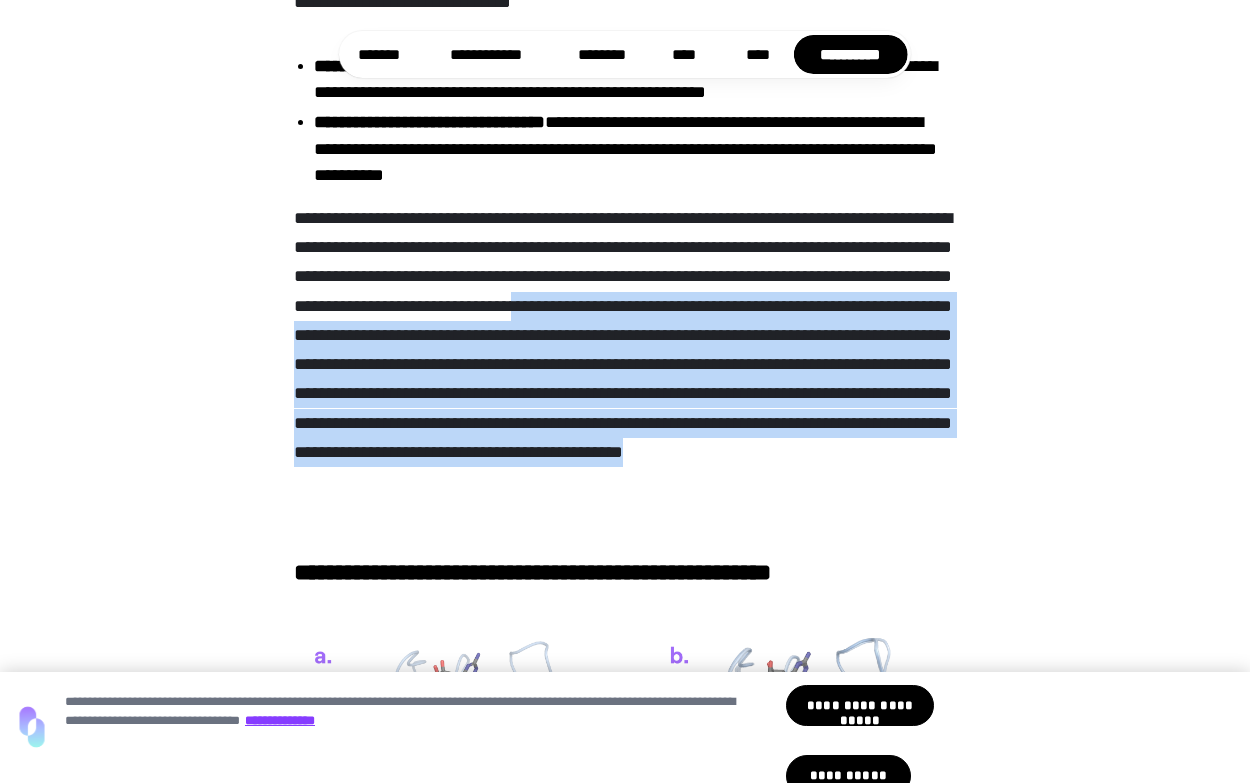 drag, startPoint x: 445, startPoint y: 565, endPoint x: 354, endPoint y: 393, distance: 194.58931 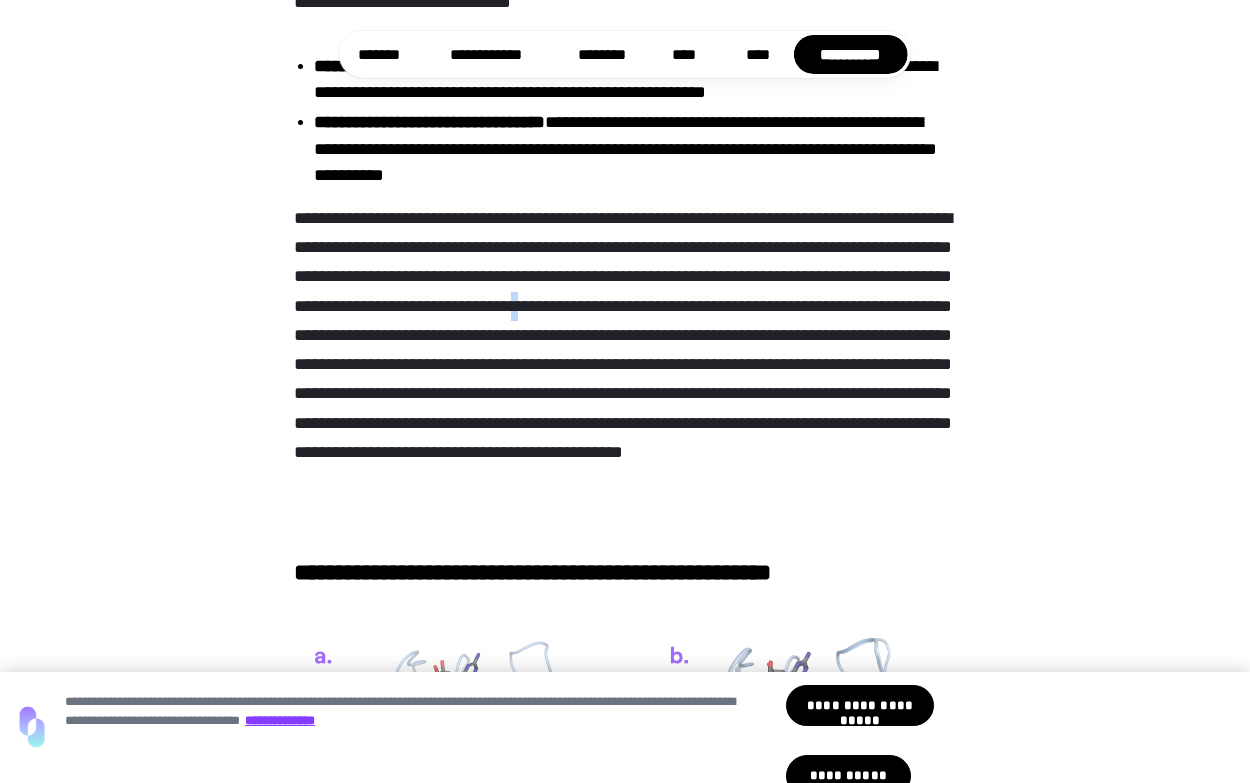 click on "**********" at bounding box center [624, 365] 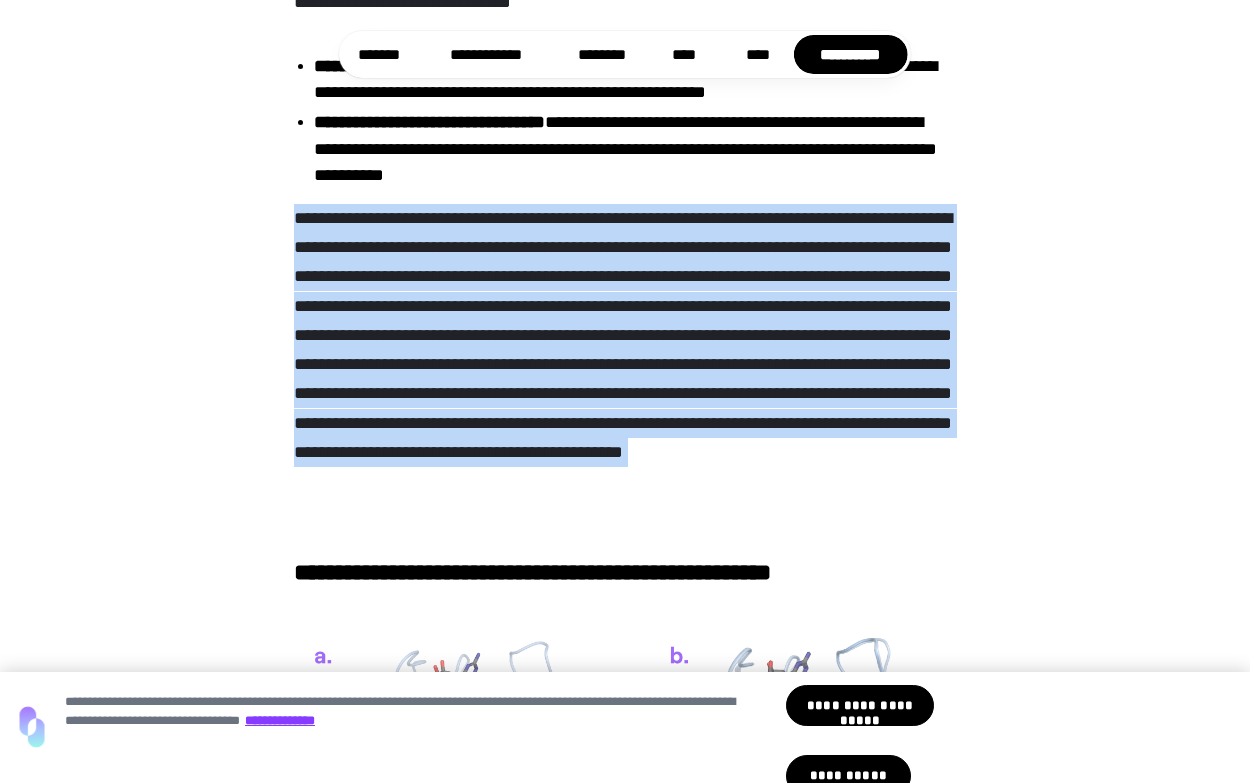 click on "**********" at bounding box center (624, 365) 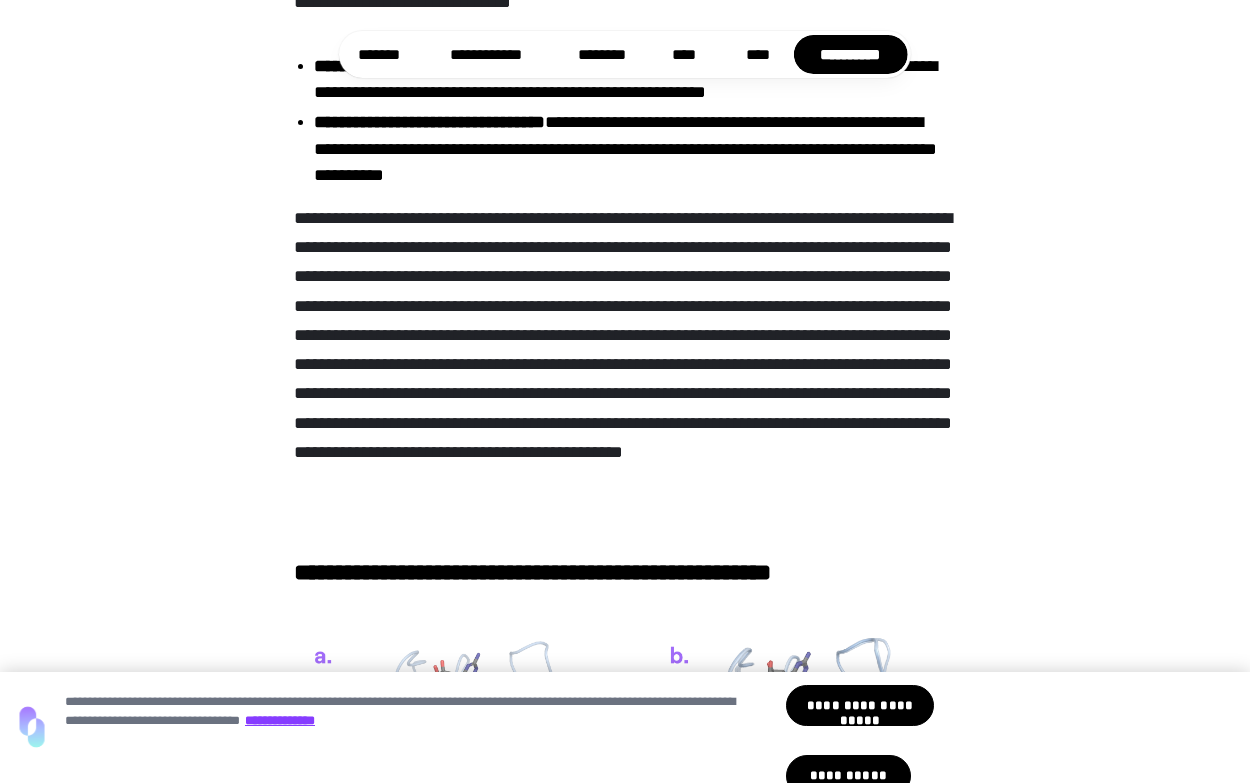 click on "**********" at bounding box center [624, 365] 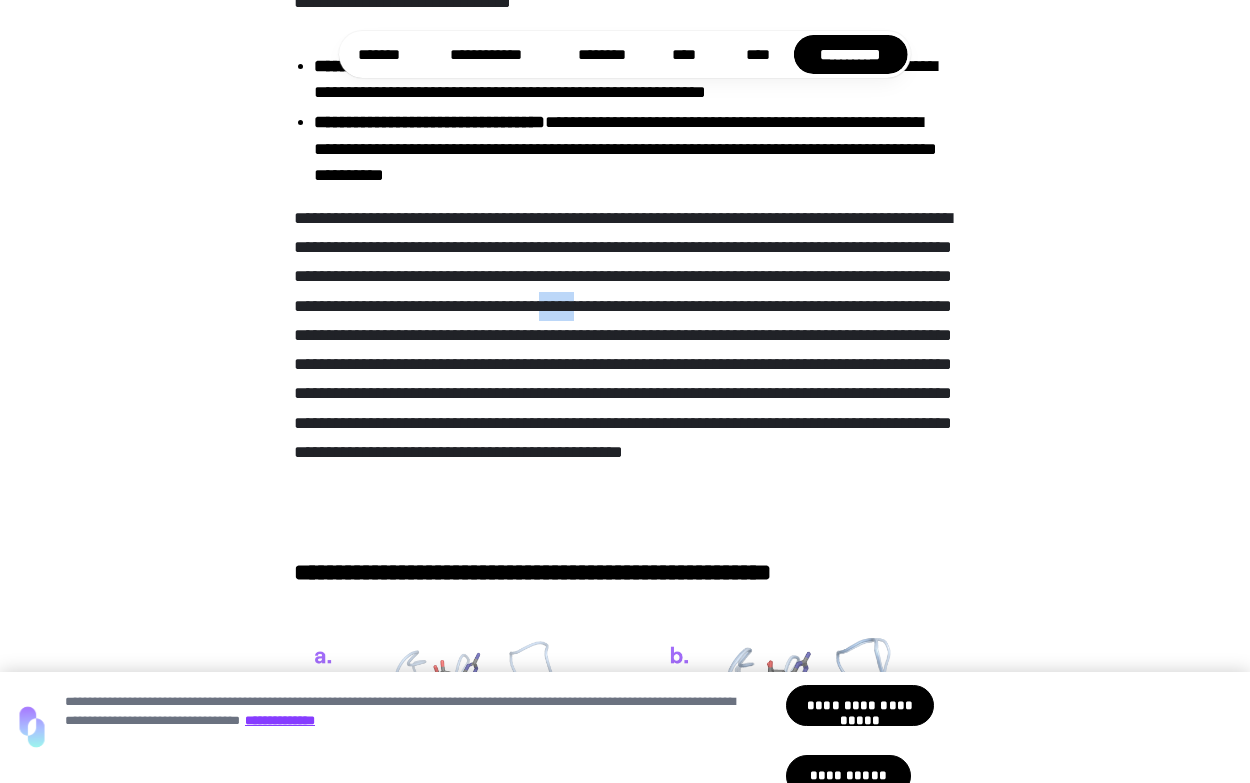click on "**********" at bounding box center (624, 365) 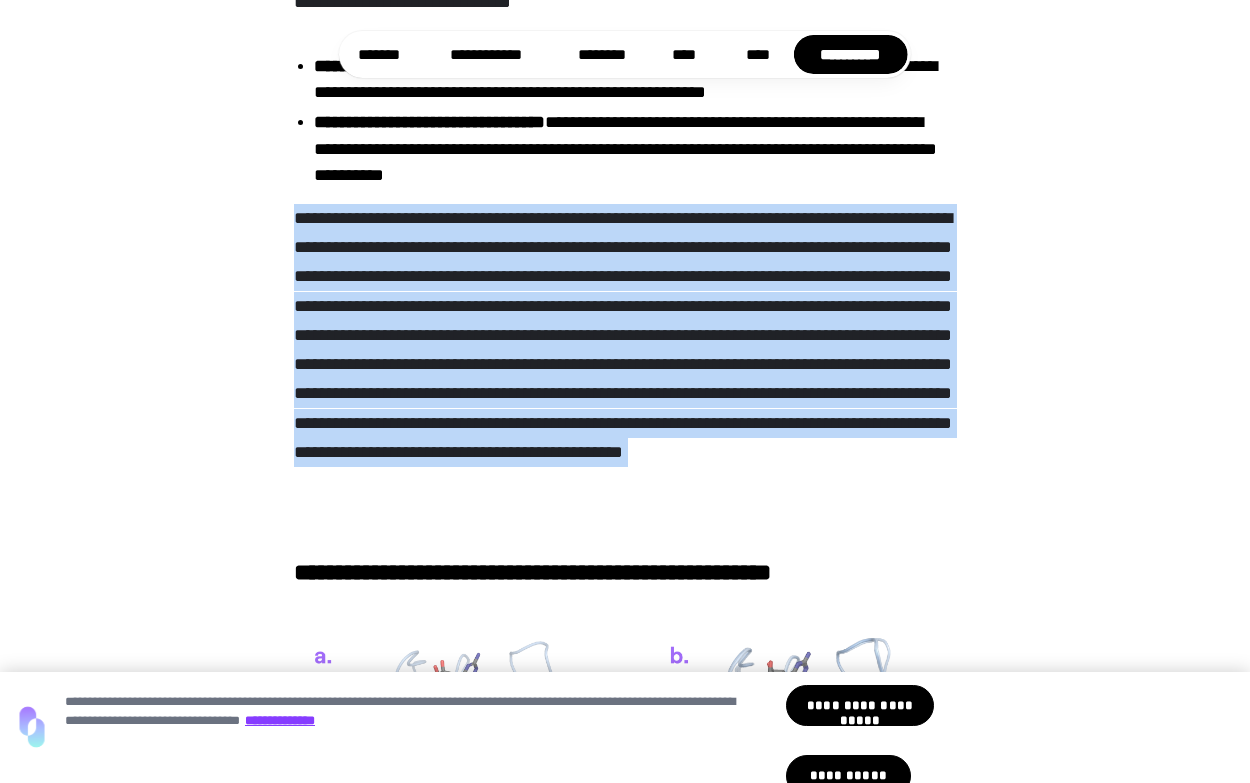 click on "**********" at bounding box center (624, 365) 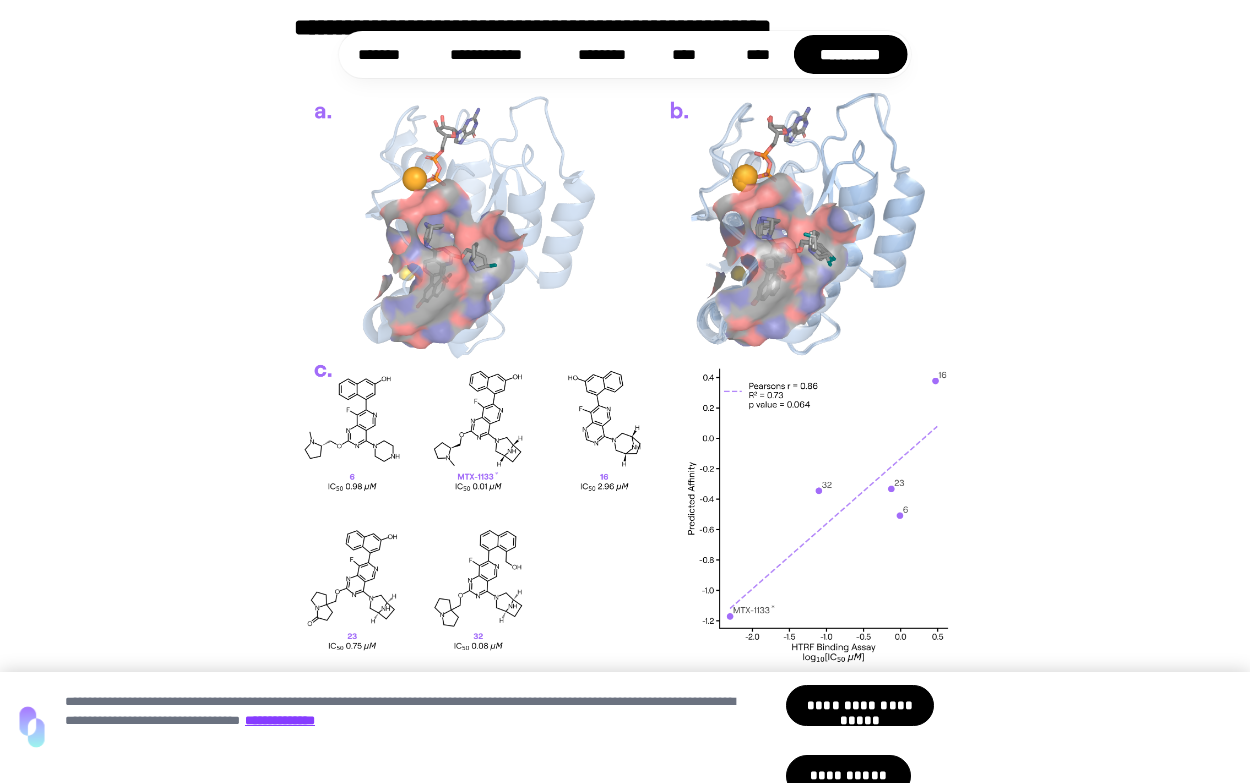 scroll, scrollTop: 1645, scrollLeft: 0, axis: vertical 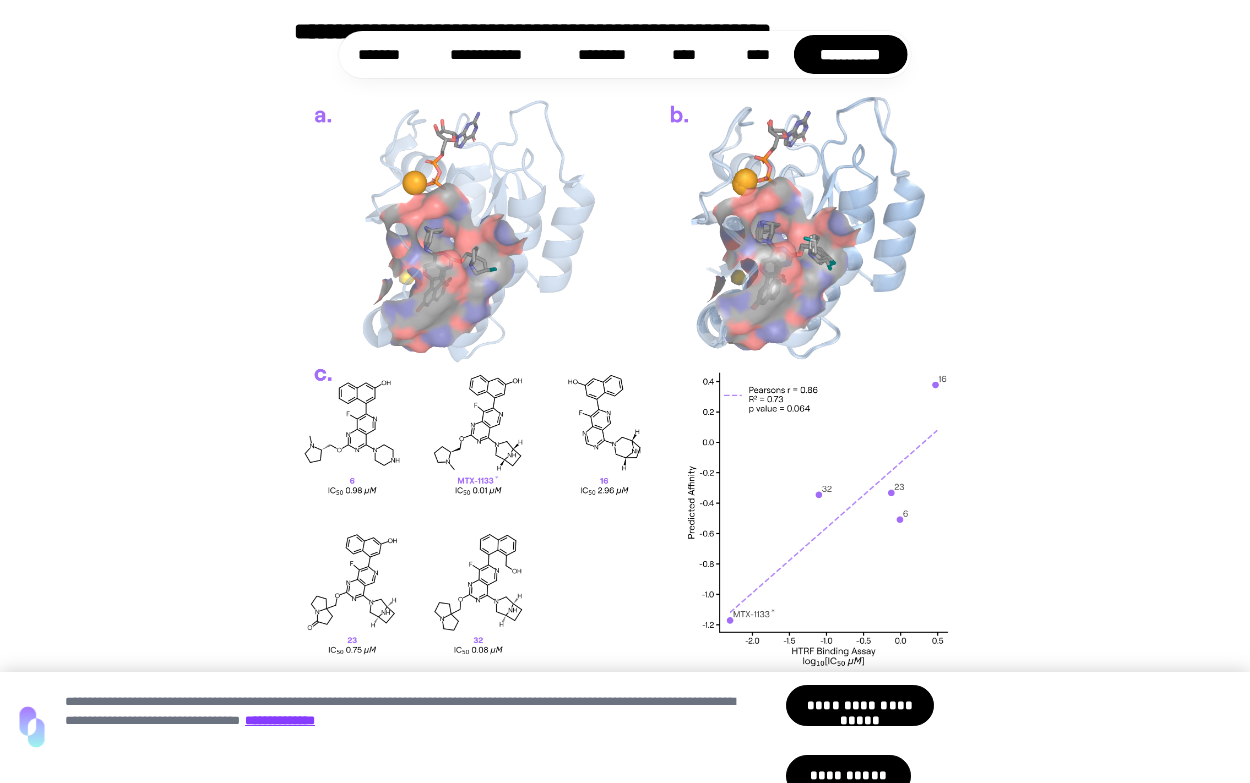 click at bounding box center (624, 381) 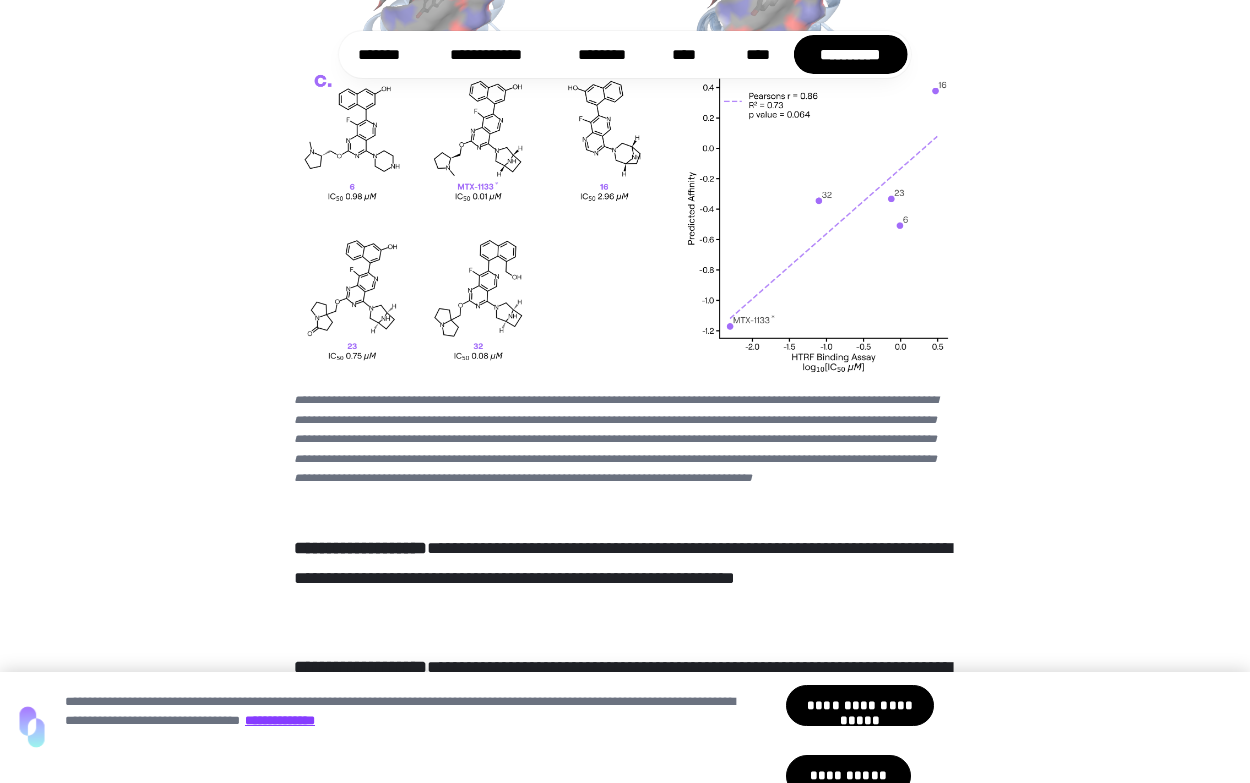 scroll, scrollTop: 1993, scrollLeft: 0, axis: vertical 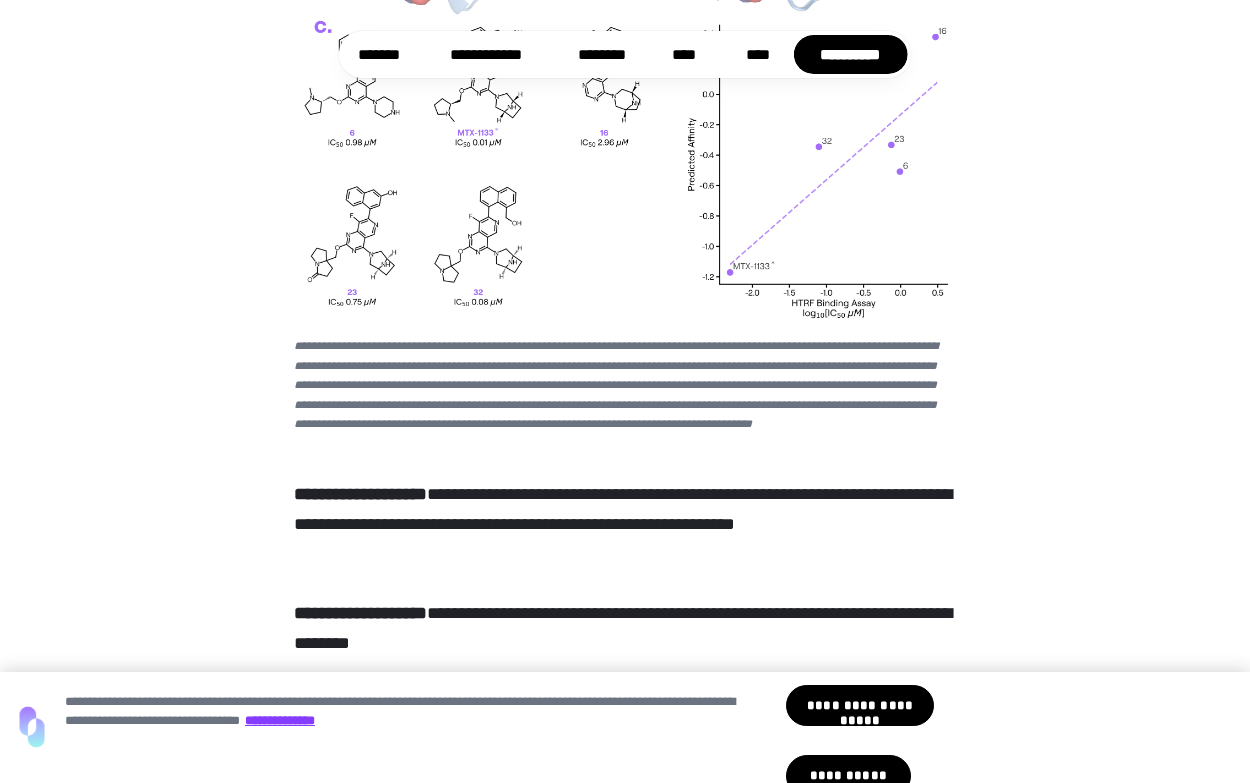 click on "**********" at bounding box center [624, 385] 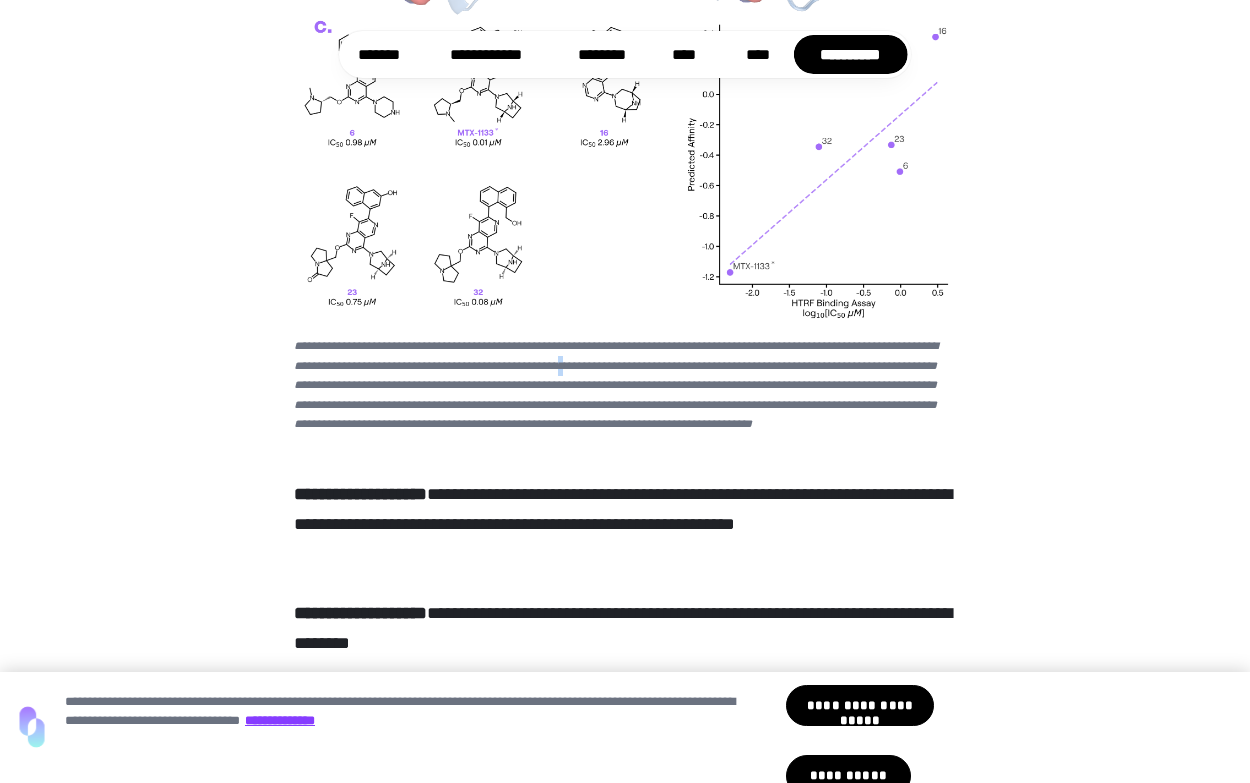 click on "**********" at bounding box center (624, 385) 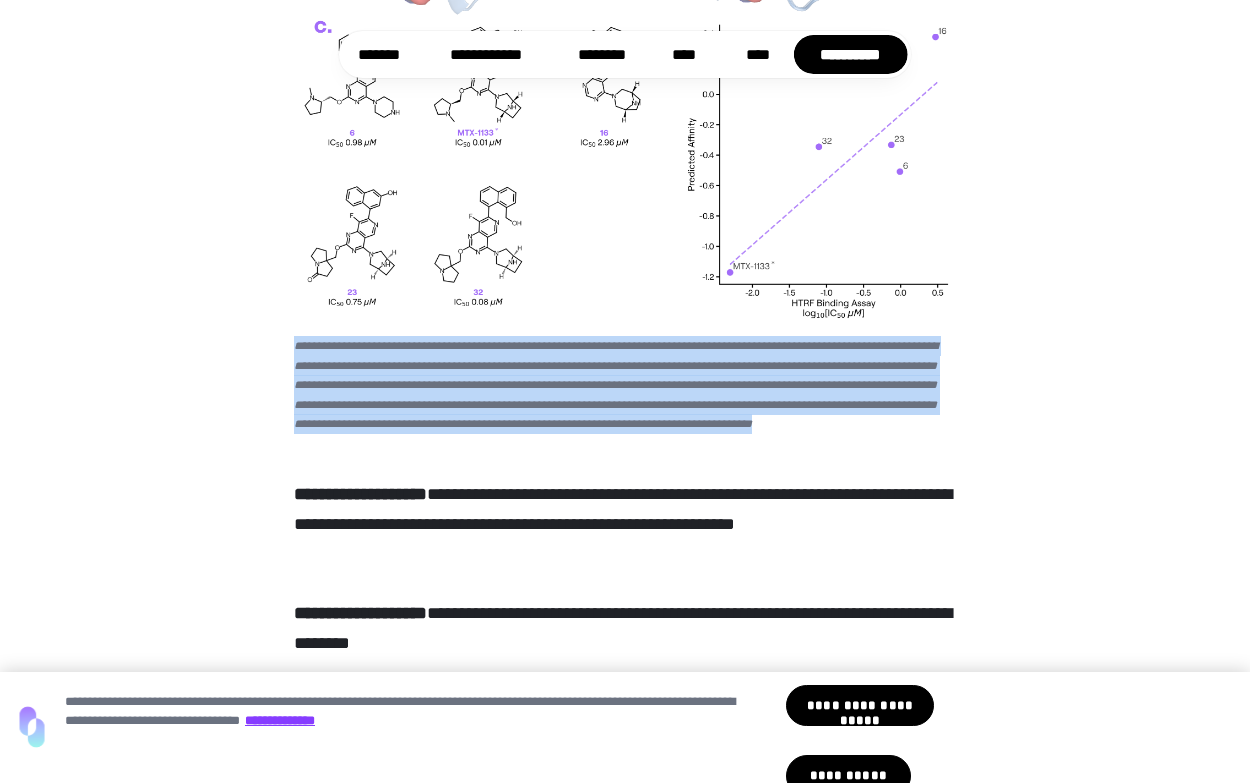 click on "**********" at bounding box center [624, 385] 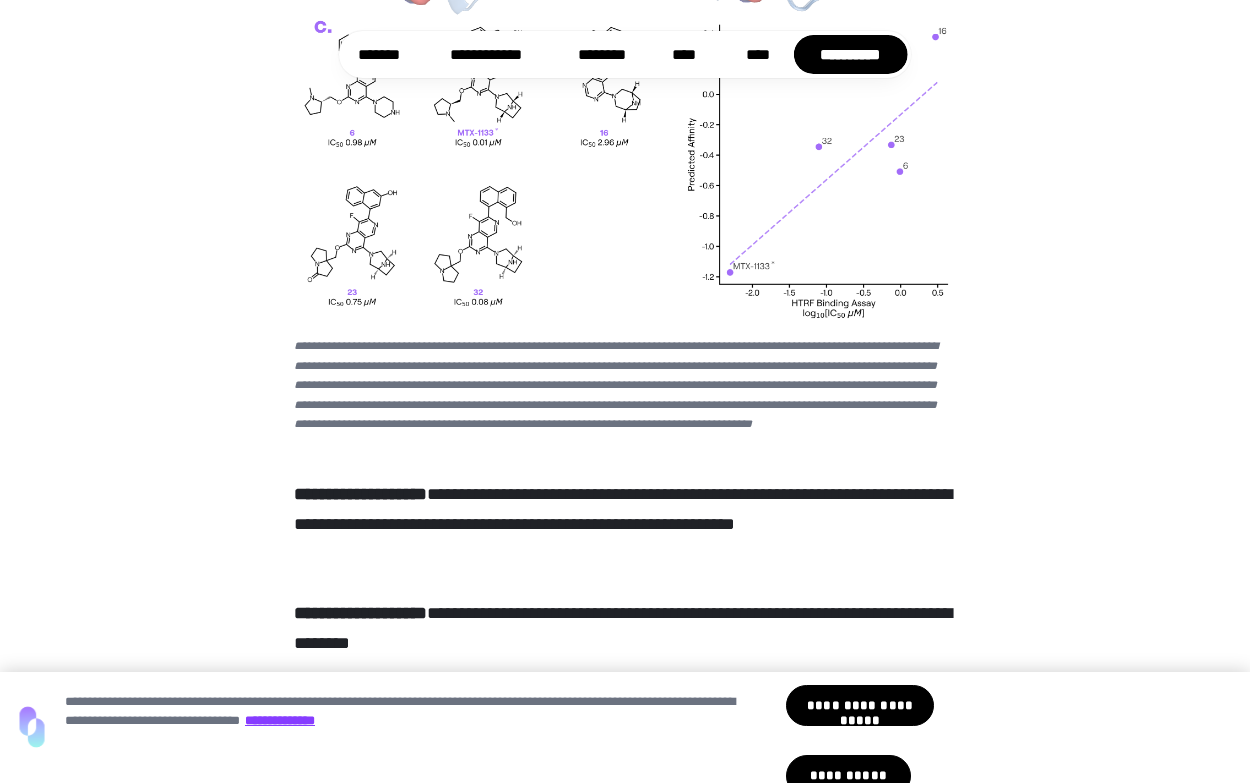 click on "**********" at bounding box center (624, 385) 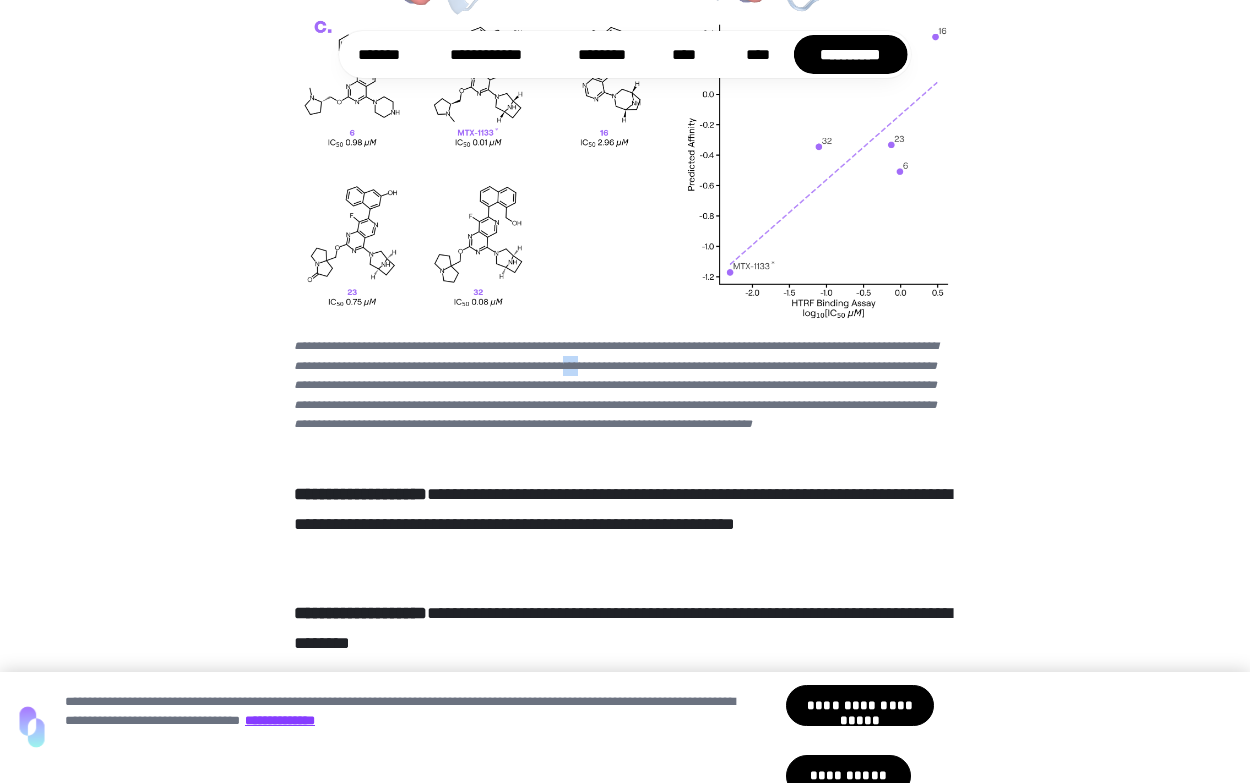 click on "**********" at bounding box center (624, 385) 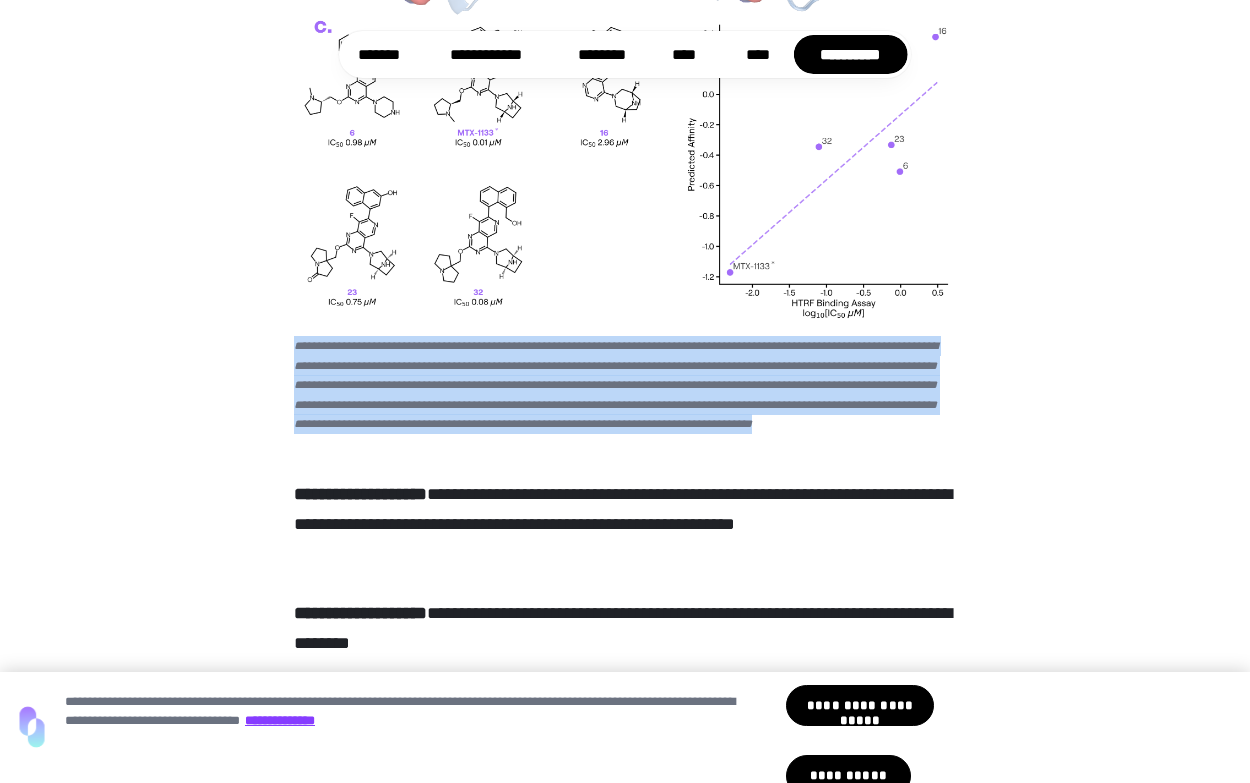 click on "**********" at bounding box center [624, 385] 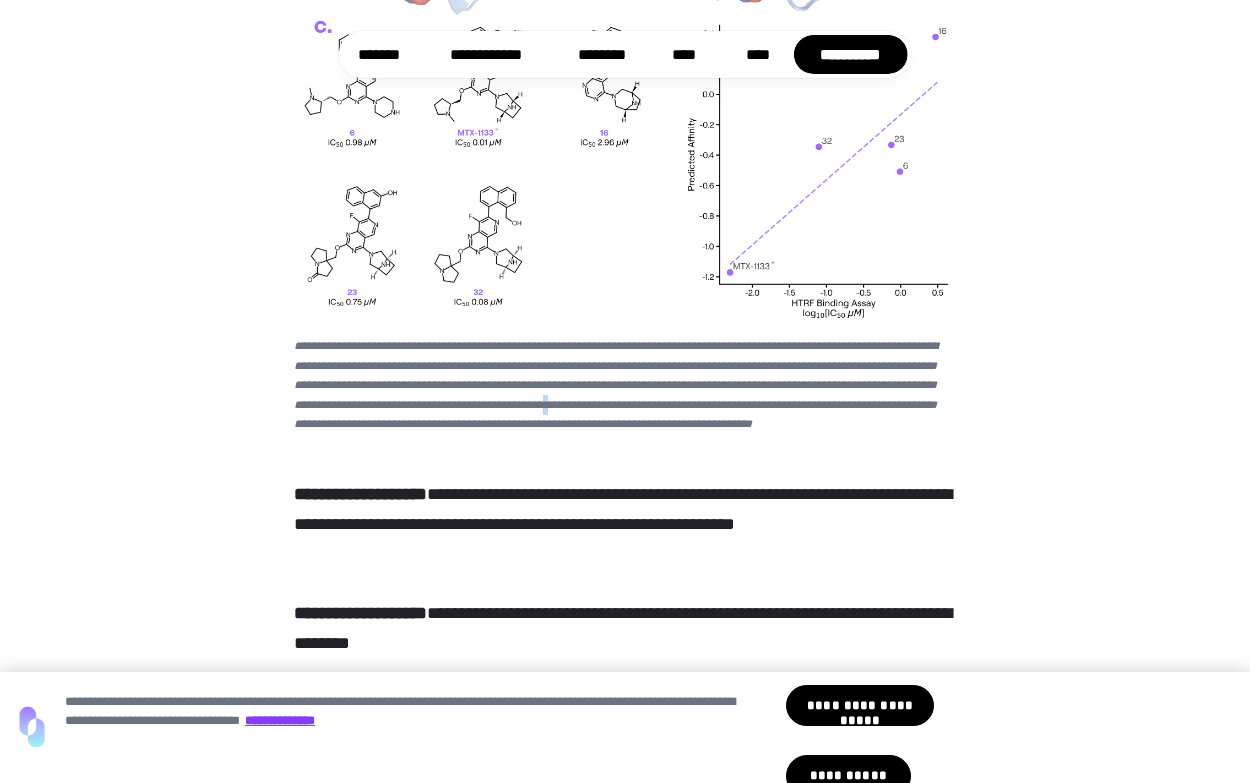 click on "**********" at bounding box center [616, 384] 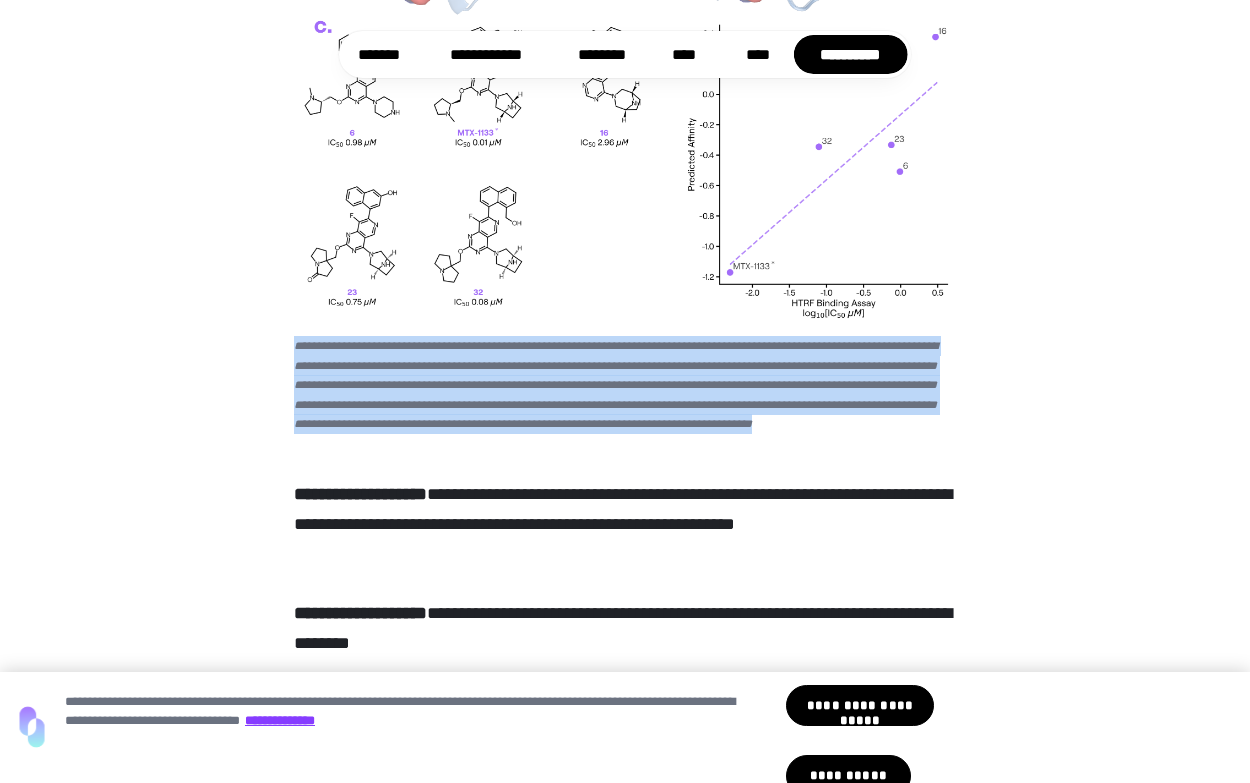 click on "**********" at bounding box center (616, 384) 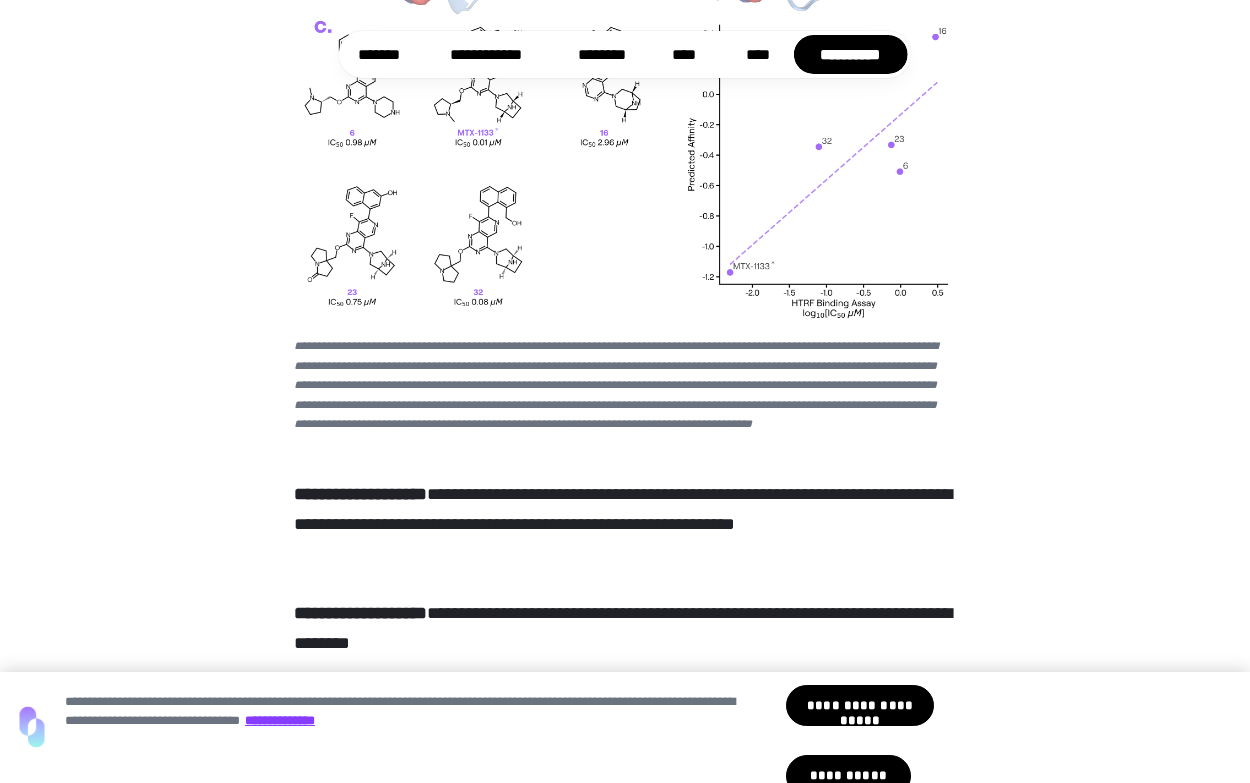 click on "**********" at bounding box center (616, 384) 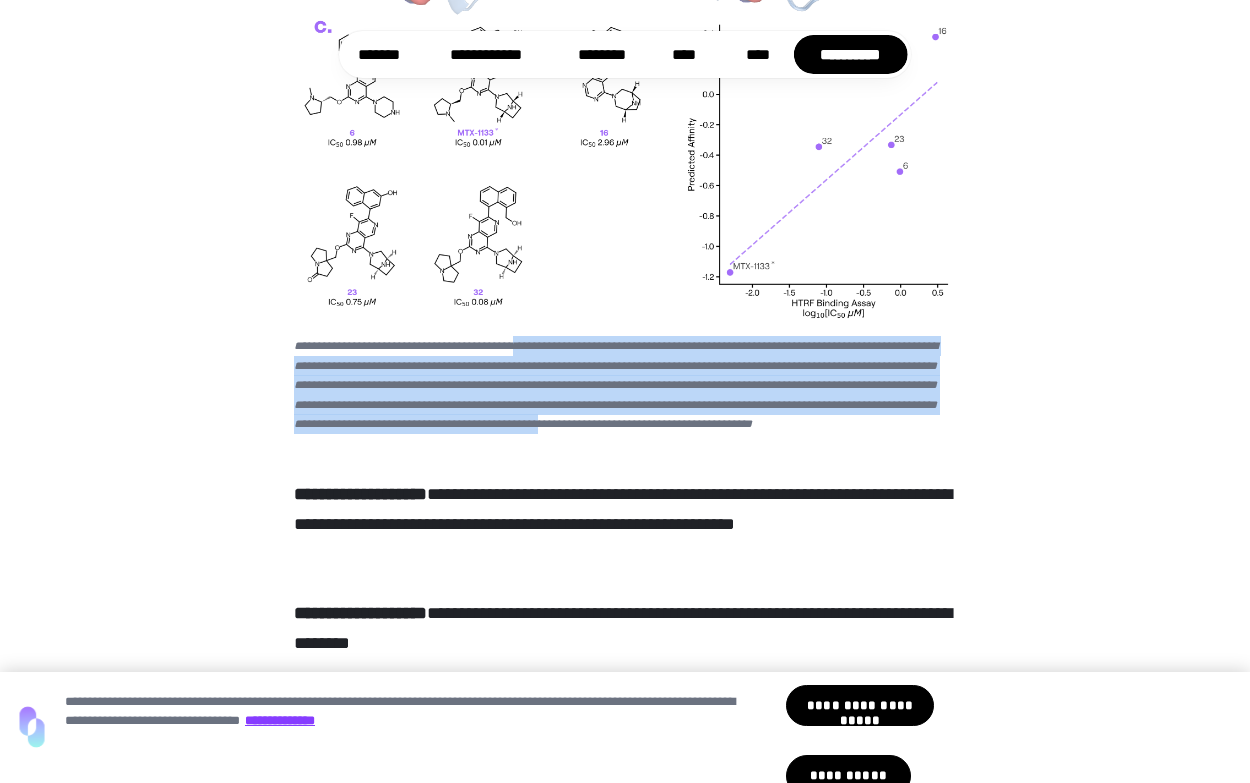 drag, startPoint x: 624, startPoint y: 475, endPoint x: 507, endPoint y: 401, distance: 138.43771 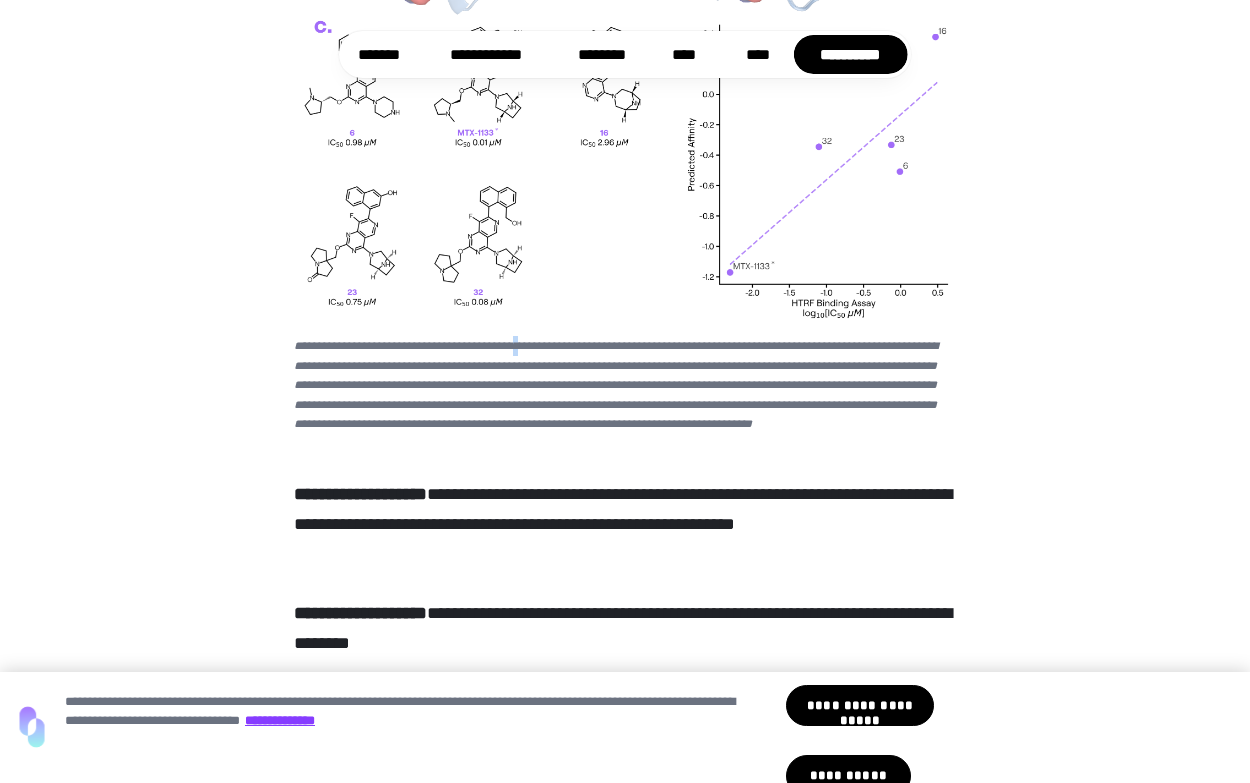 click on "**********" at bounding box center (616, 384) 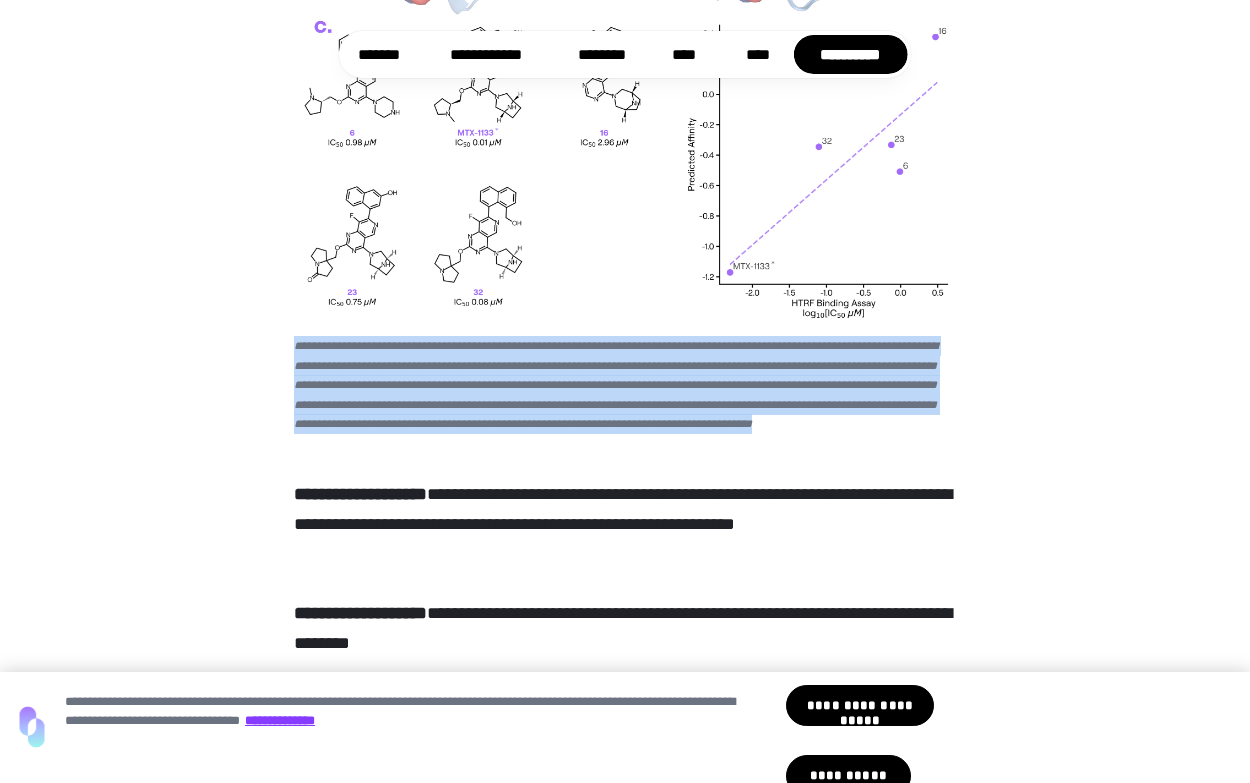 click on "**********" at bounding box center (616, 384) 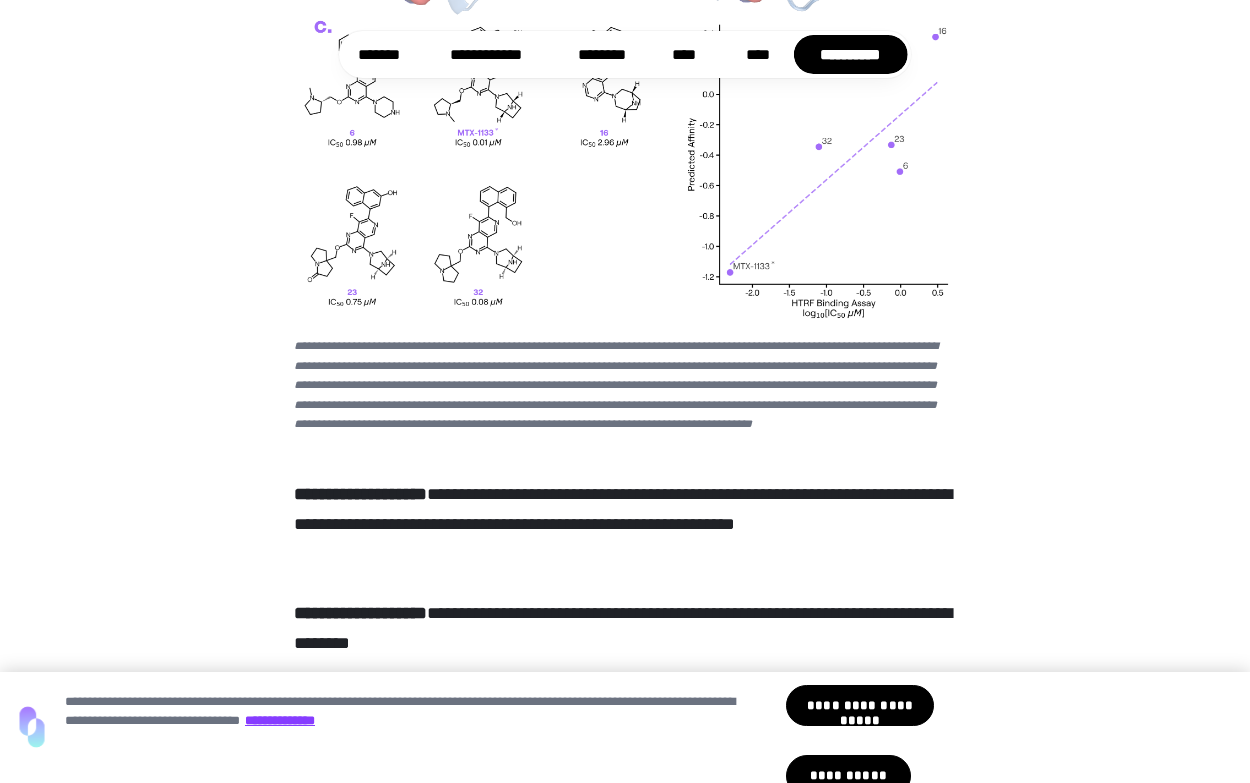 click on "**********" at bounding box center (616, 384) 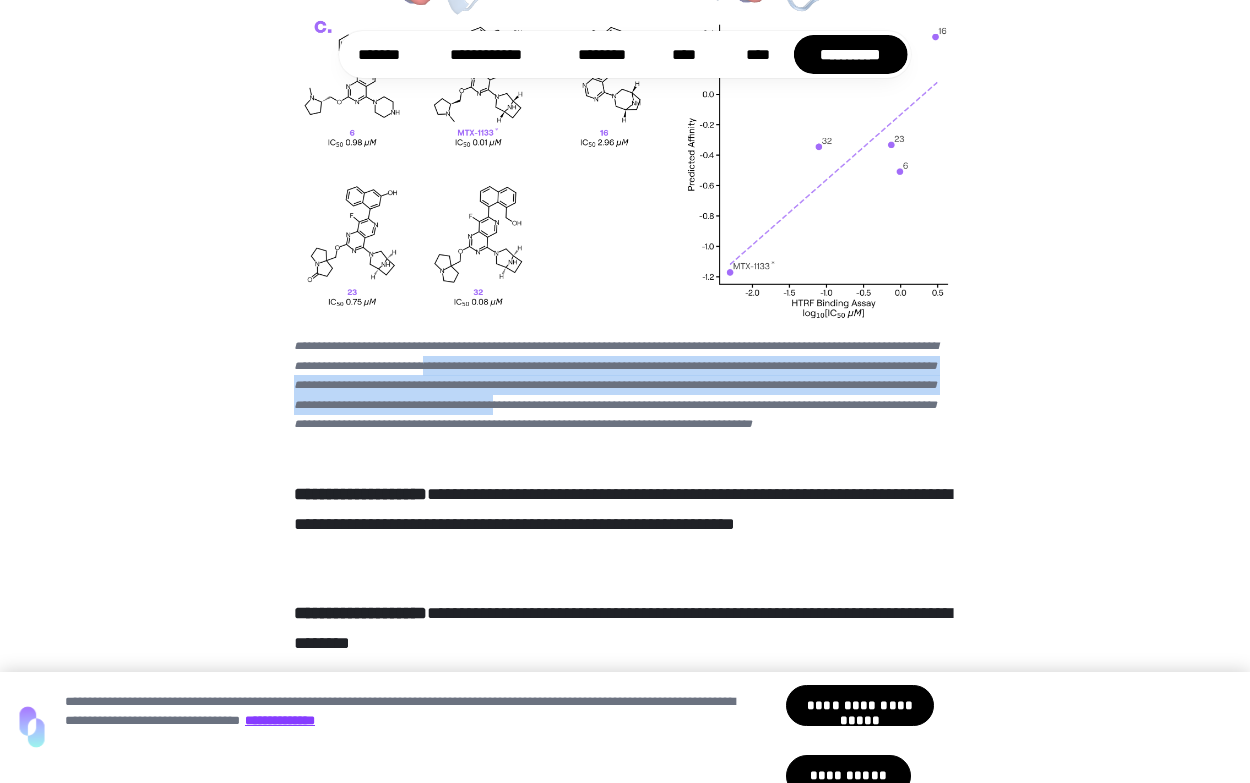 drag, startPoint x: 552, startPoint y: 462, endPoint x: 445, endPoint y: 429, distance: 111.97321 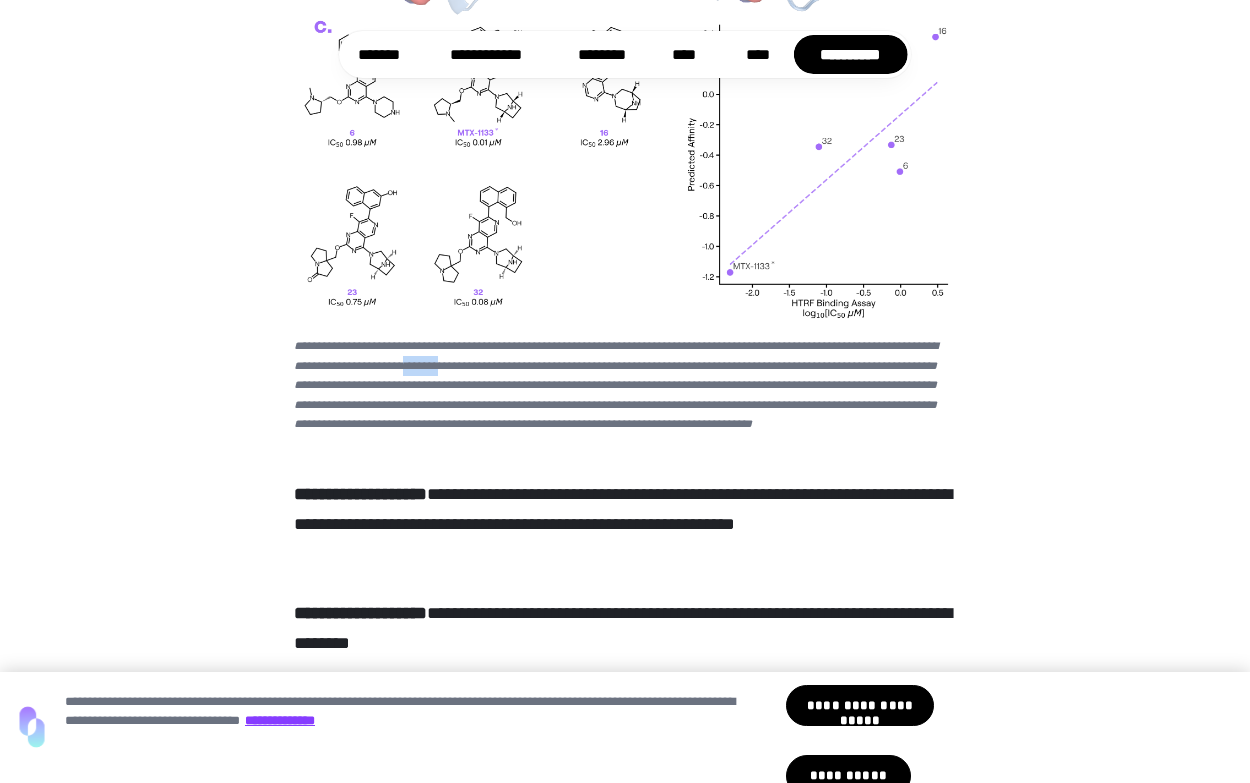 click on "**********" at bounding box center (616, 384) 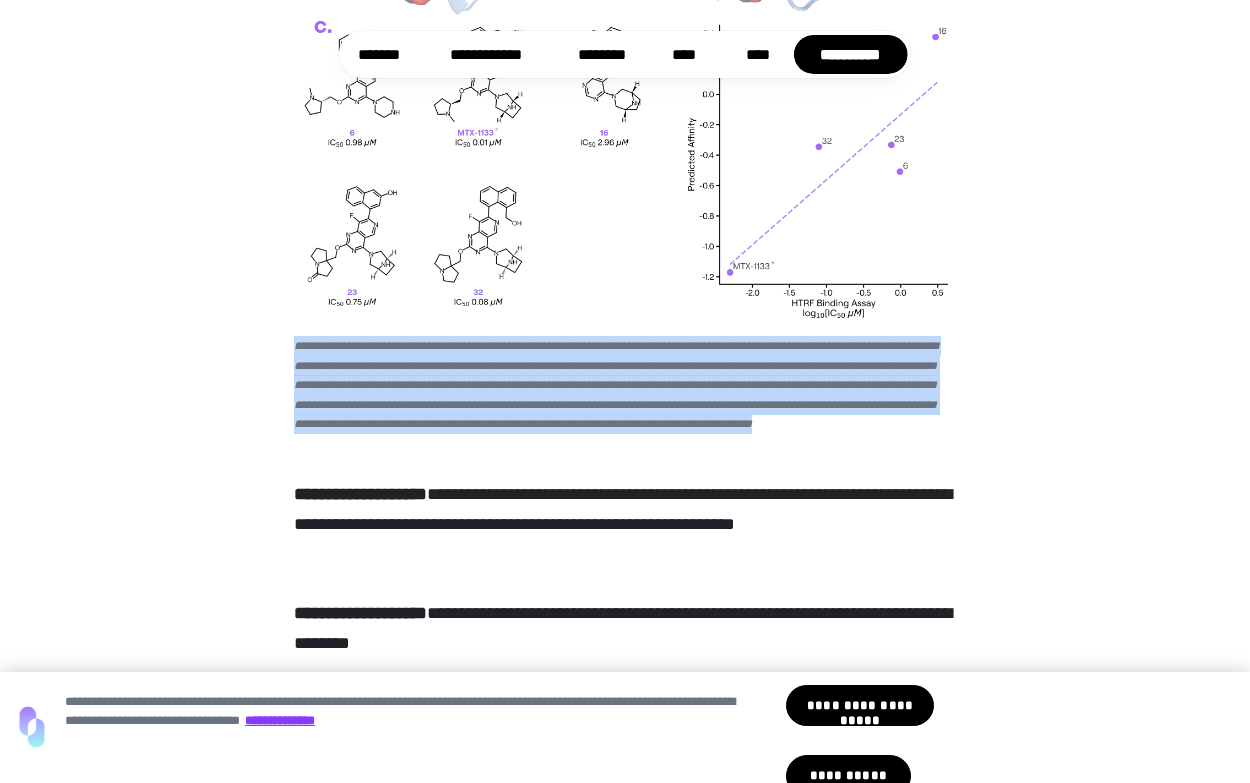 click on "**********" at bounding box center [616, 384] 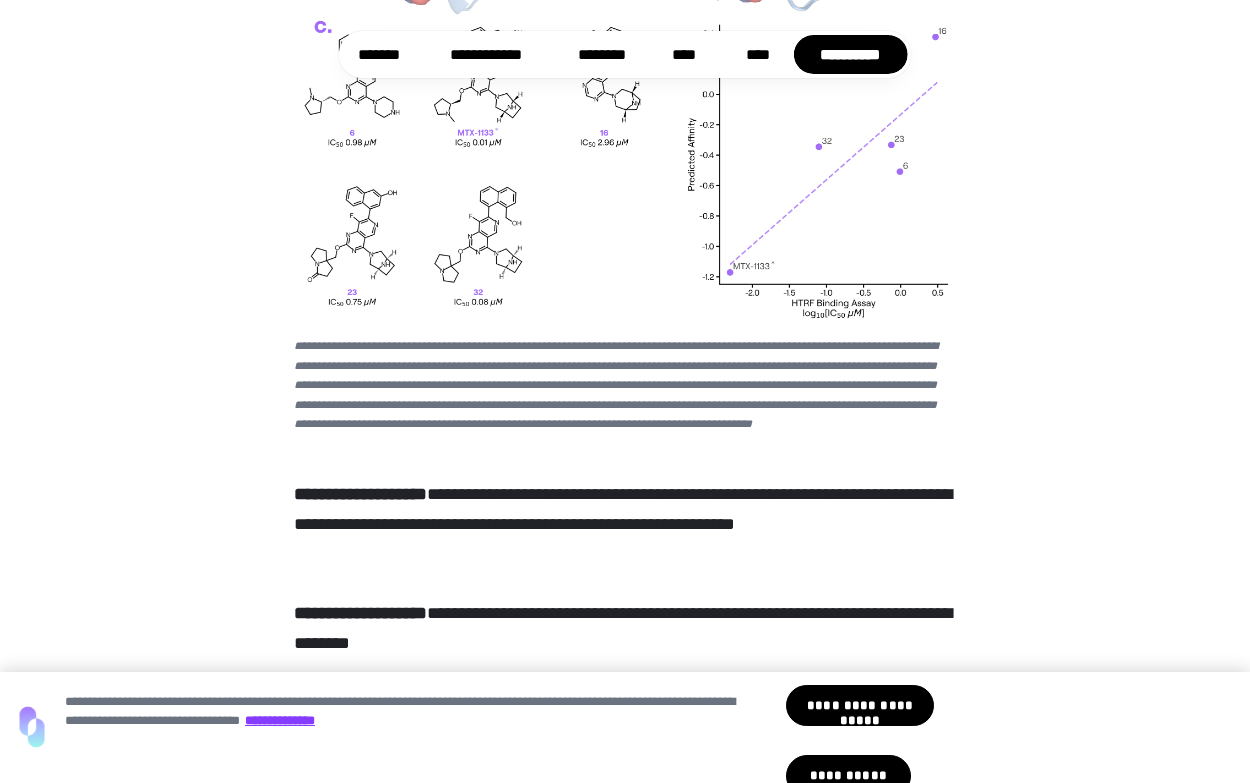 click on "**********" at bounding box center (616, 384) 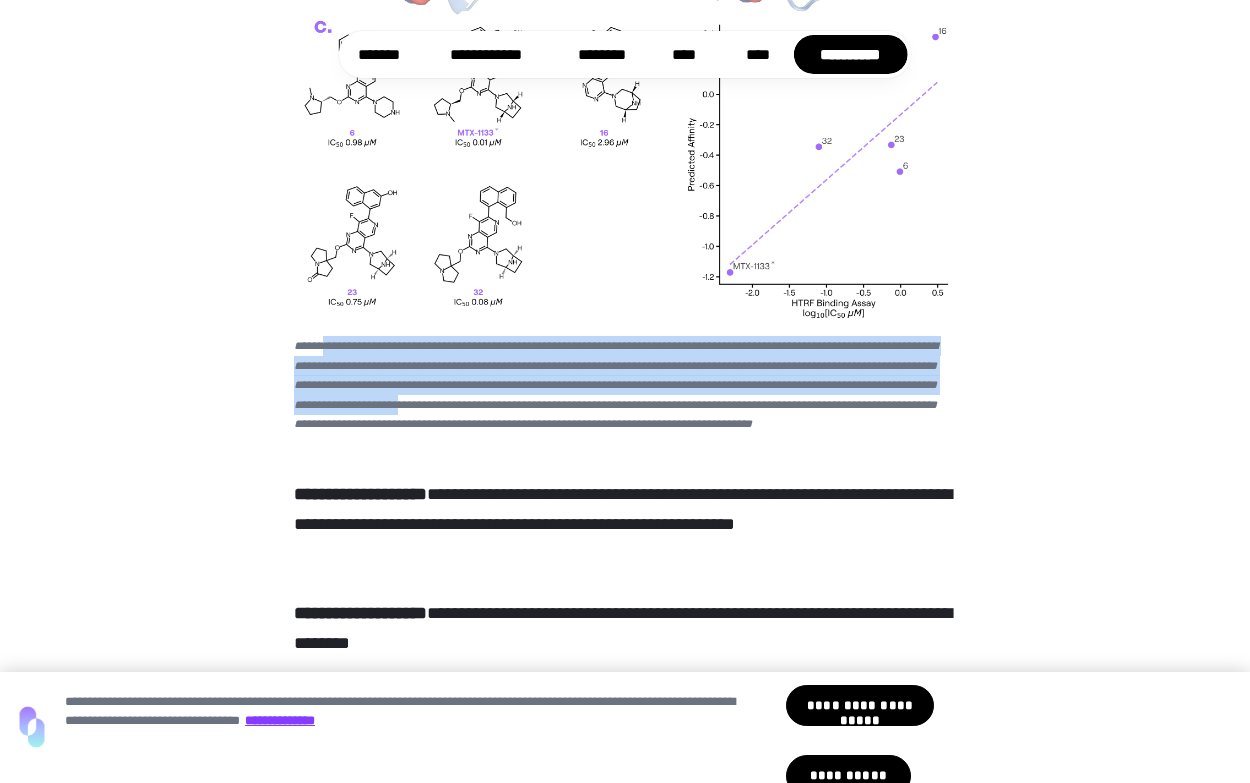 drag, startPoint x: 460, startPoint y: 470, endPoint x: 326, endPoint y: 397, distance: 152.59424 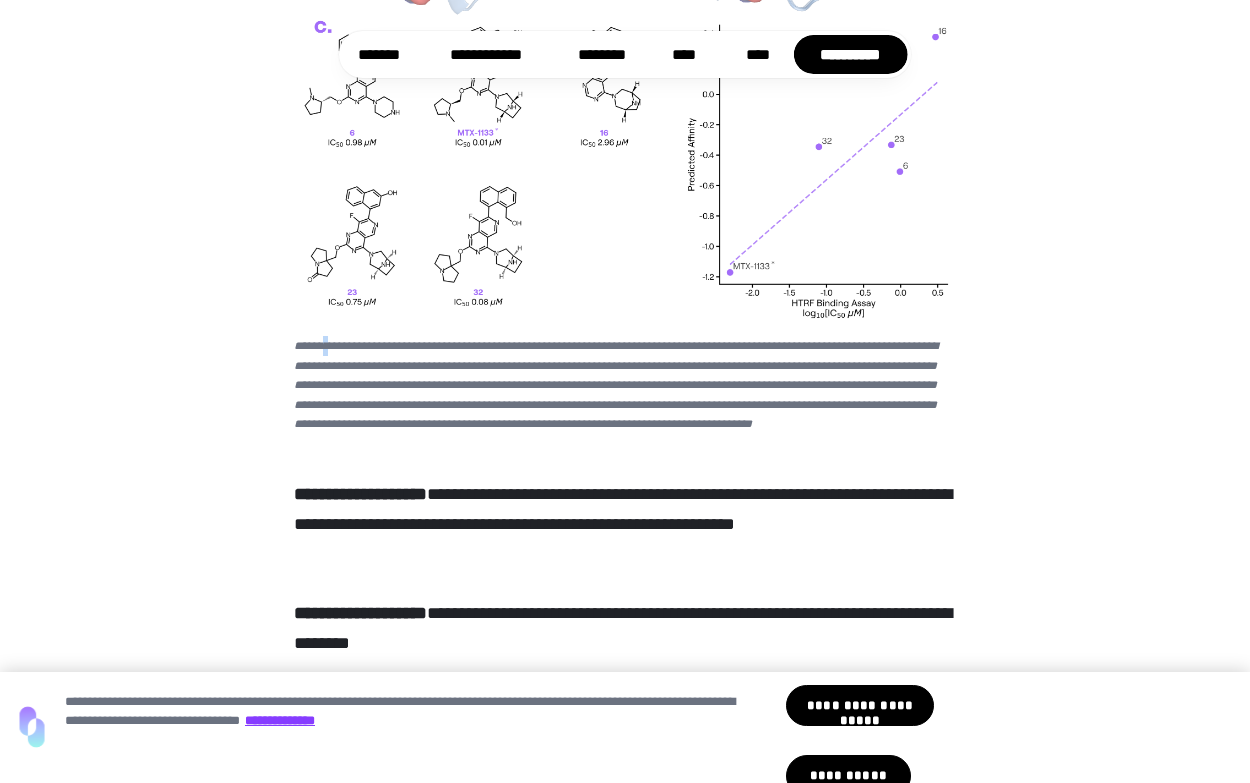 click on "**********" at bounding box center [616, 384] 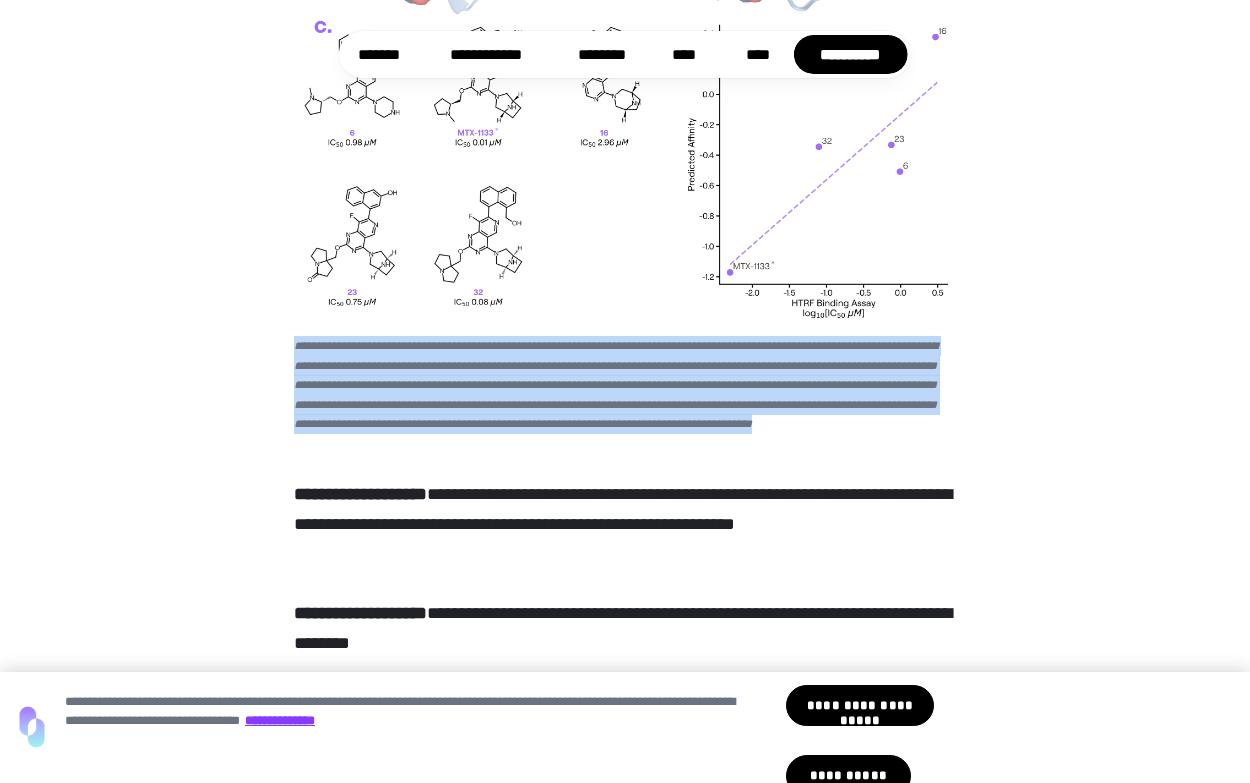 click on "**********" at bounding box center [616, 384] 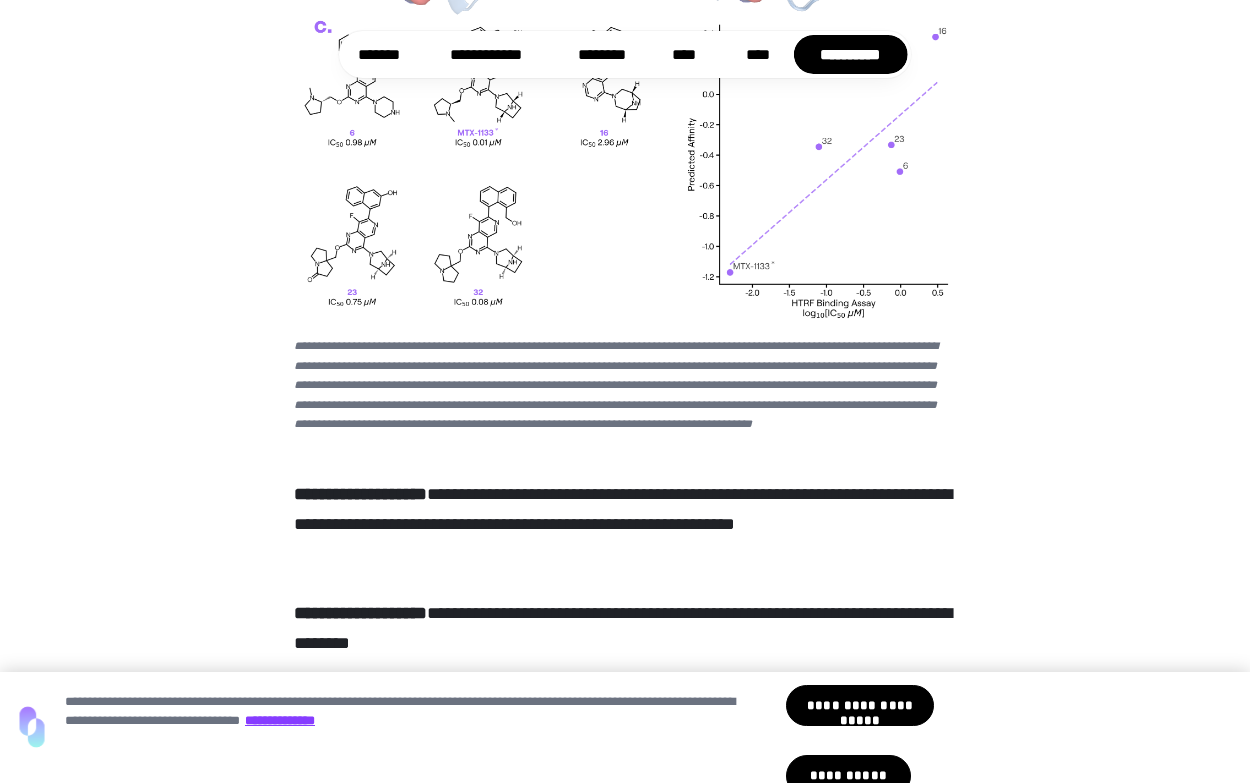 click on "**********" at bounding box center [616, 384] 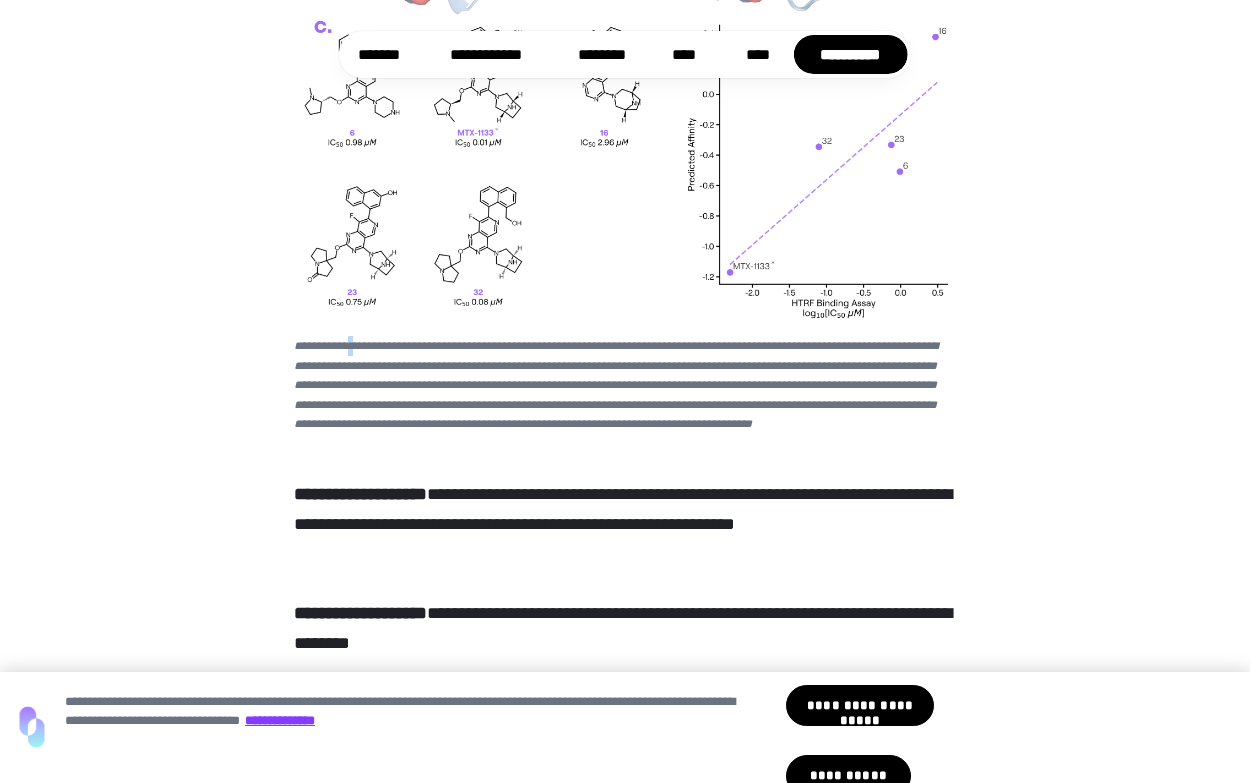 click on "**********" at bounding box center [616, 384] 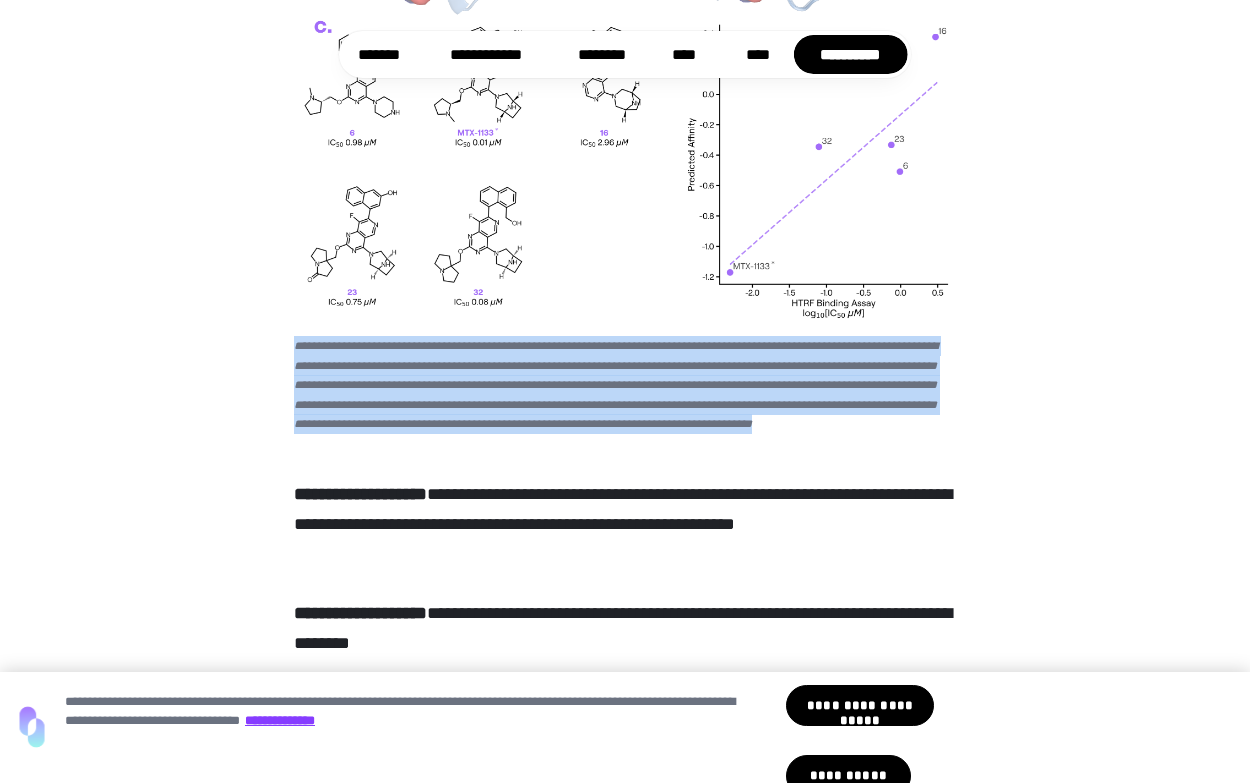click on "**********" at bounding box center (616, 384) 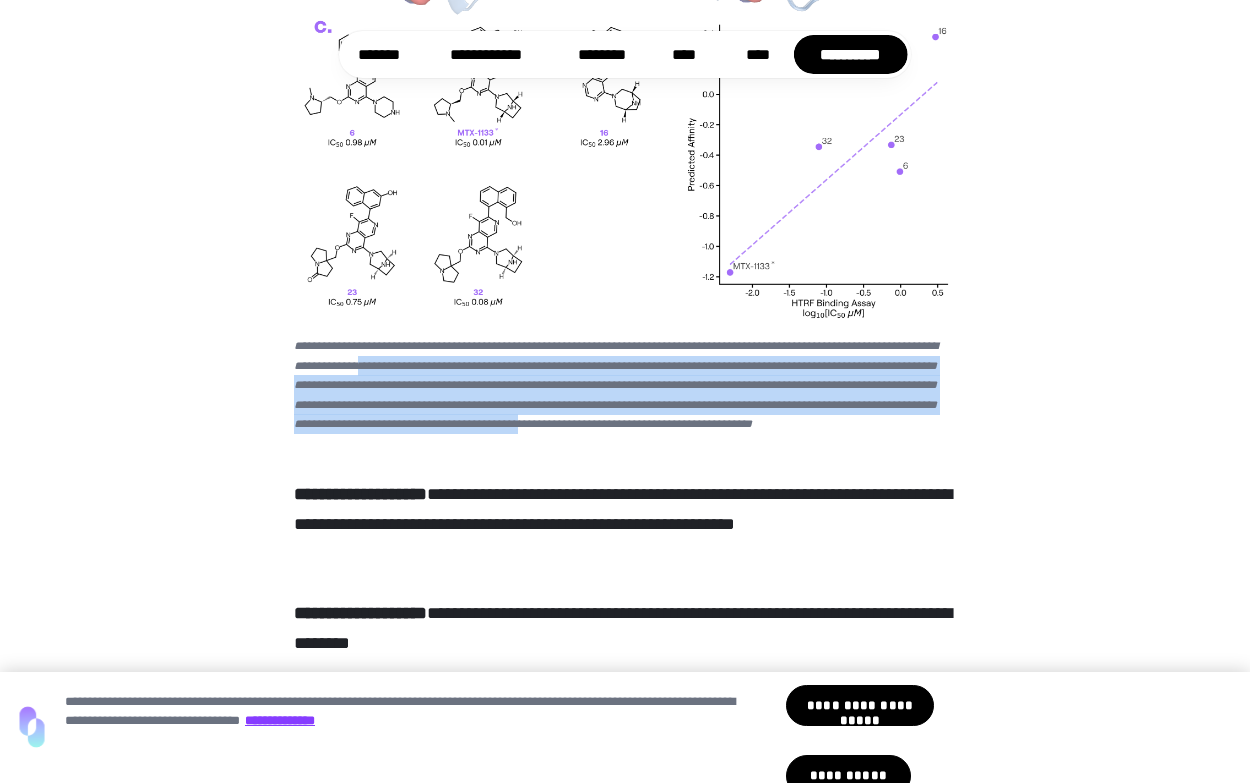 drag, startPoint x: 603, startPoint y: 483, endPoint x: 380, endPoint y: 424, distance: 230.67293 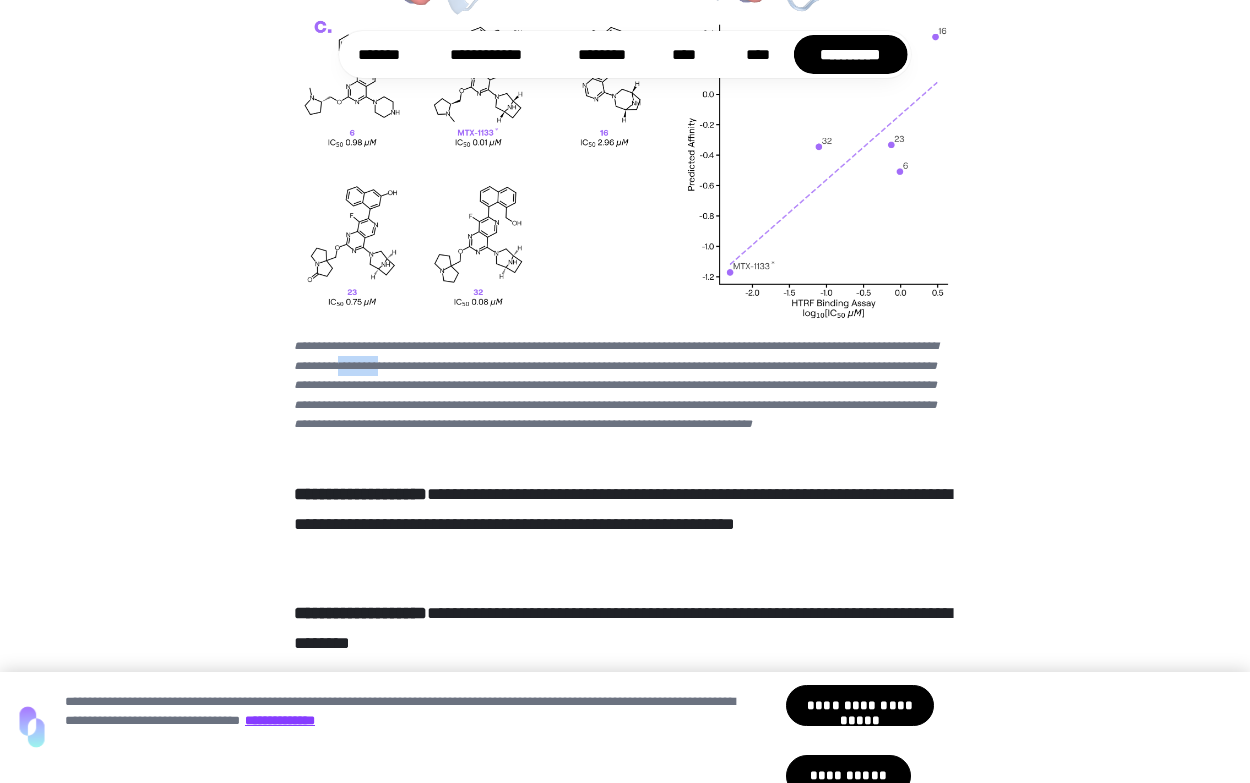 click on "**********" at bounding box center [616, 384] 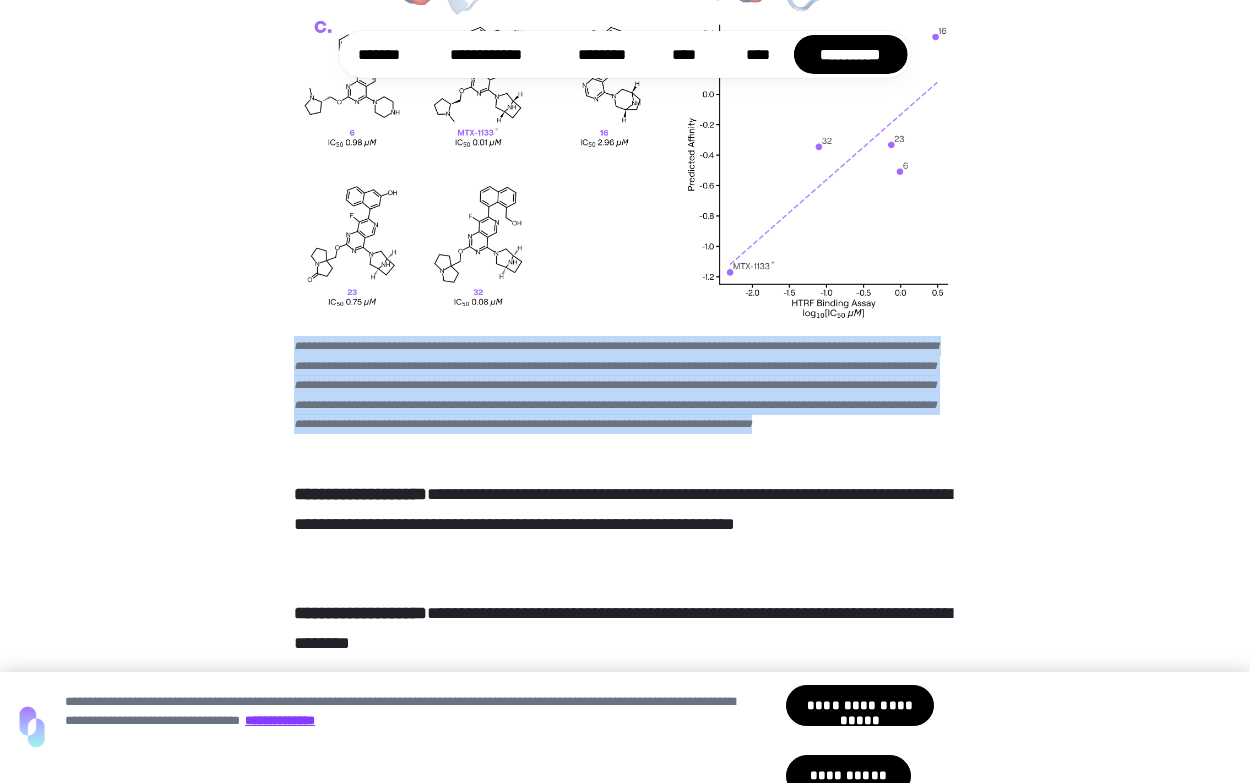 click on "**********" at bounding box center [616, 384] 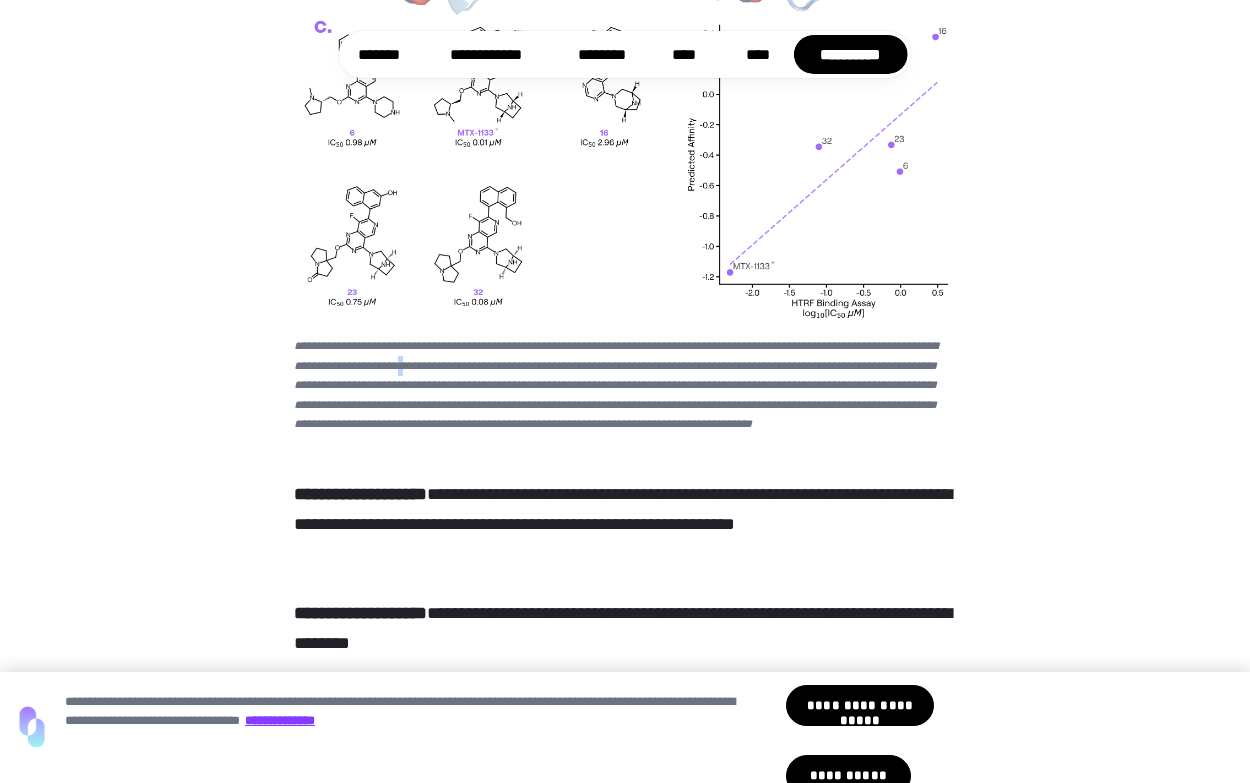 click on "**********" at bounding box center (616, 384) 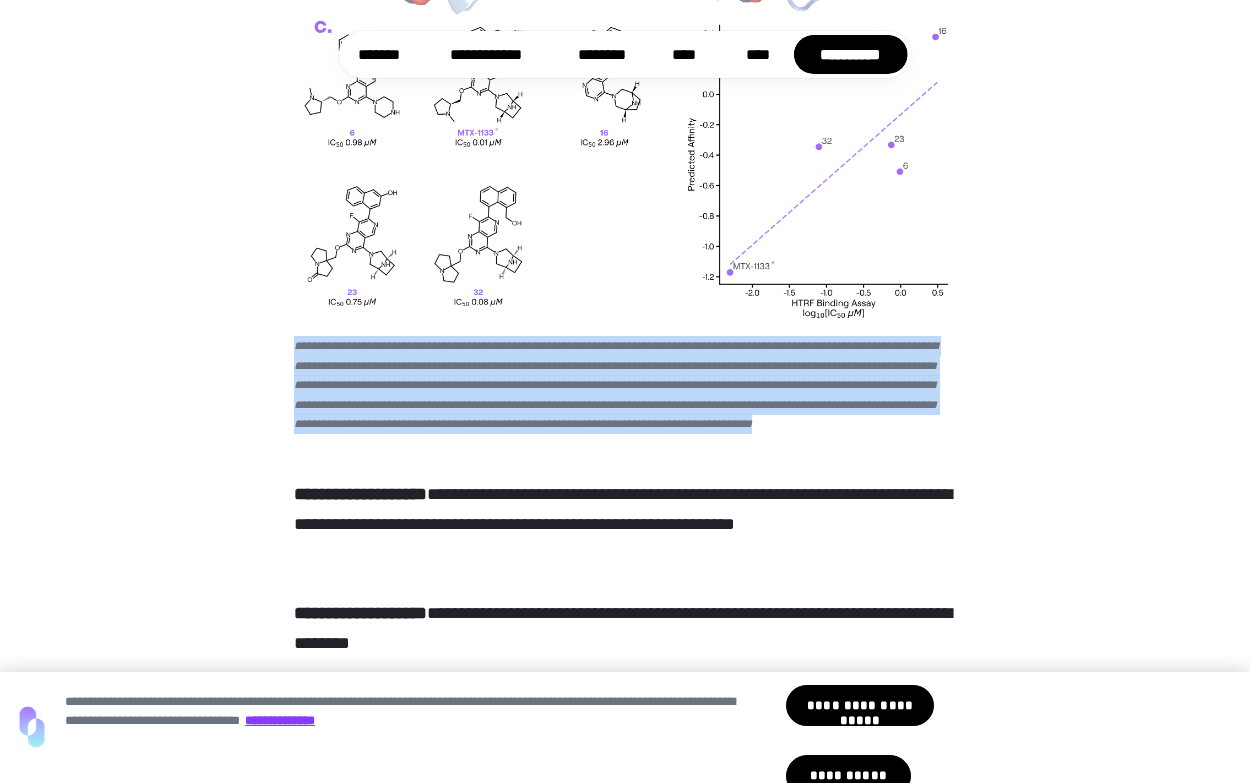 click on "**********" at bounding box center (616, 384) 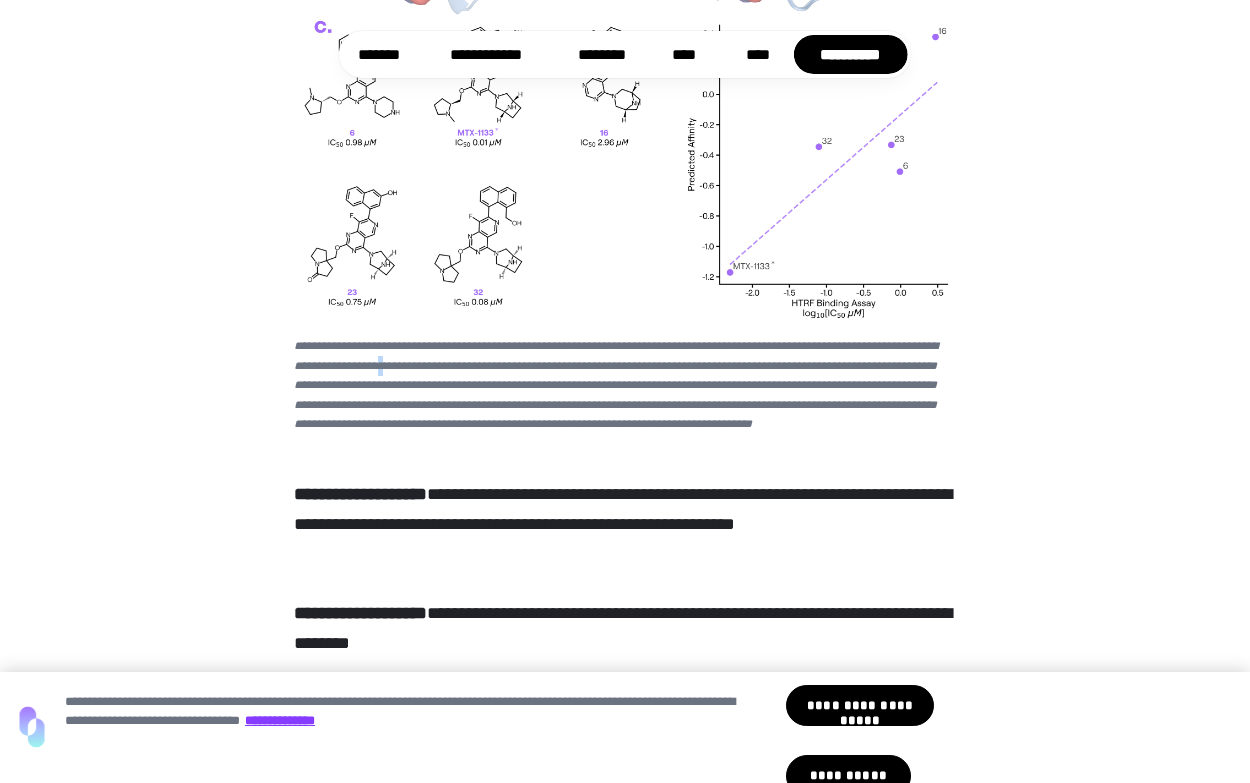 click on "**********" at bounding box center (616, 384) 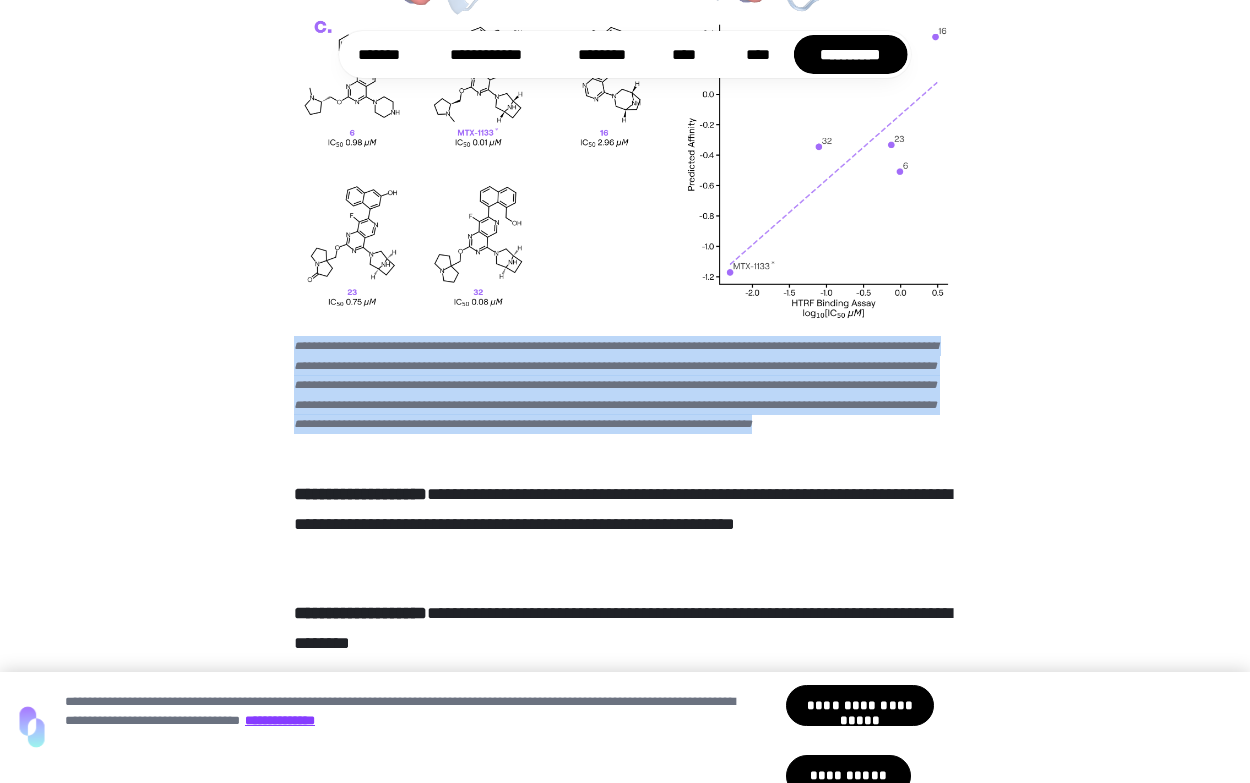 click on "**********" at bounding box center (616, 384) 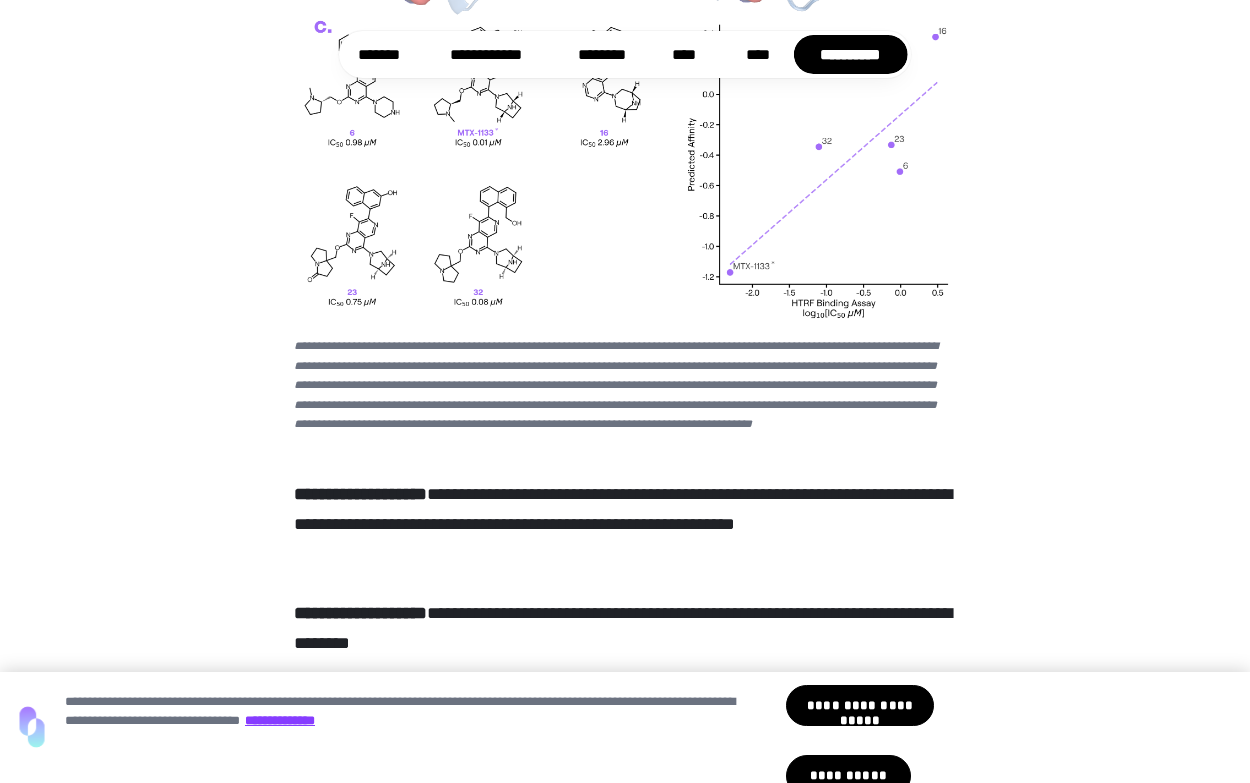 click on "**********" at bounding box center (616, 384) 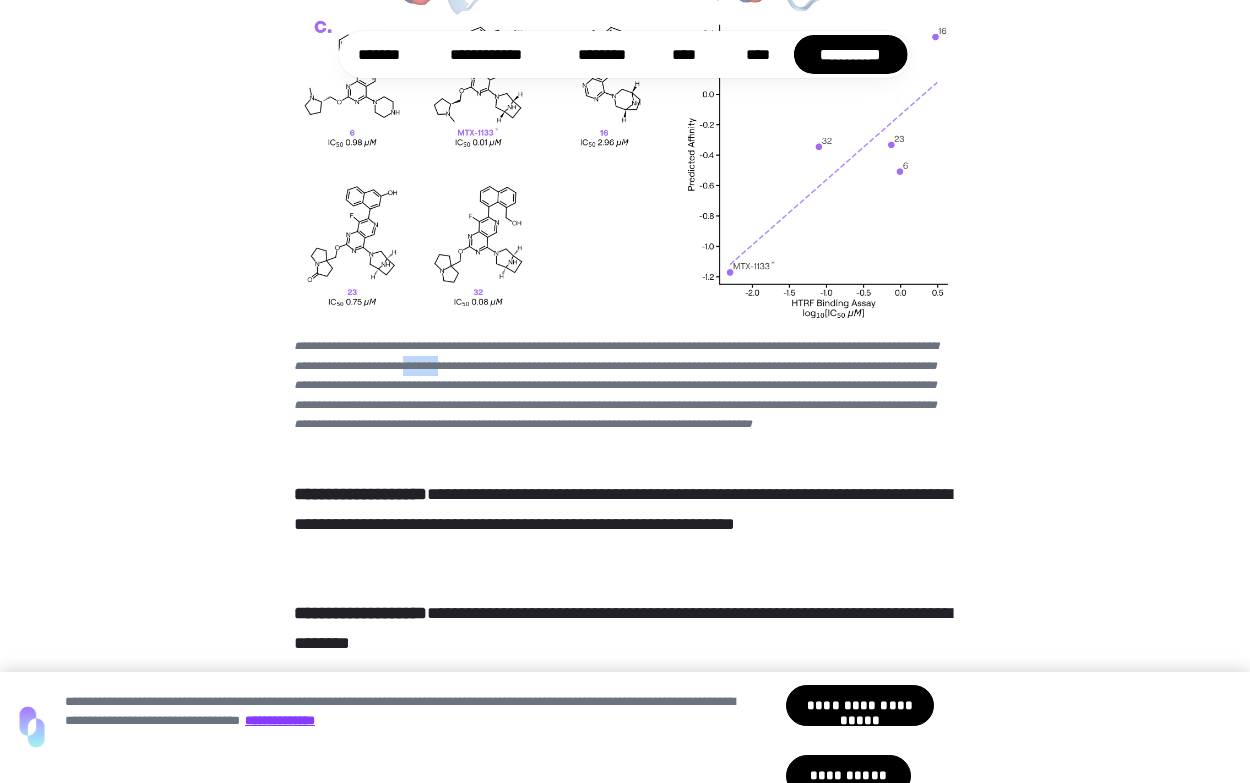 click on "**********" at bounding box center [616, 384] 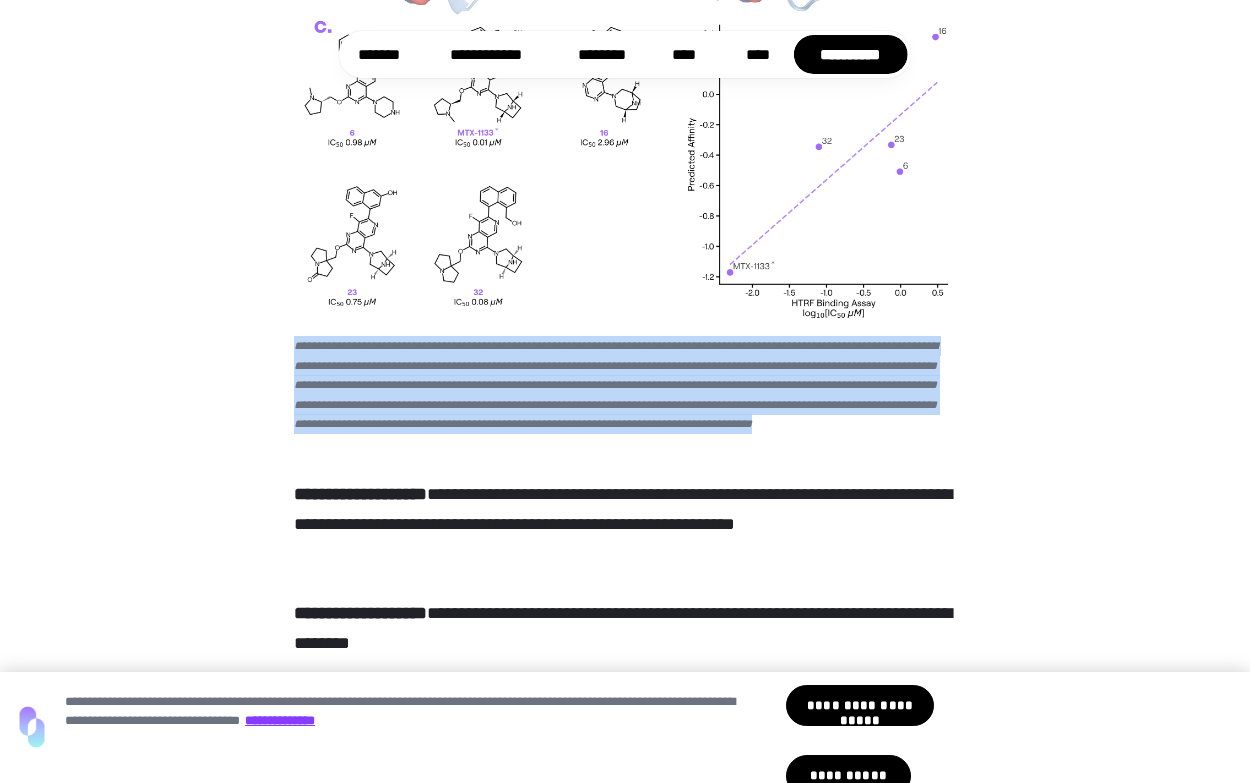 click on "**********" at bounding box center (616, 384) 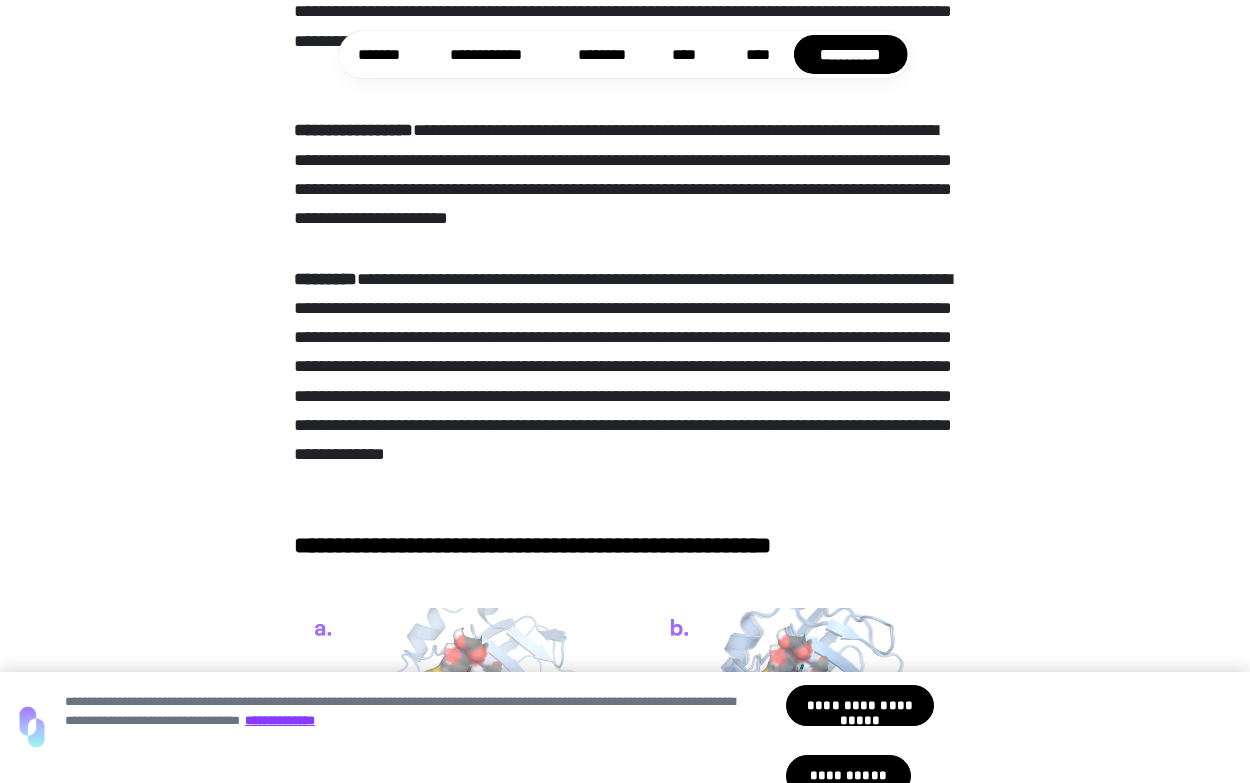 scroll, scrollTop: 2718, scrollLeft: 0, axis: vertical 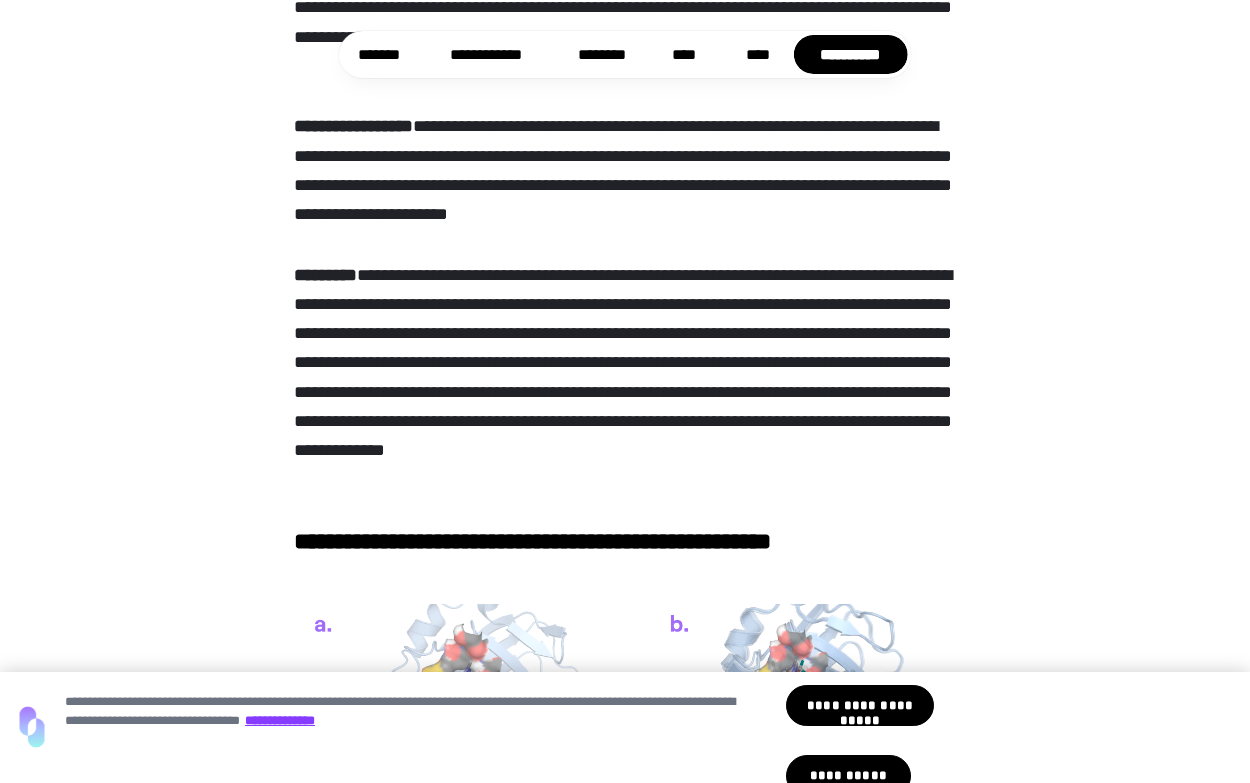 click on "**********" at bounding box center (624, 378) 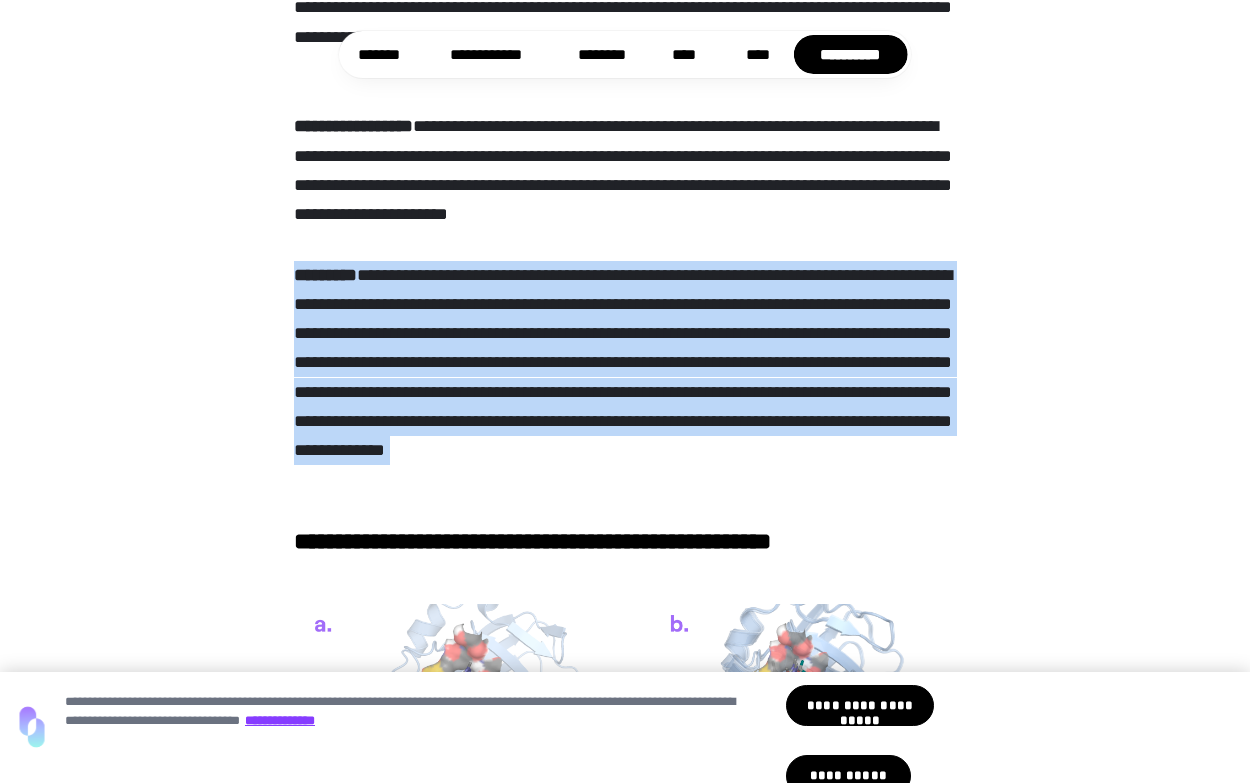 click on "**********" at bounding box center (624, 378) 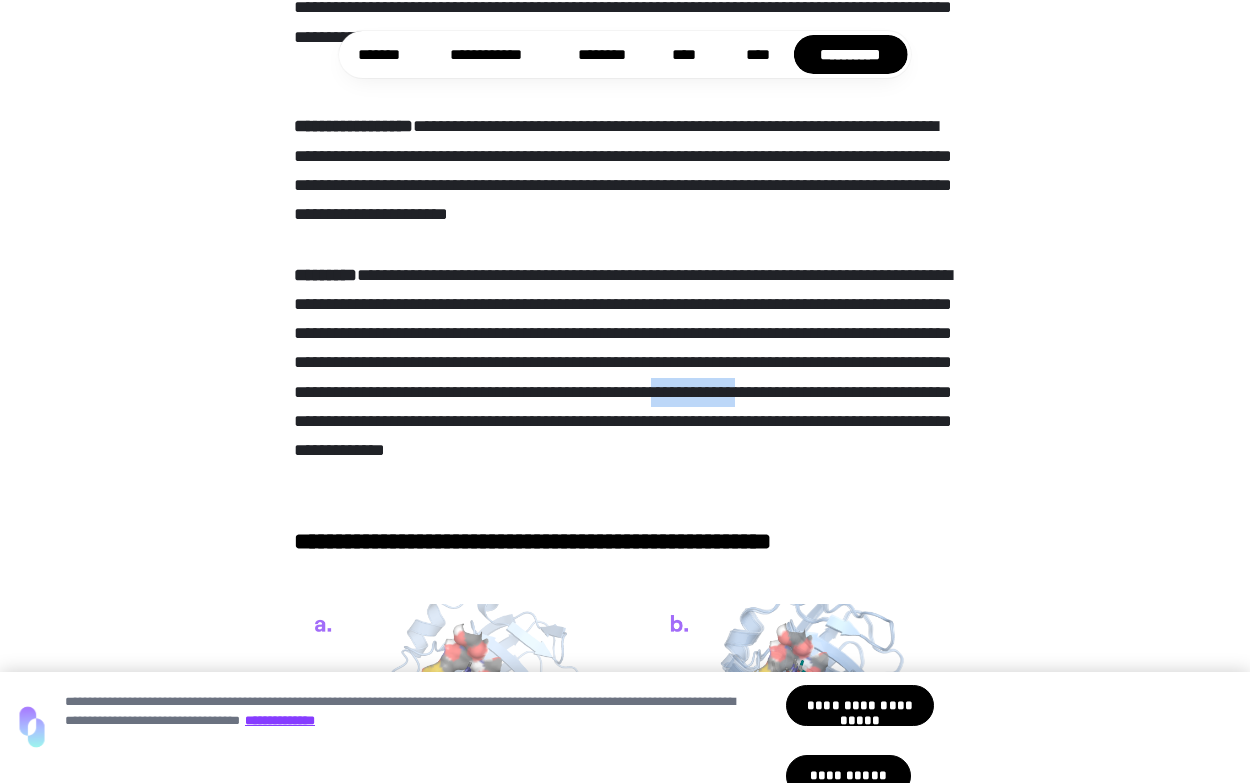 click on "**********" at bounding box center [624, 378] 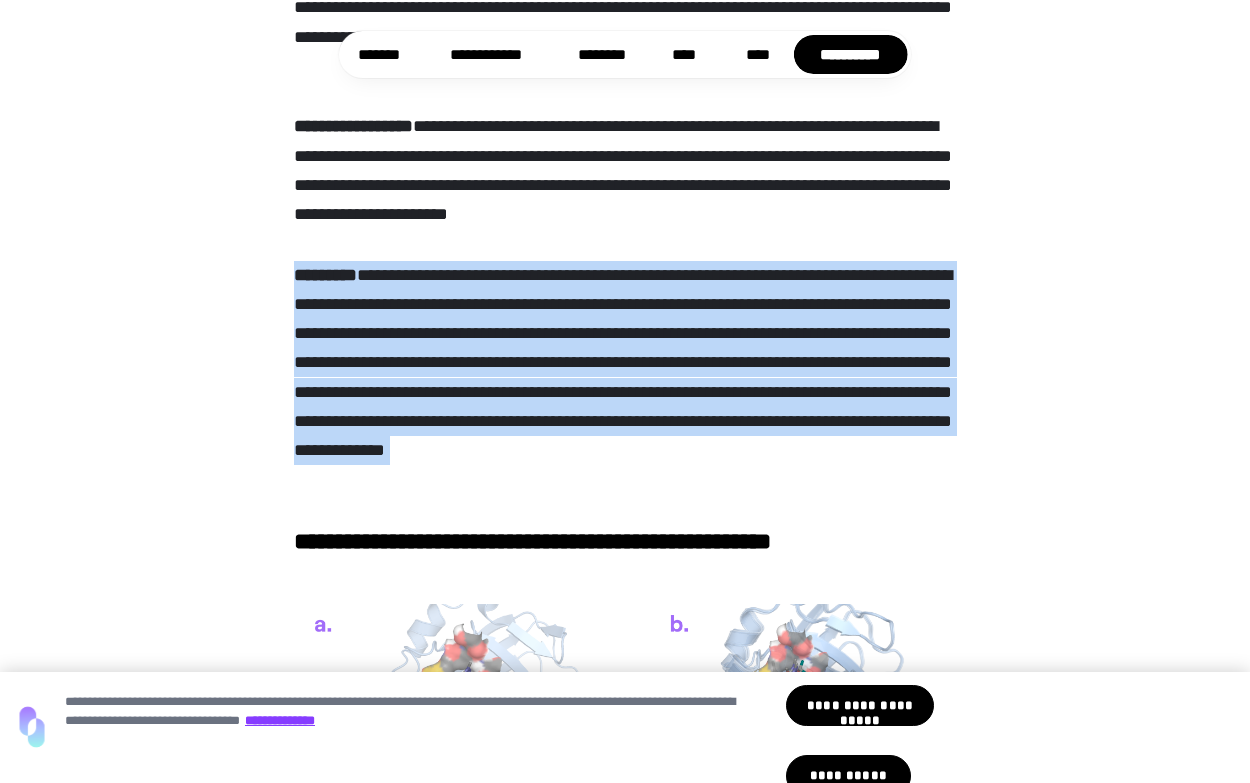 click on "**********" at bounding box center [624, 378] 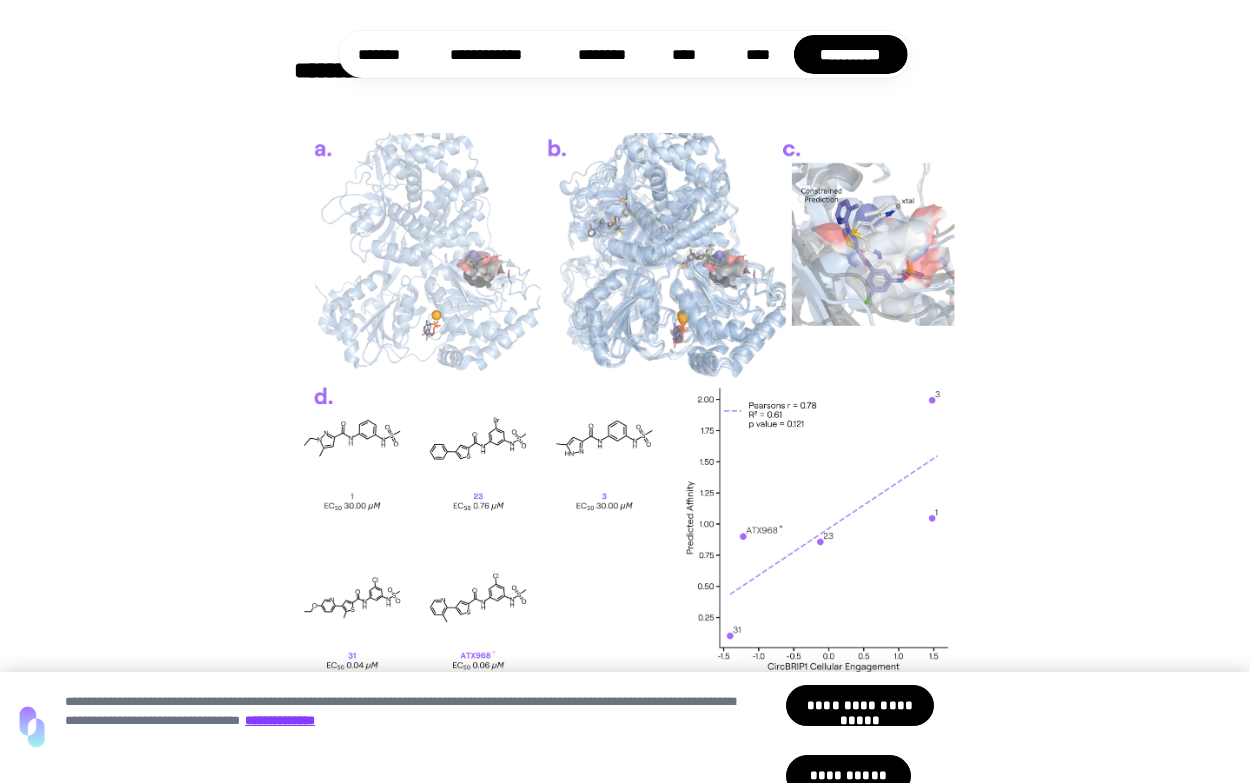 scroll, scrollTop: 8696, scrollLeft: 0, axis: vertical 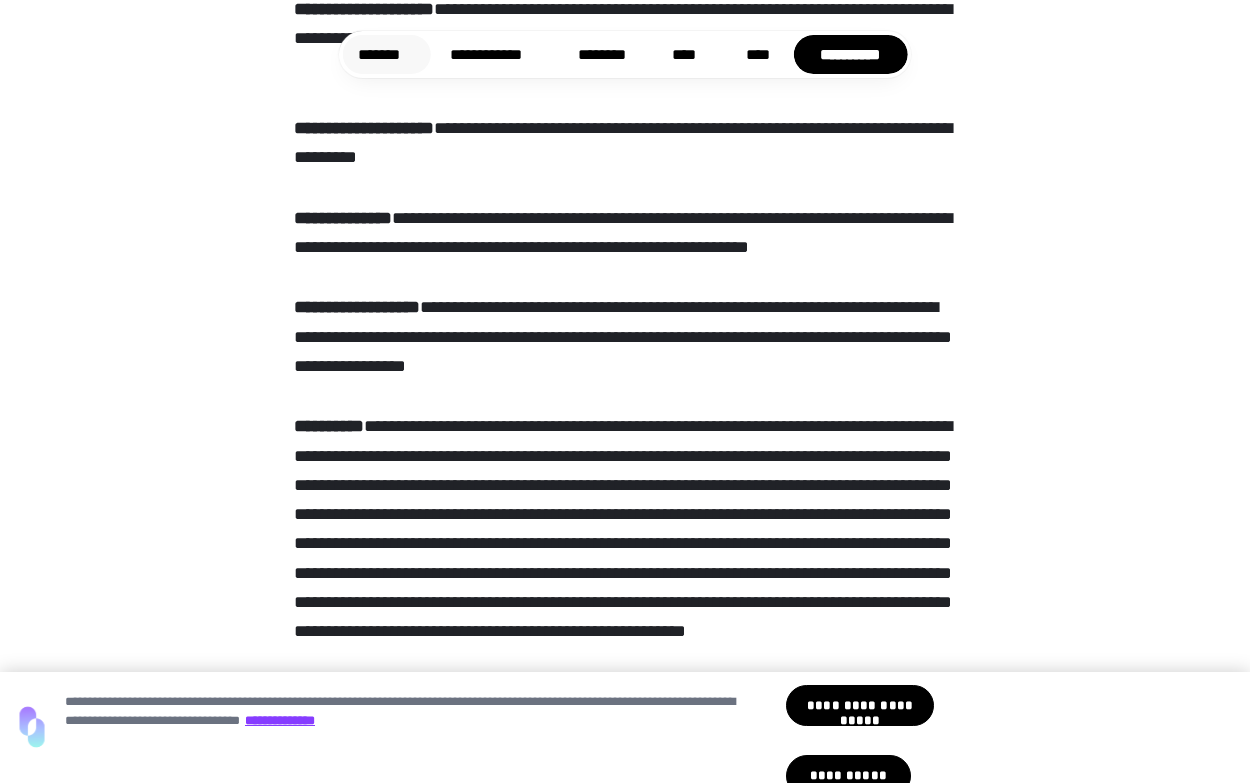 click on "*******" at bounding box center [387, 54] 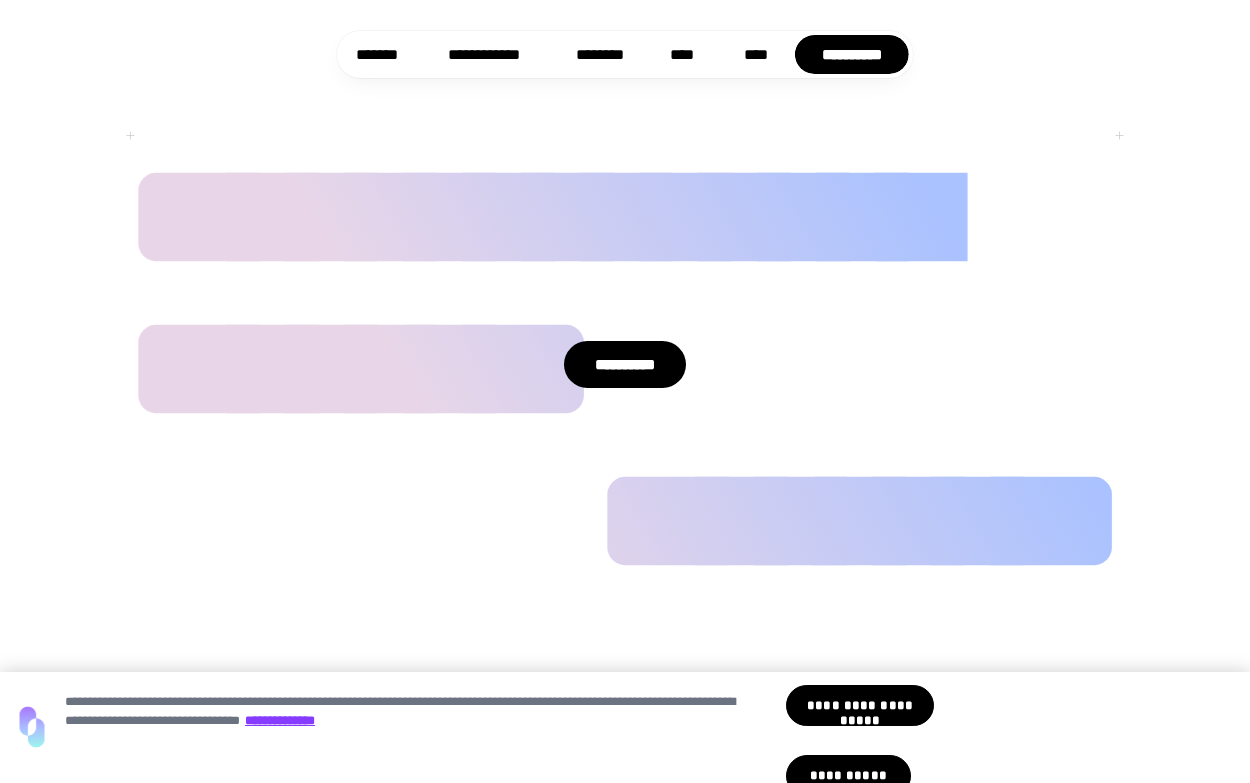 scroll, scrollTop: 8868, scrollLeft: 0, axis: vertical 